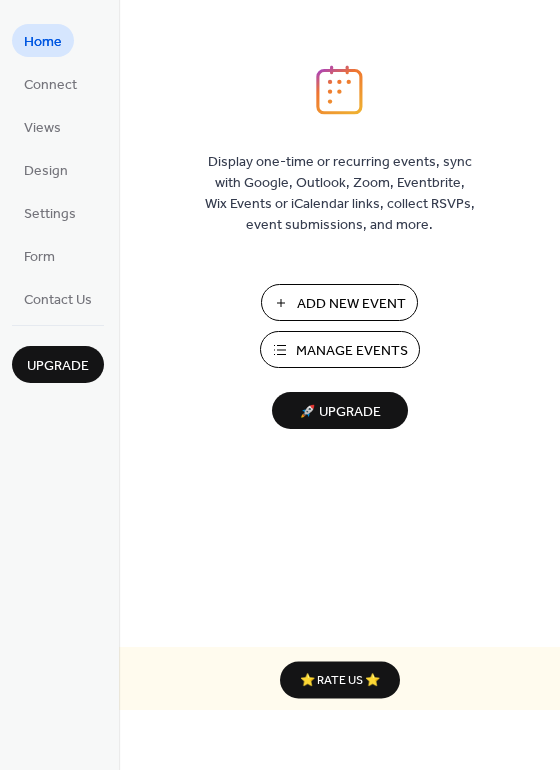 scroll, scrollTop: 0, scrollLeft: 0, axis: both 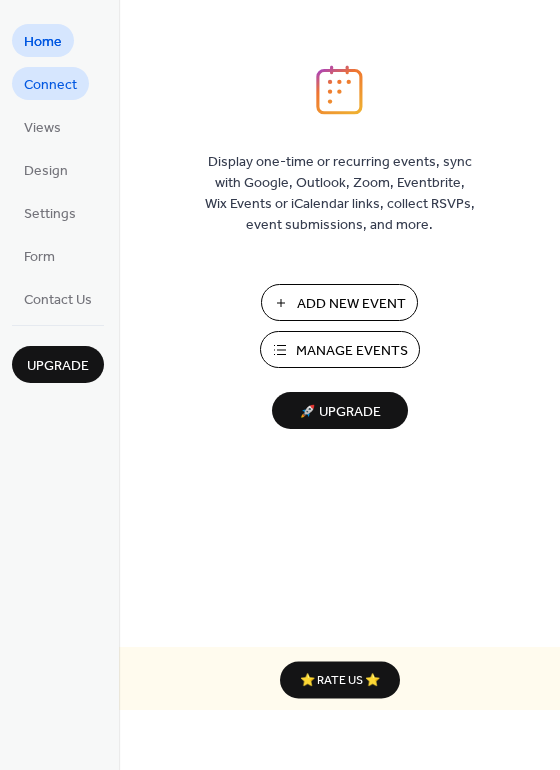 click on "Connect" at bounding box center [50, 85] 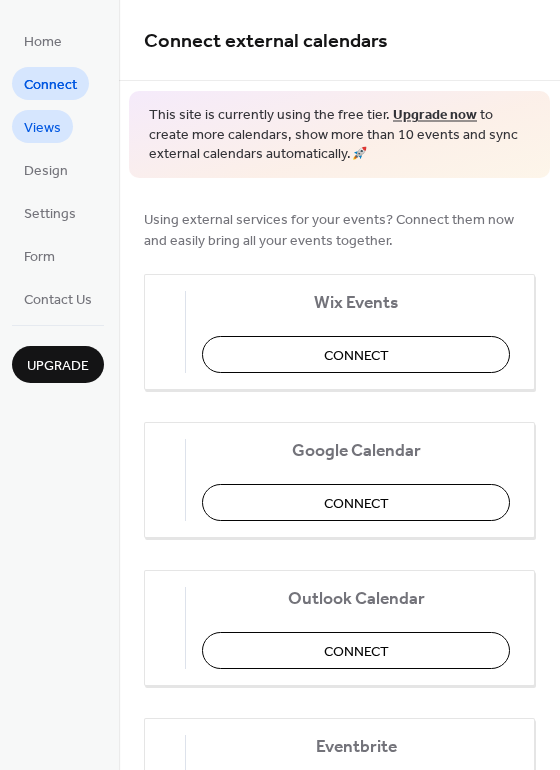 click on "Views" at bounding box center [42, 128] 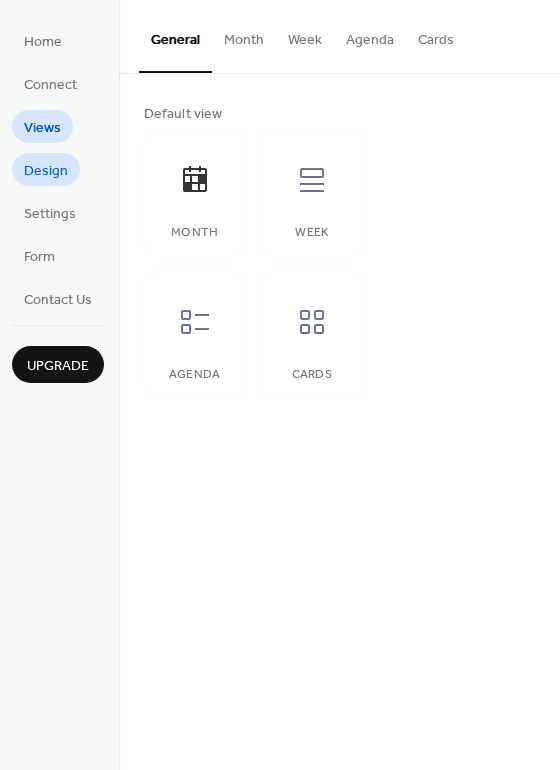 click on "Design" at bounding box center [46, 171] 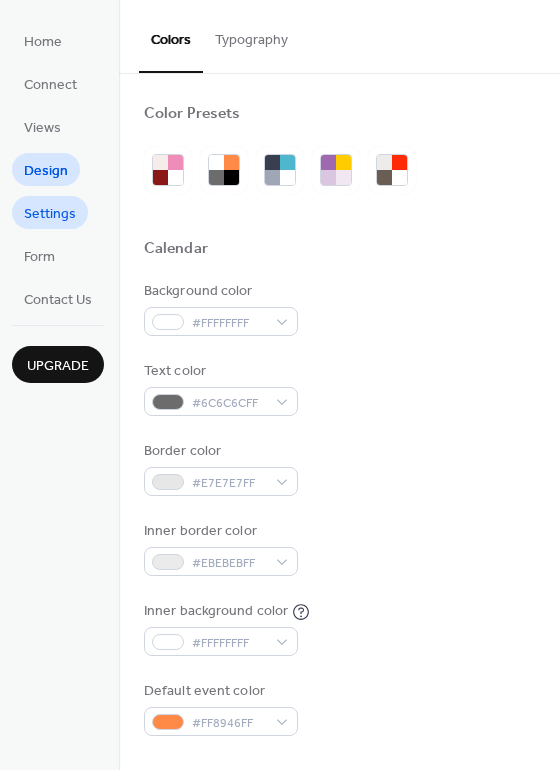 click on "Settings" at bounding box center [50, 214] 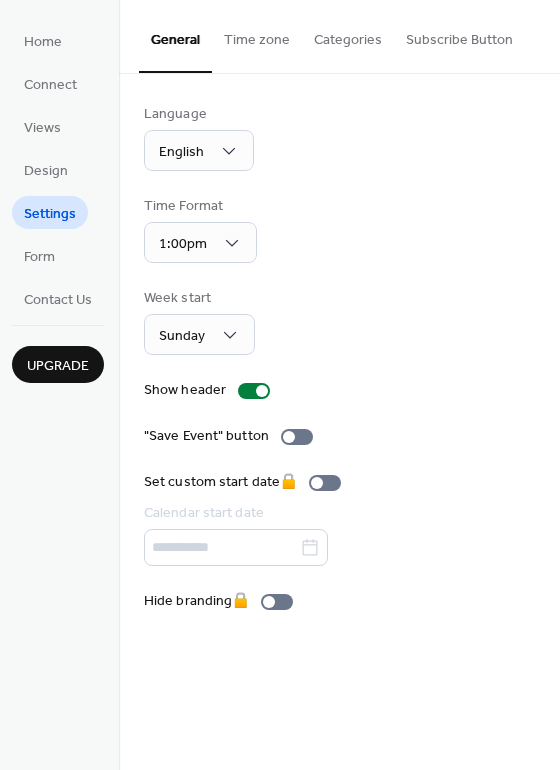 drag, startPoint x: 554, startPoint y: 89, endPoint x: 559, endPoint y: 169, distance: 80.1561 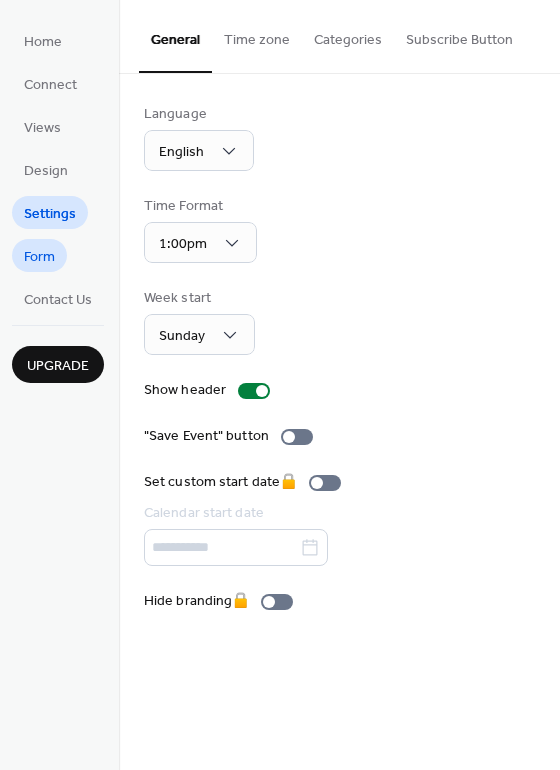 click on "Form" at bounding box center (39, 255) 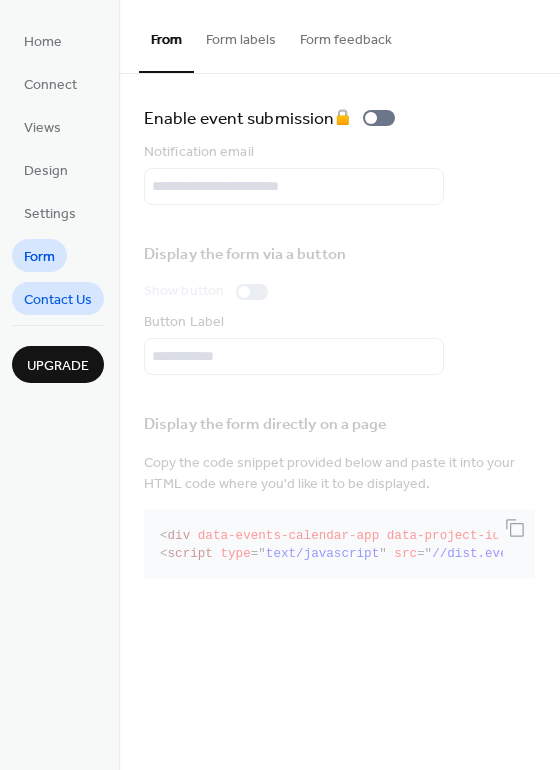 click on "Contact Us" at bounding box center [58, 300] 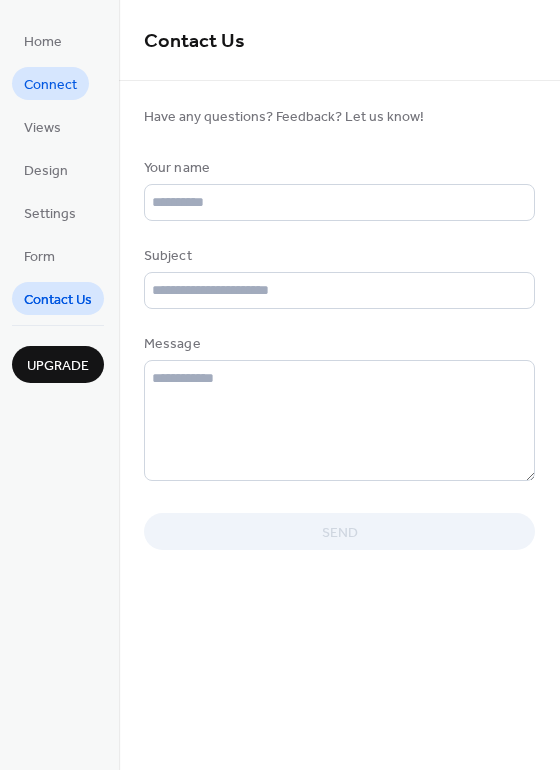 click on "Connect" at bounding box center (50, 85) 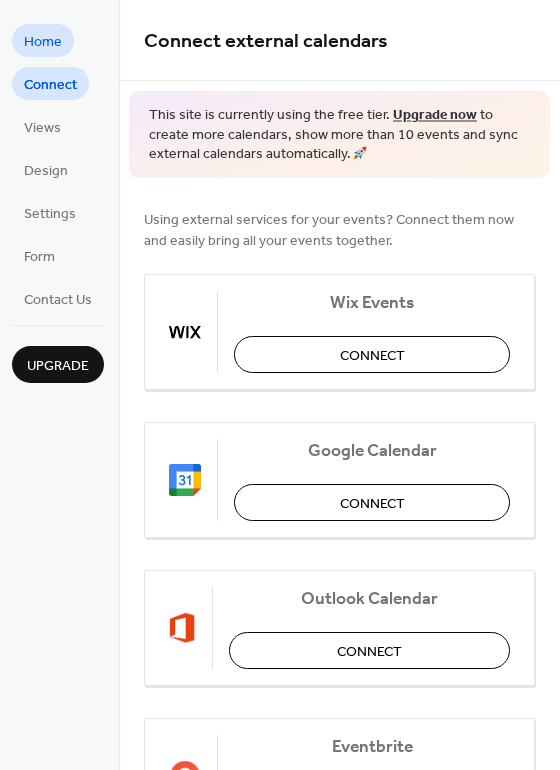 click on "Home" at bounding box center [43, 42] 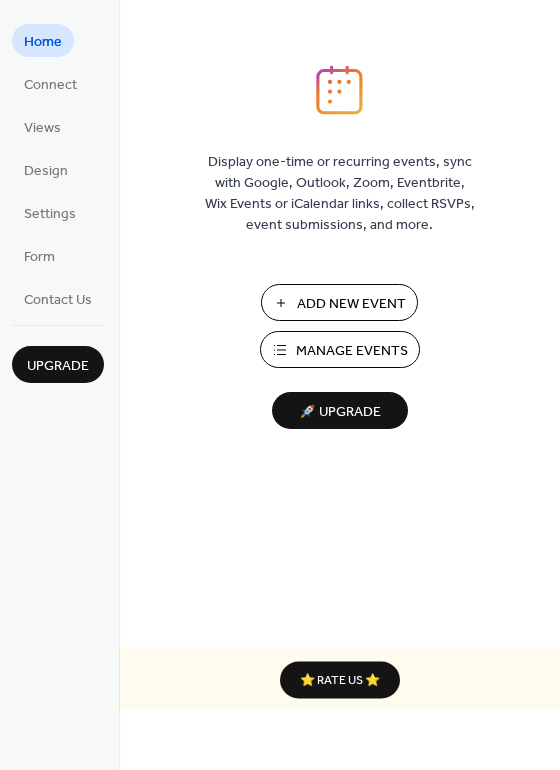 click on "Add New Event" at bounding box center (351, 304) 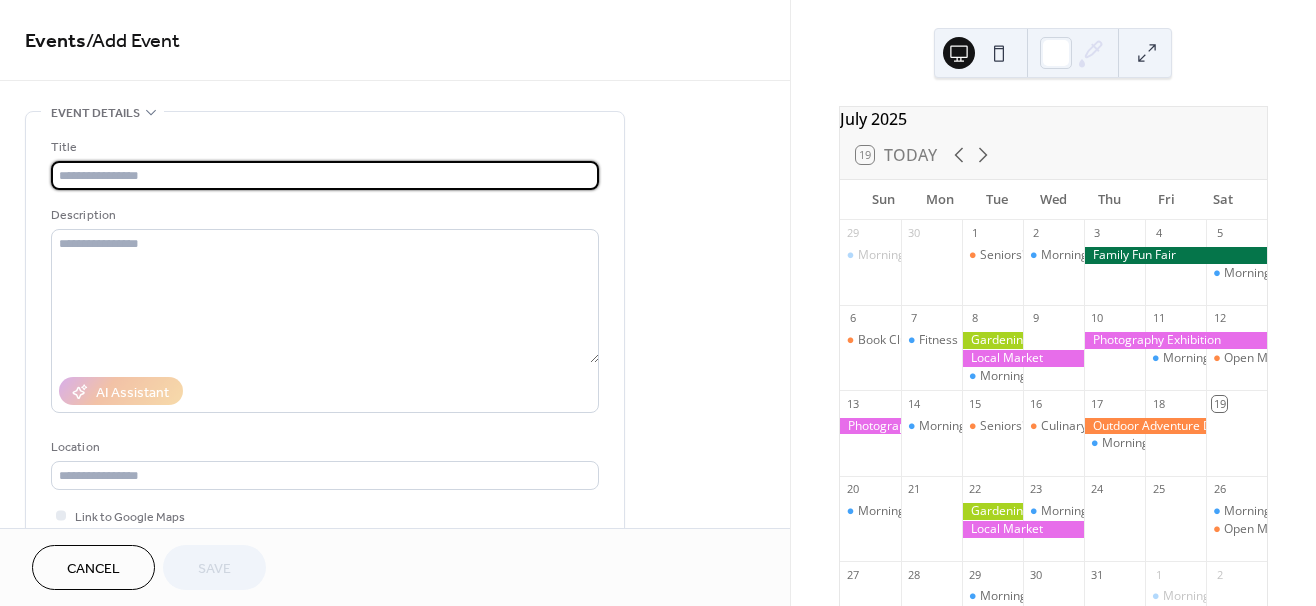 scroll, scrollTop: 0, scrollLeft: 0, axis: both 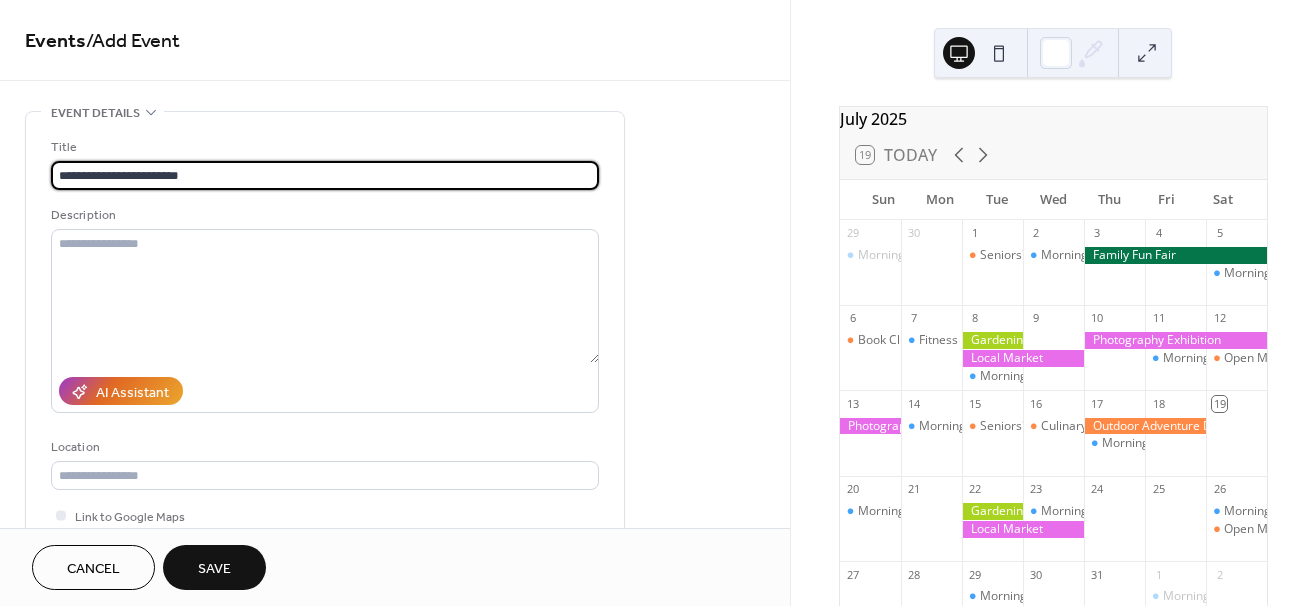 type on "**********" 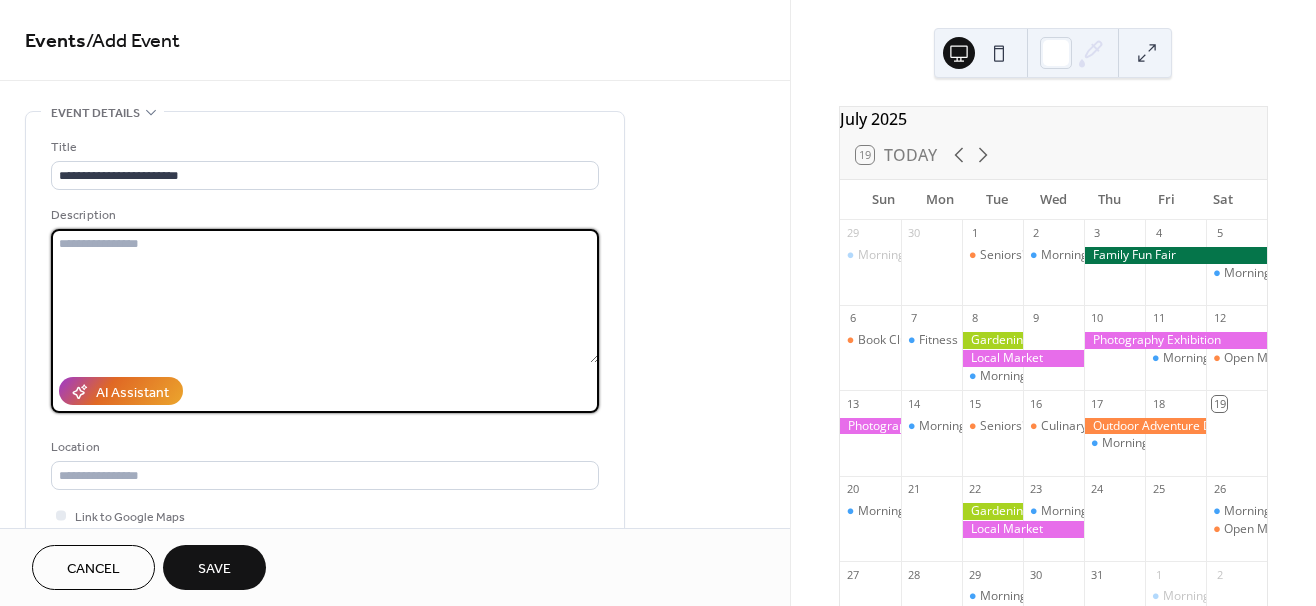 click at bounding box center (325, 296) 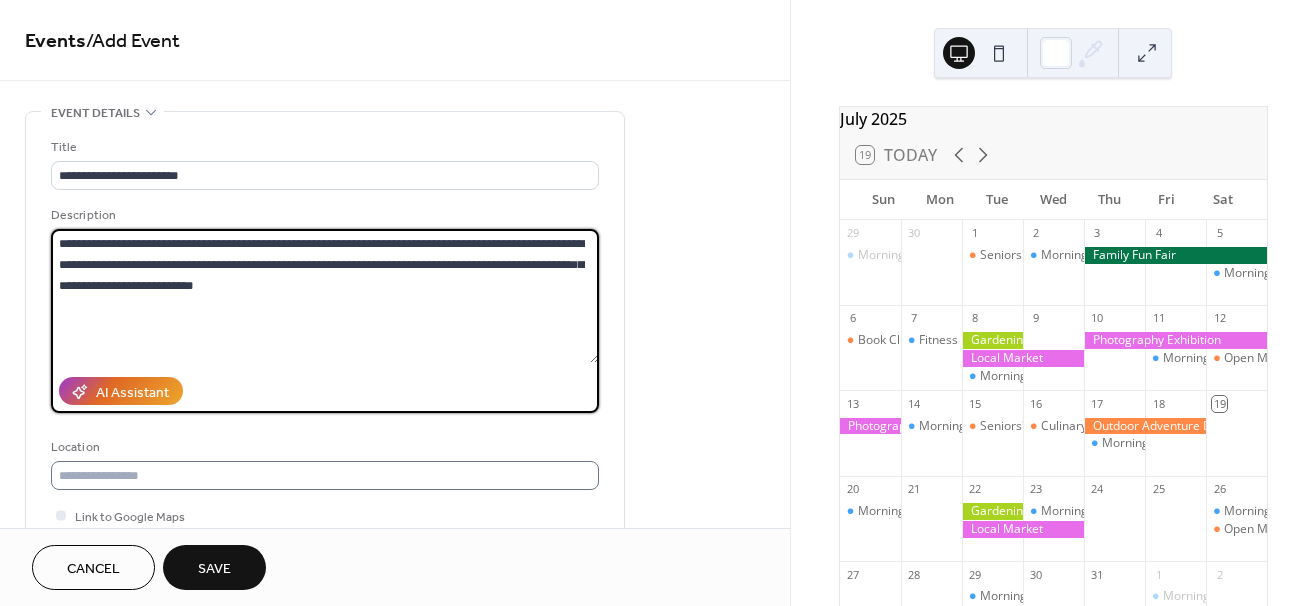 type on "**********" 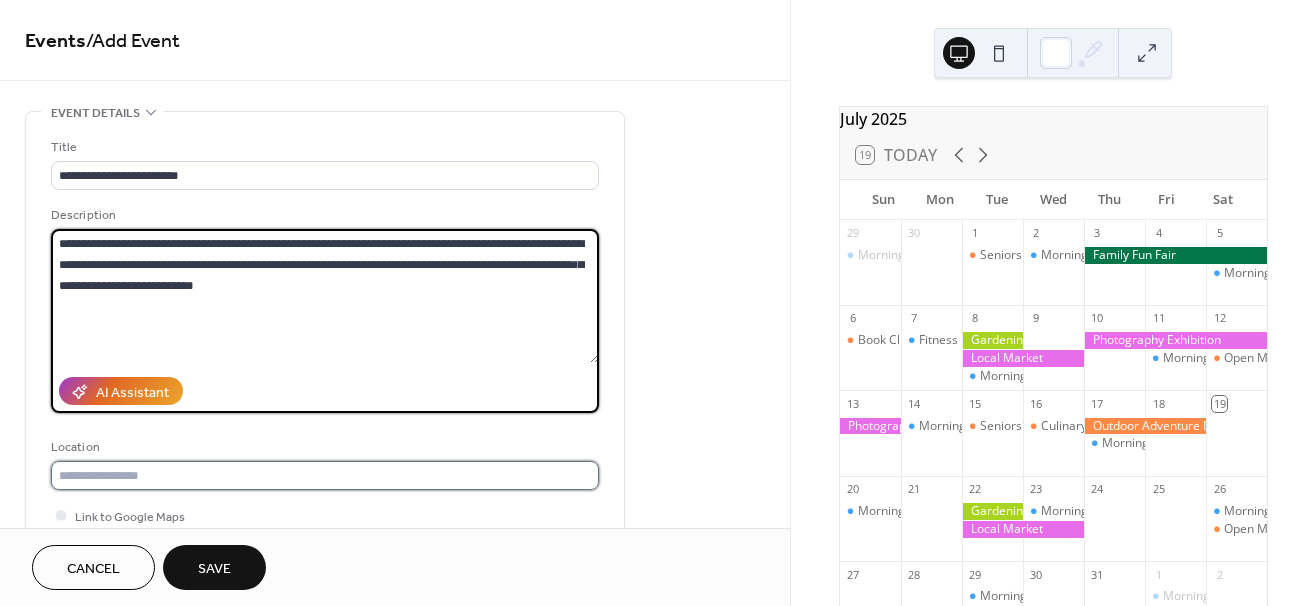 click at bounding box center (325, 475) 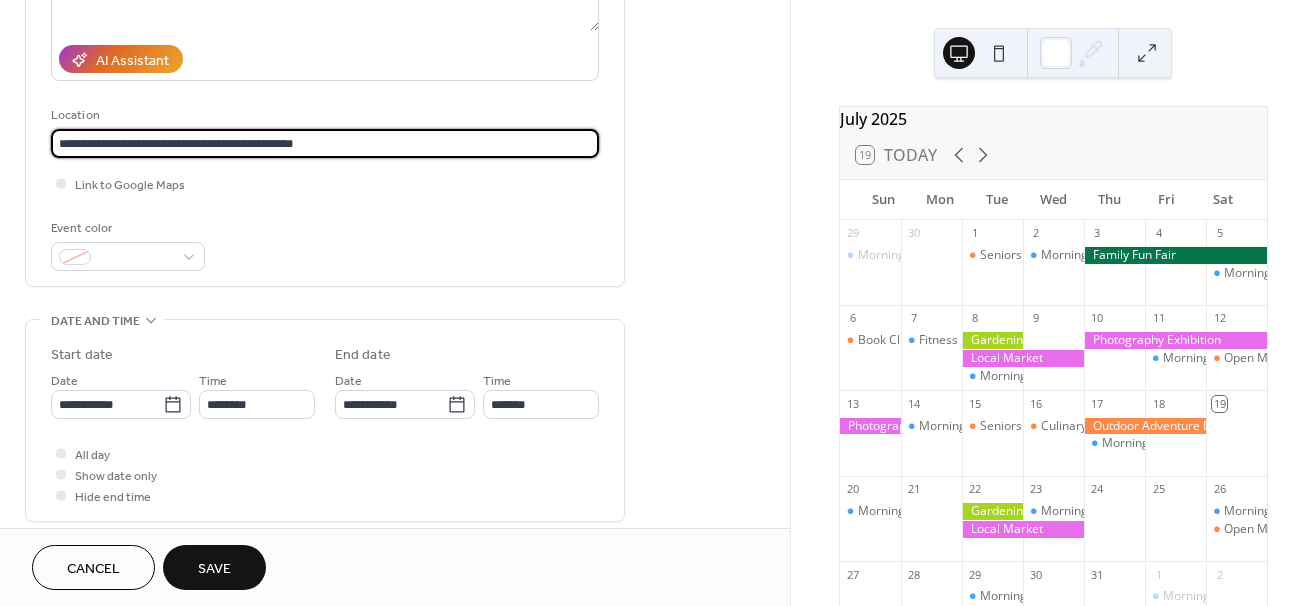 scroll, scrollTop: 335, scrollLeft: 0, axis: vertical 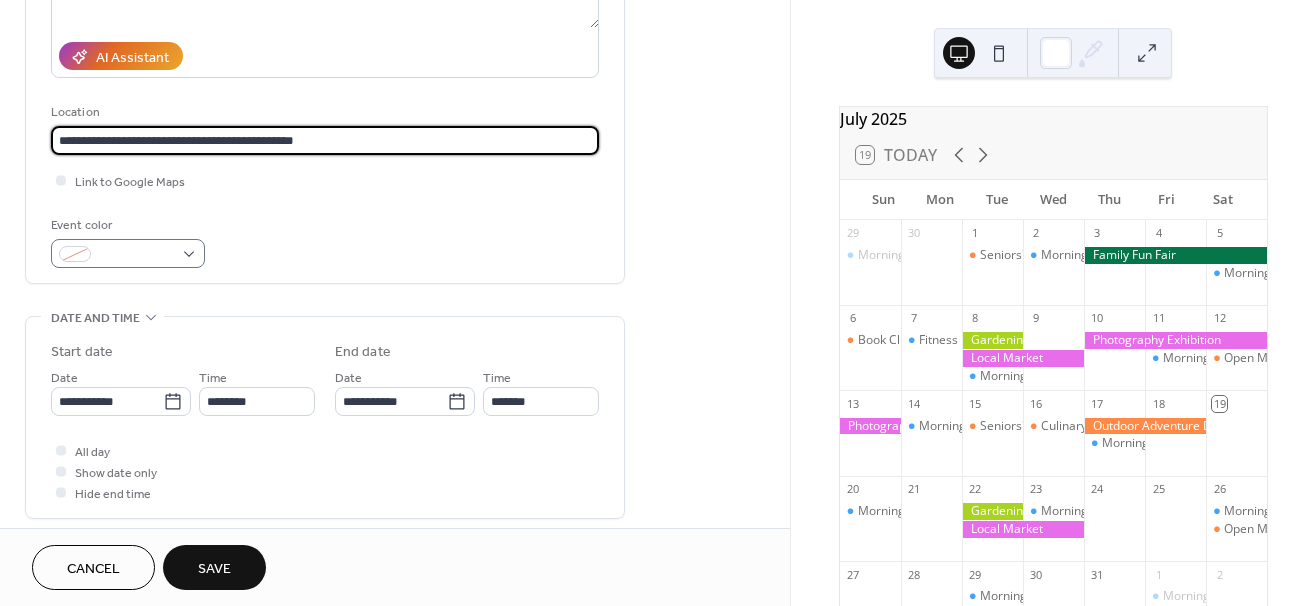 type on "**********" 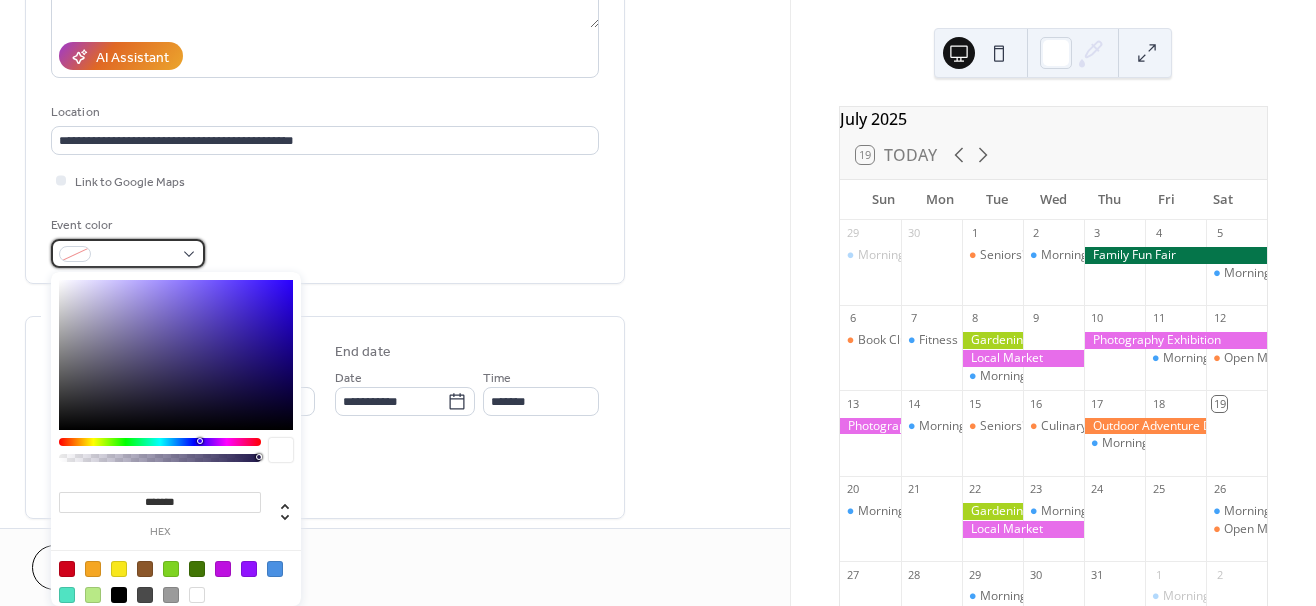 click at bounding box center [128, 253] 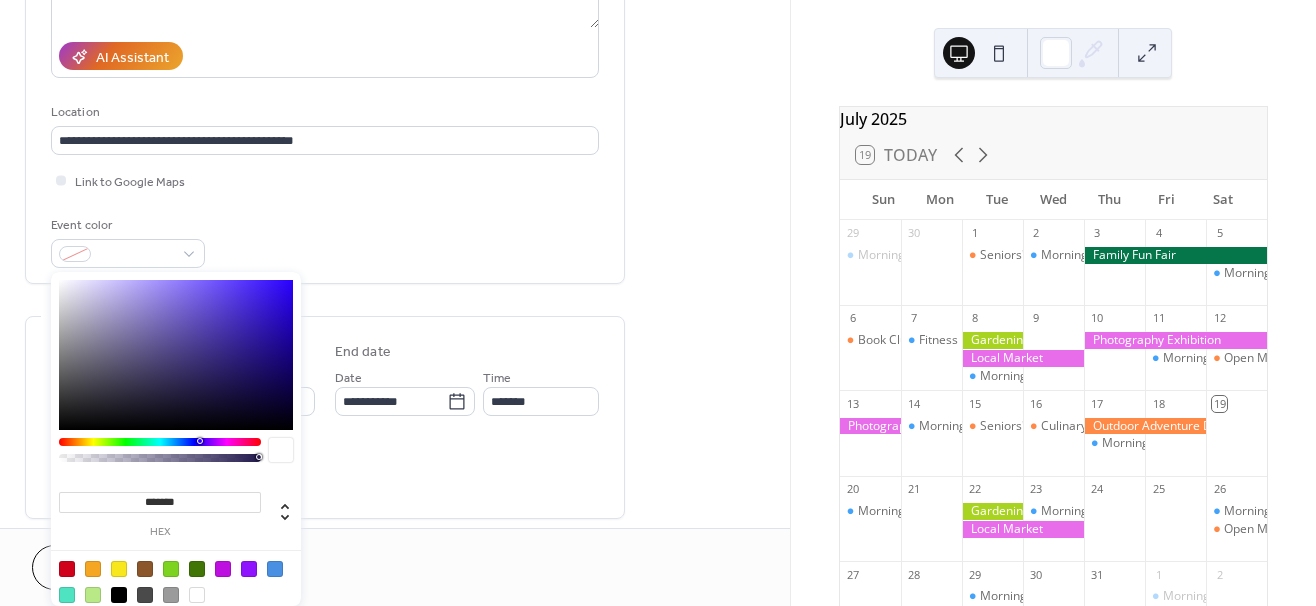 type on "*******" 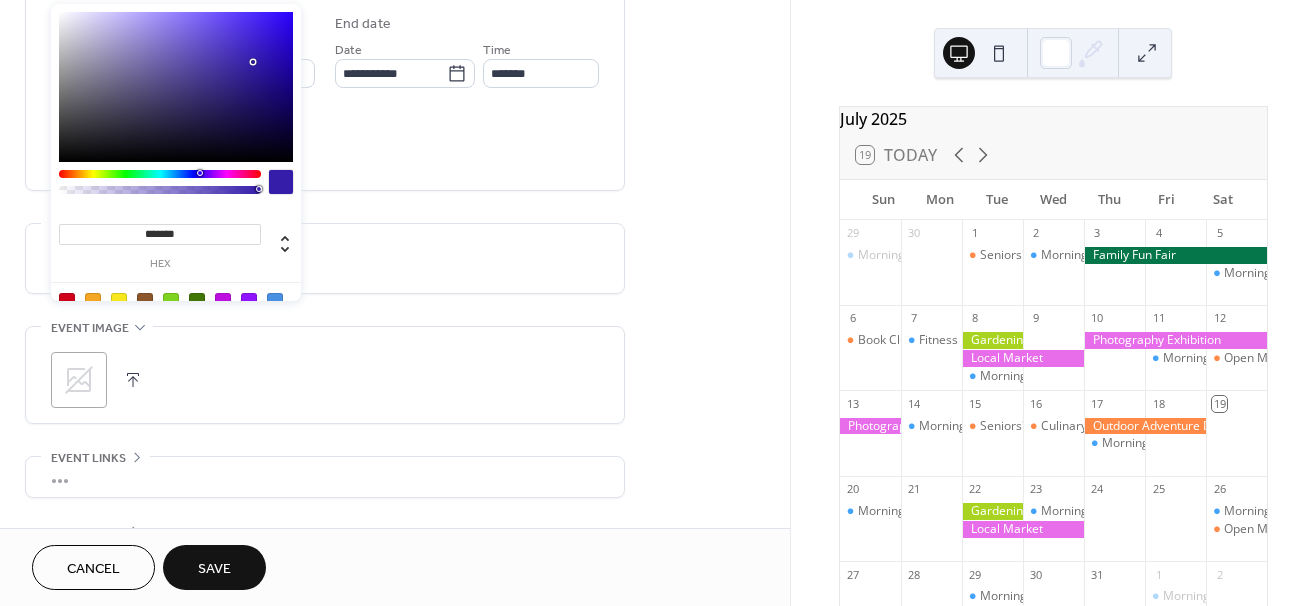 scroll, scrollTop: 801, scrollLeft: 0, axis: vertical 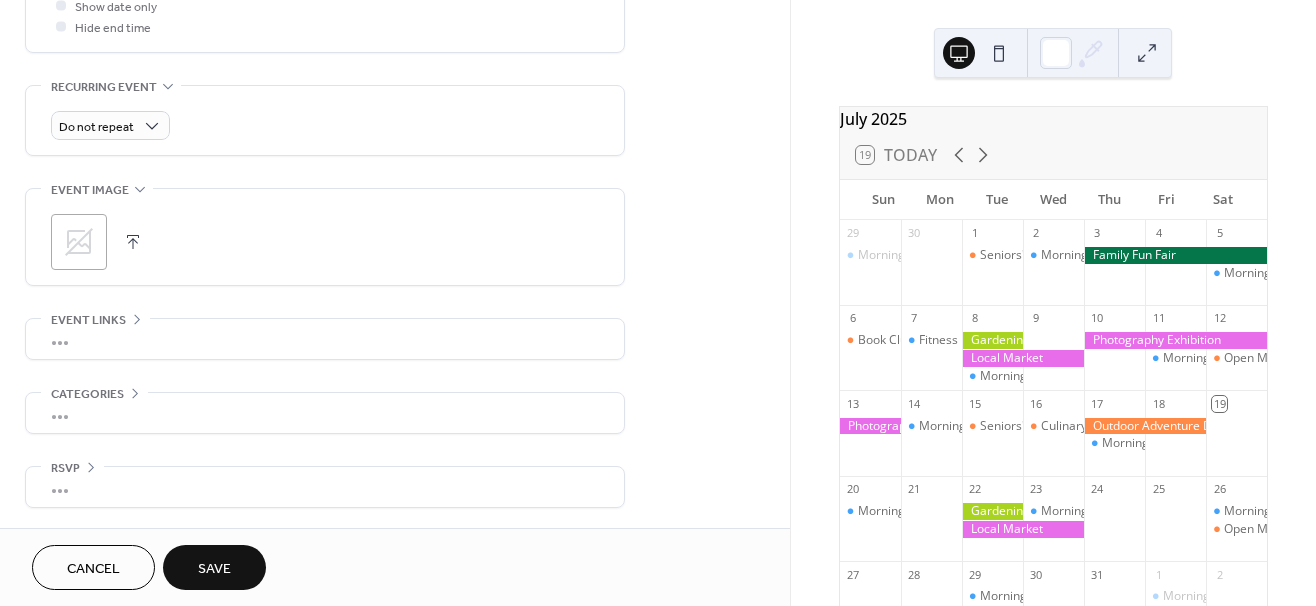 click on "•••" at bounding box center [325, 413] 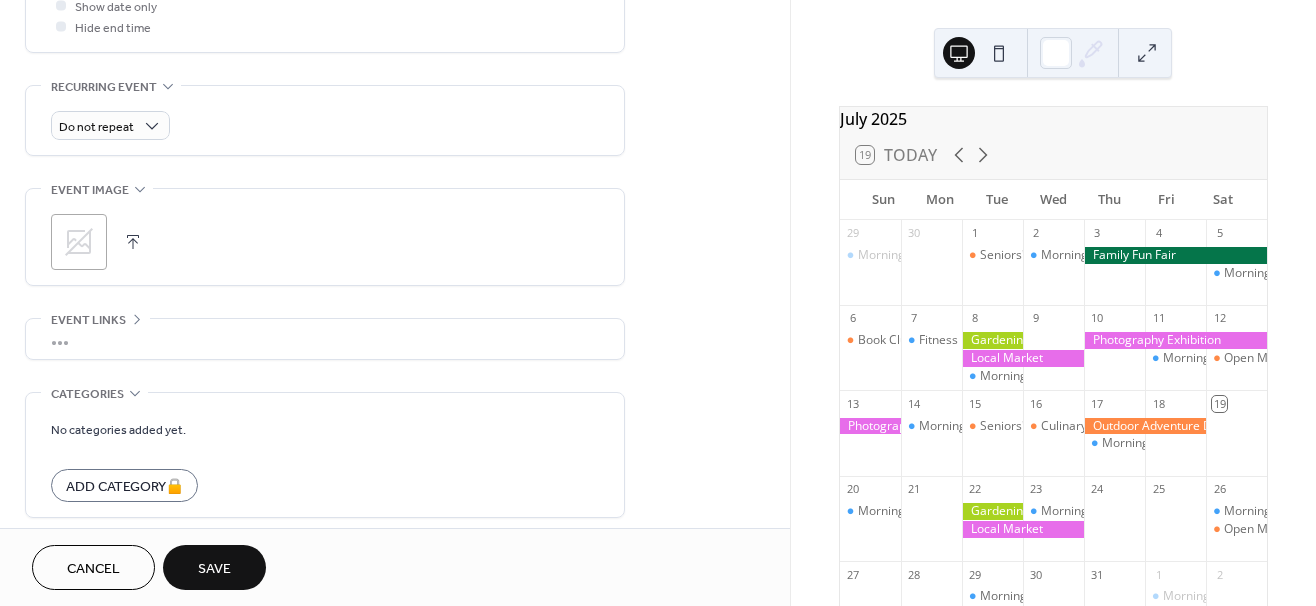 click on "Categories" at bounding box center [87, 394] 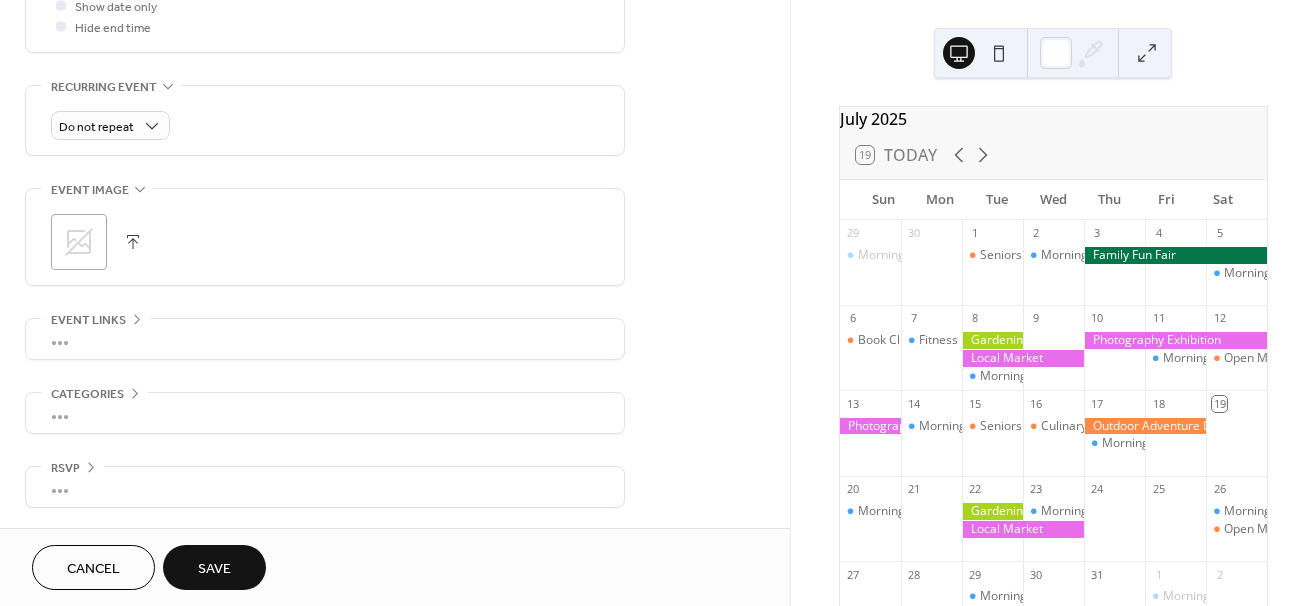 scroll, scrollTop: 801, scrollLeft: 0, axis: vertical 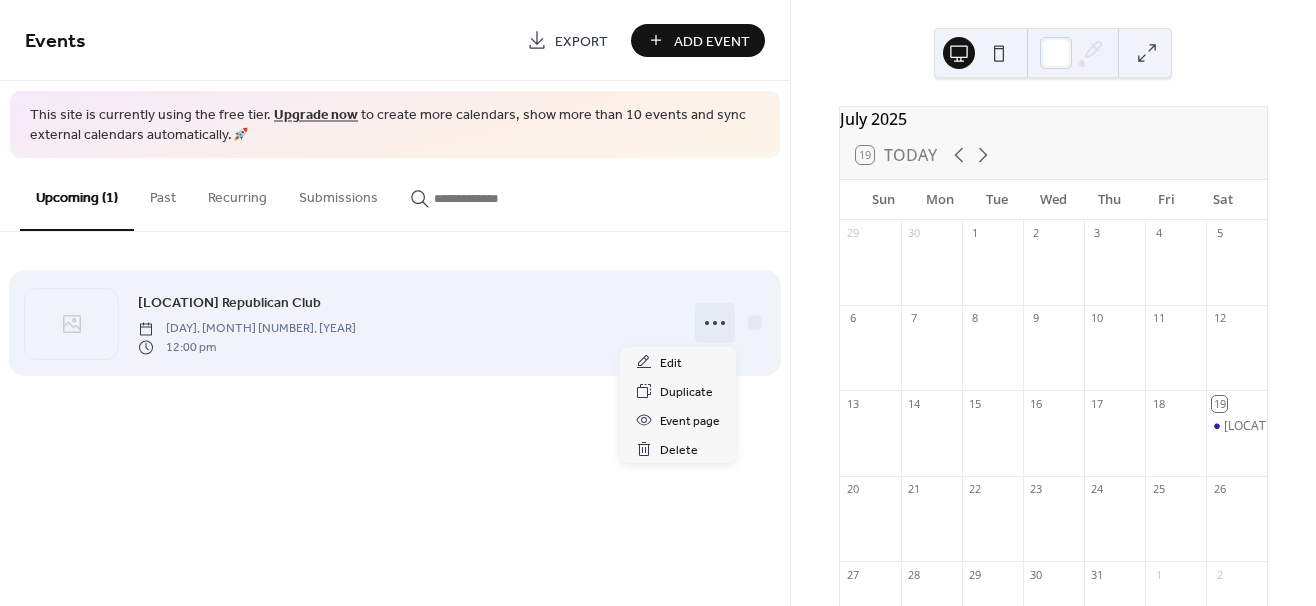 click 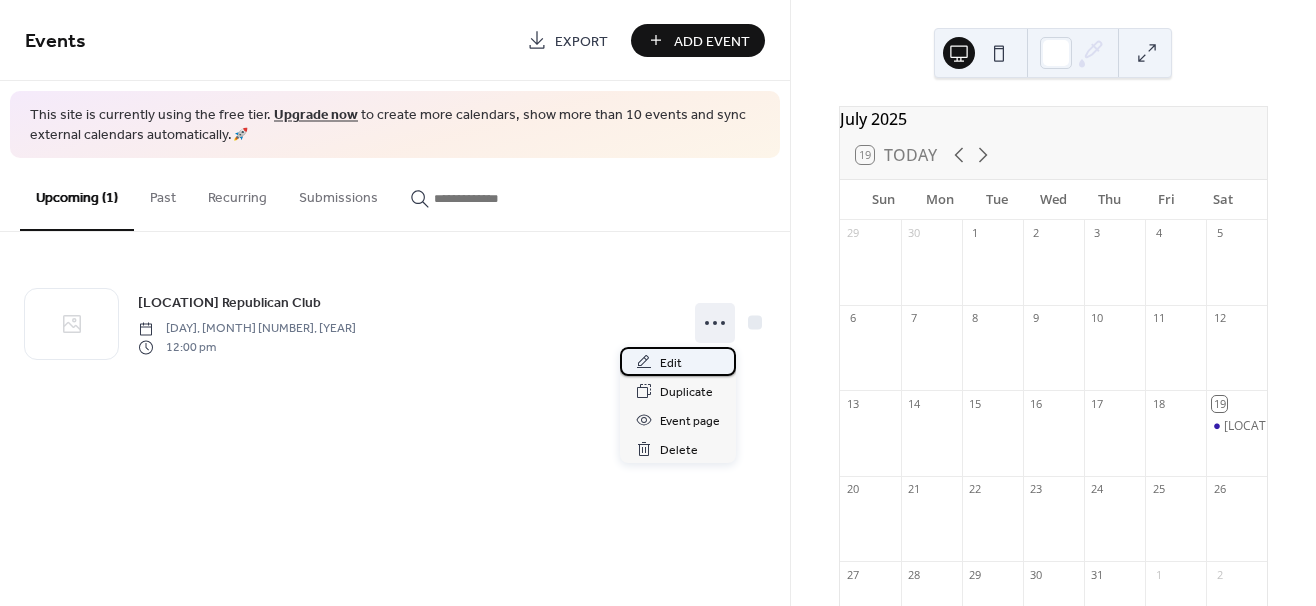 click on "Edit" at bounding box center (671, 363) 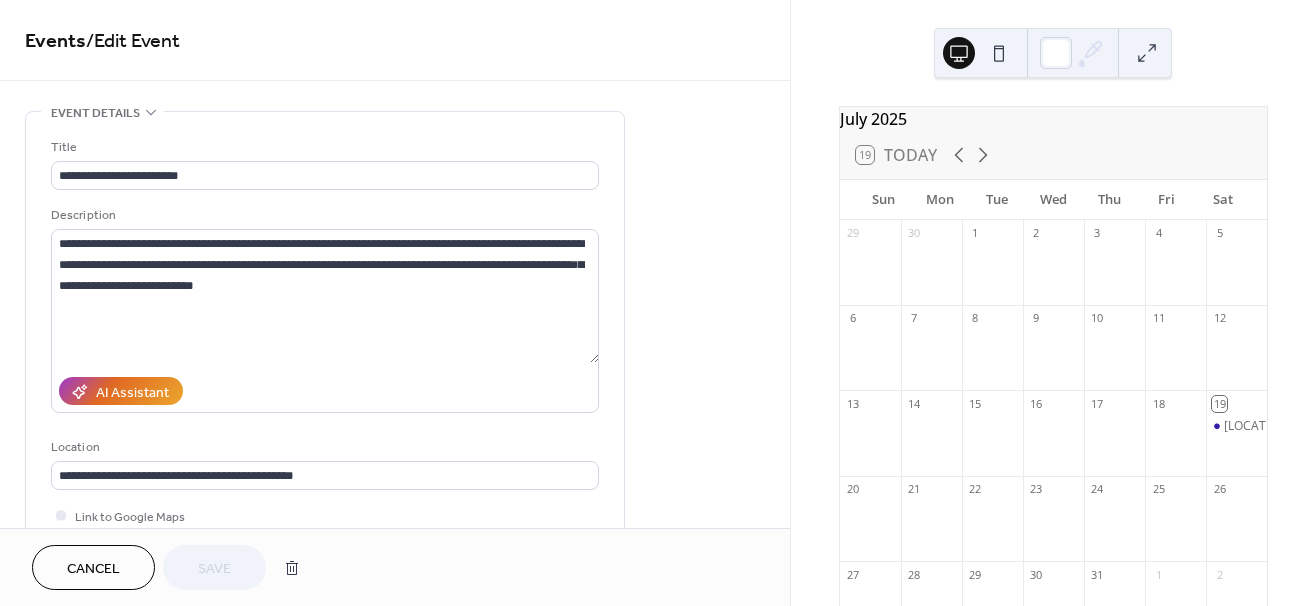 click on "2" at bounding box center [1036, 233] 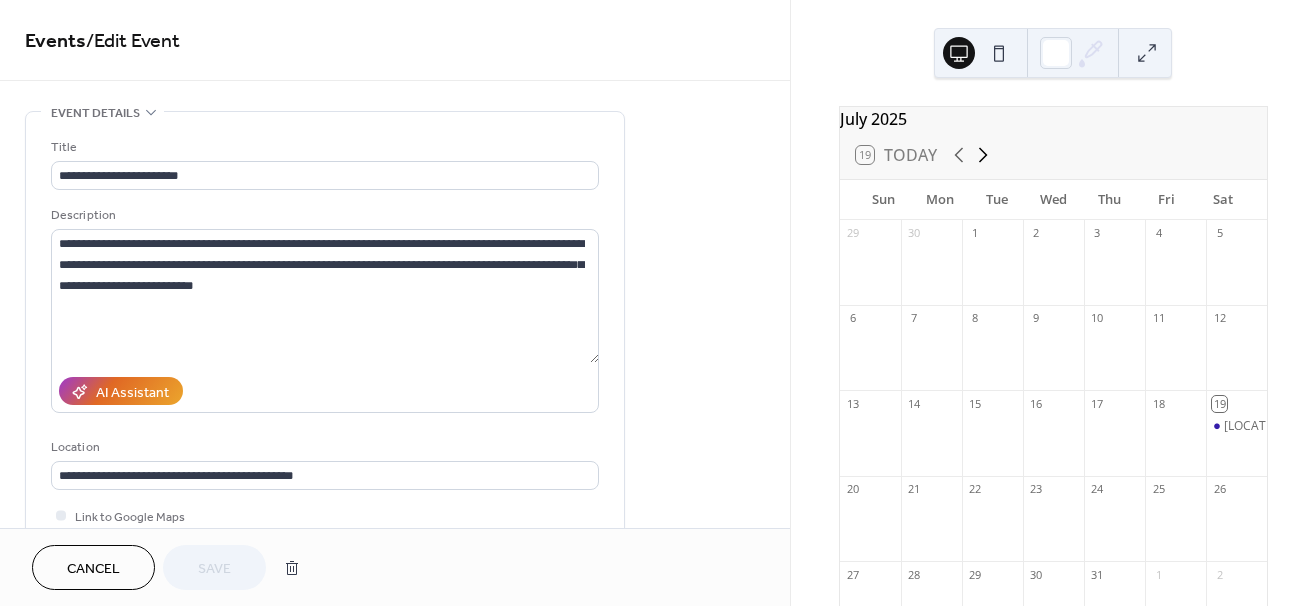 click 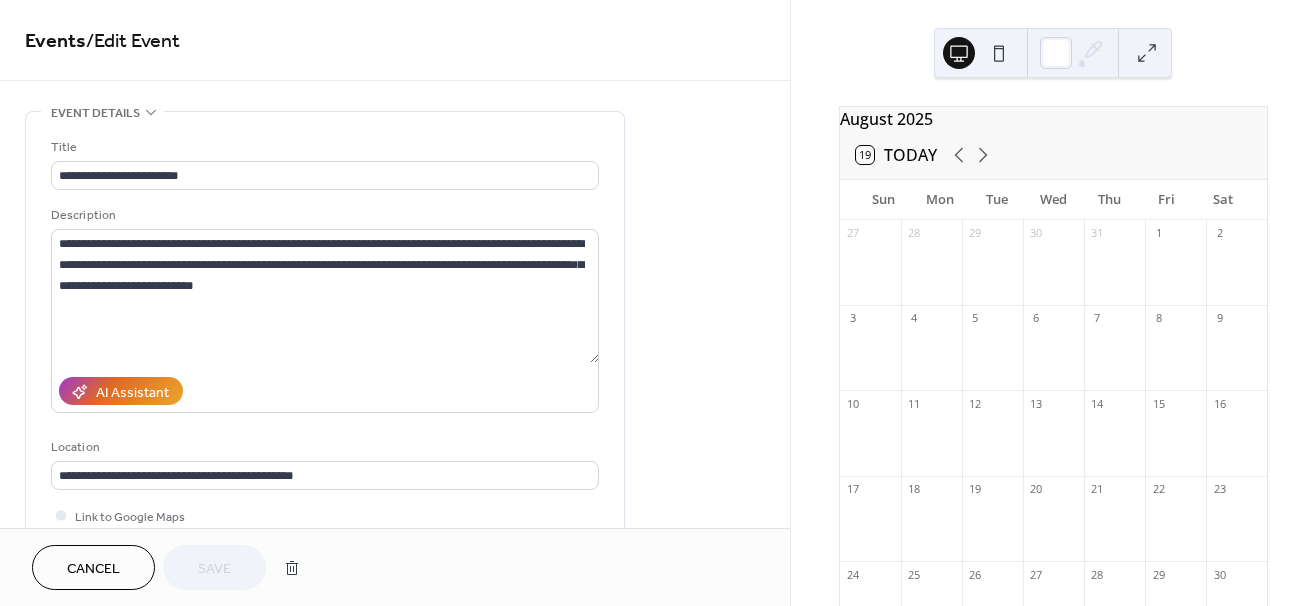 click on "6" at bounding box center (1036, 318) 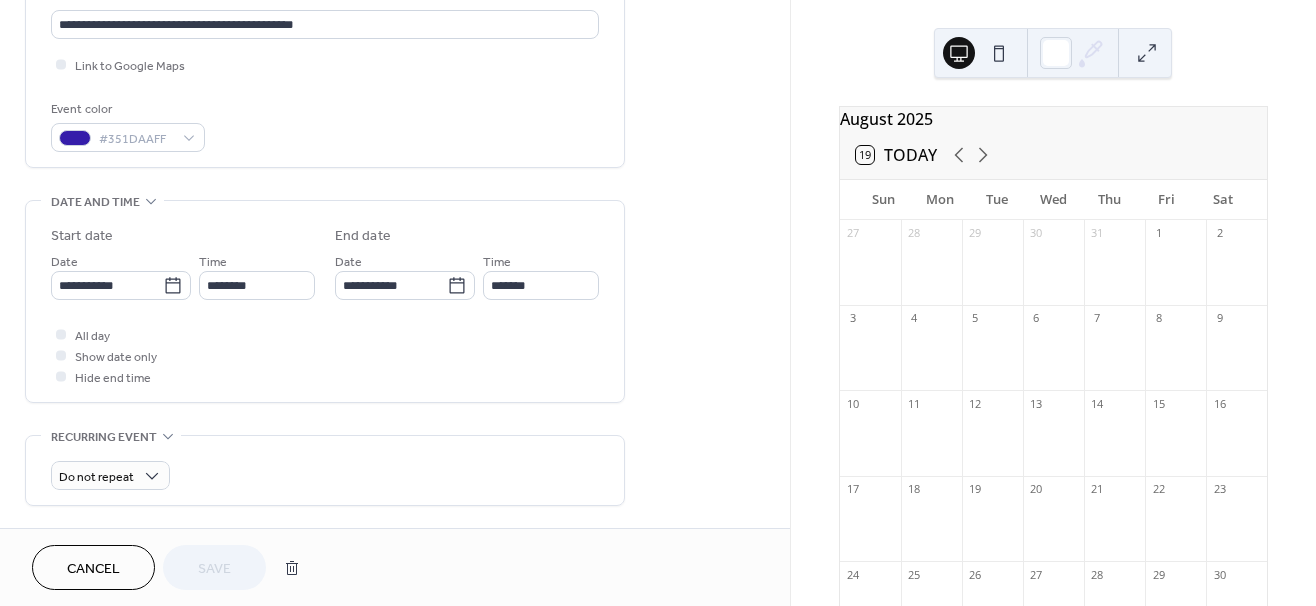 scroll, scrollTop: 461, scrollLeft: 0, axis: vertical 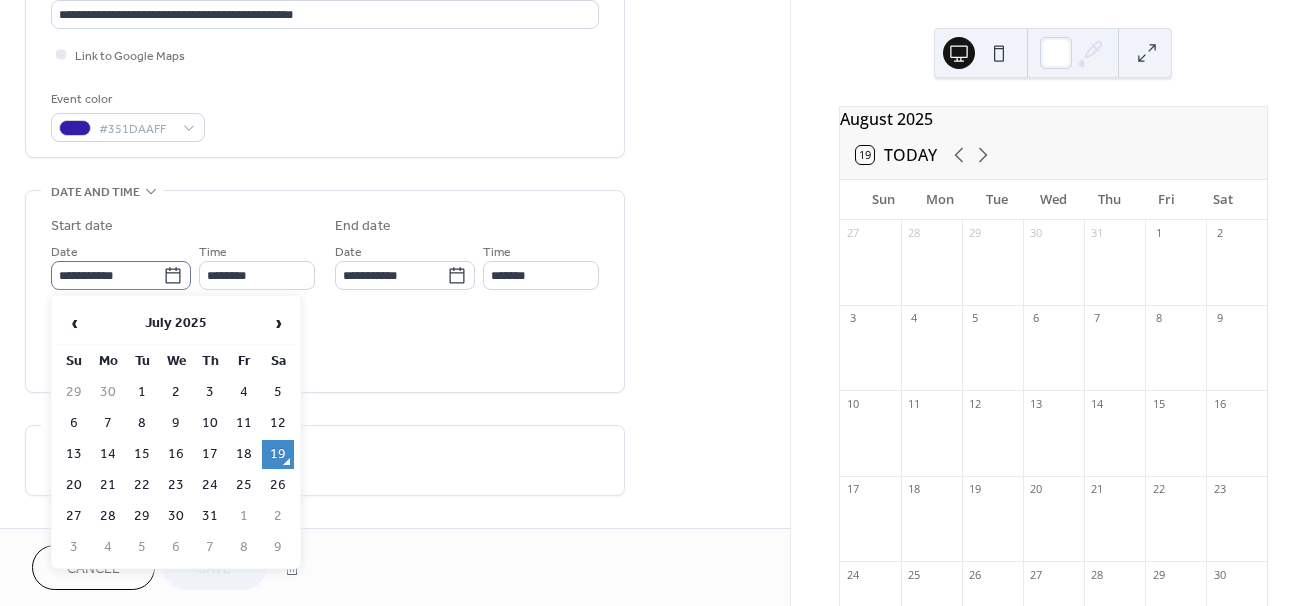 click 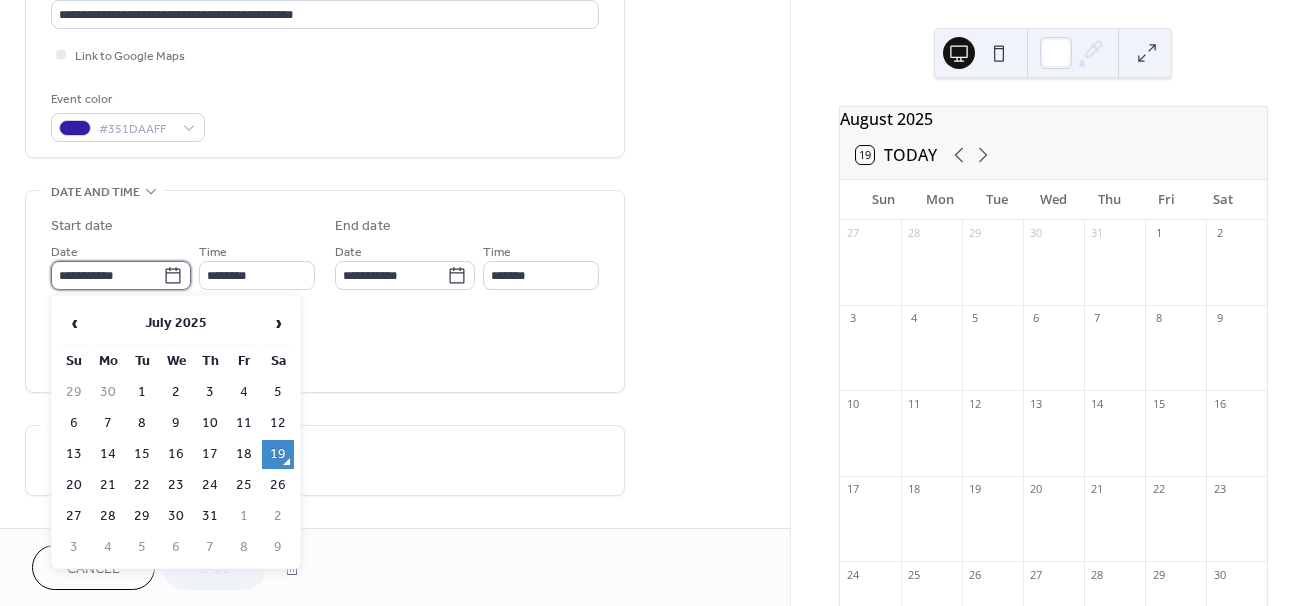 click on "**********" at bounding box center (107, 275) 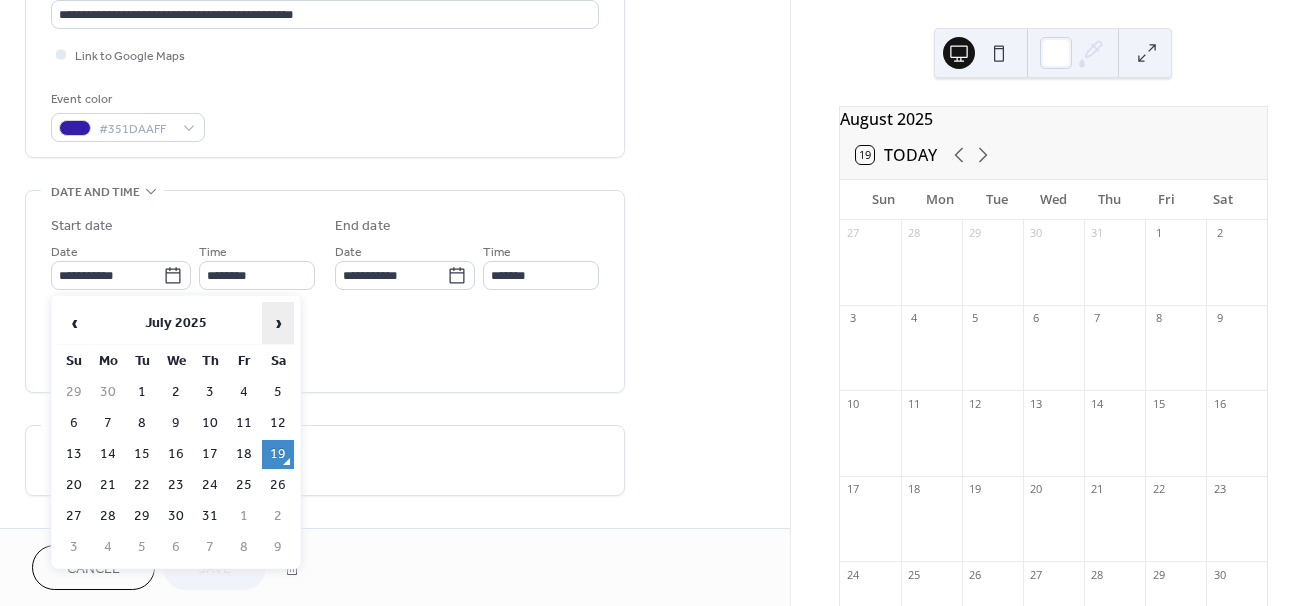 click on "›" at bounding box center (278, 323) 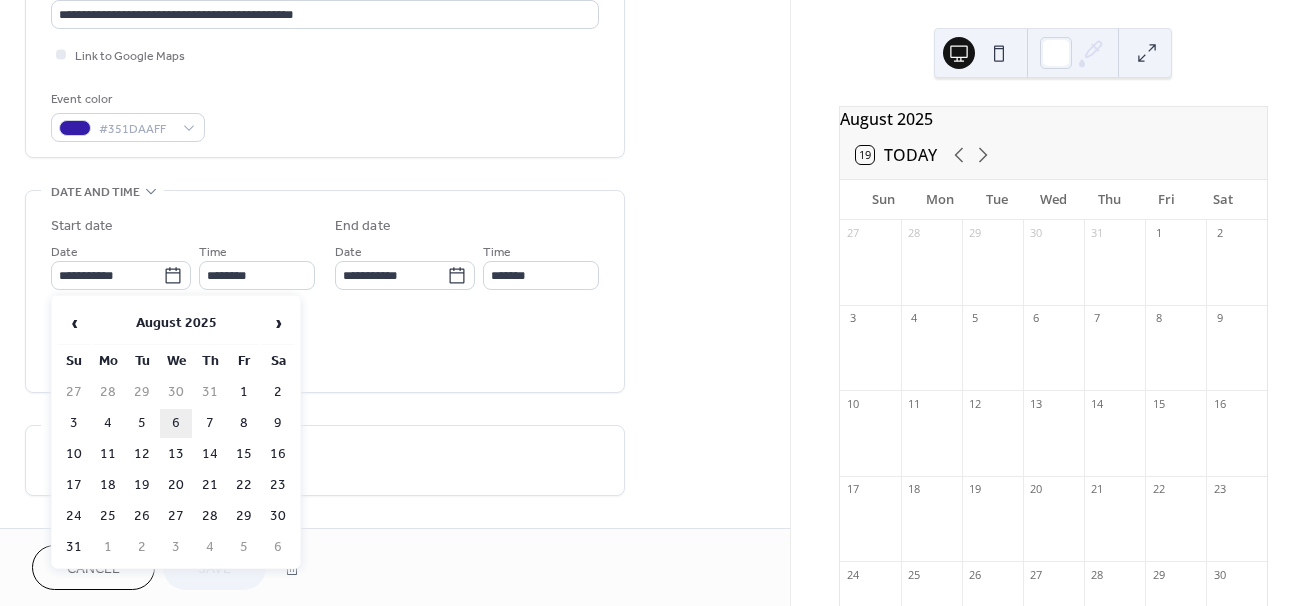 click on "6" at bounding box center (176, 423) 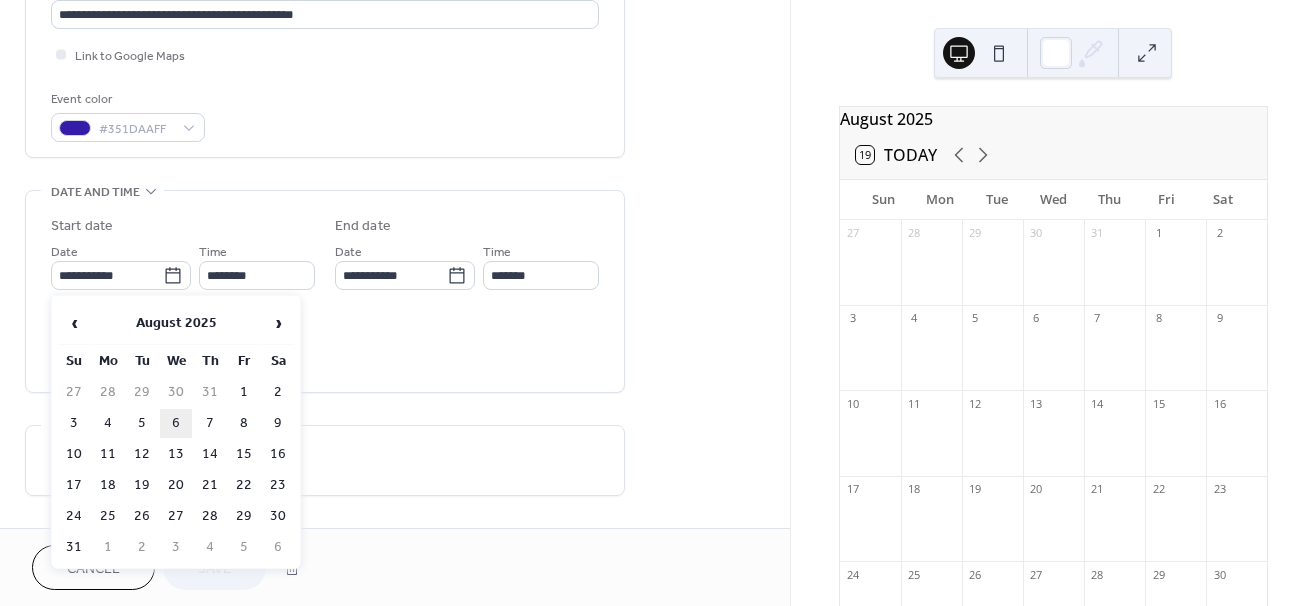 type on "**********" 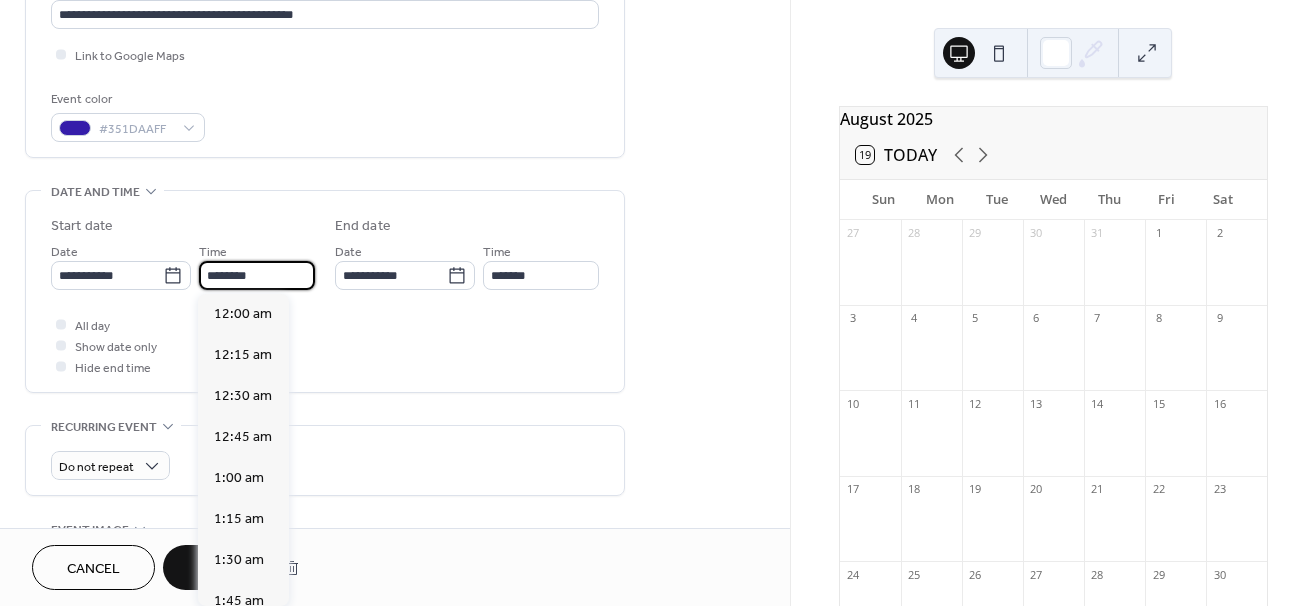 click on "********" at bounding box center [257, 275] 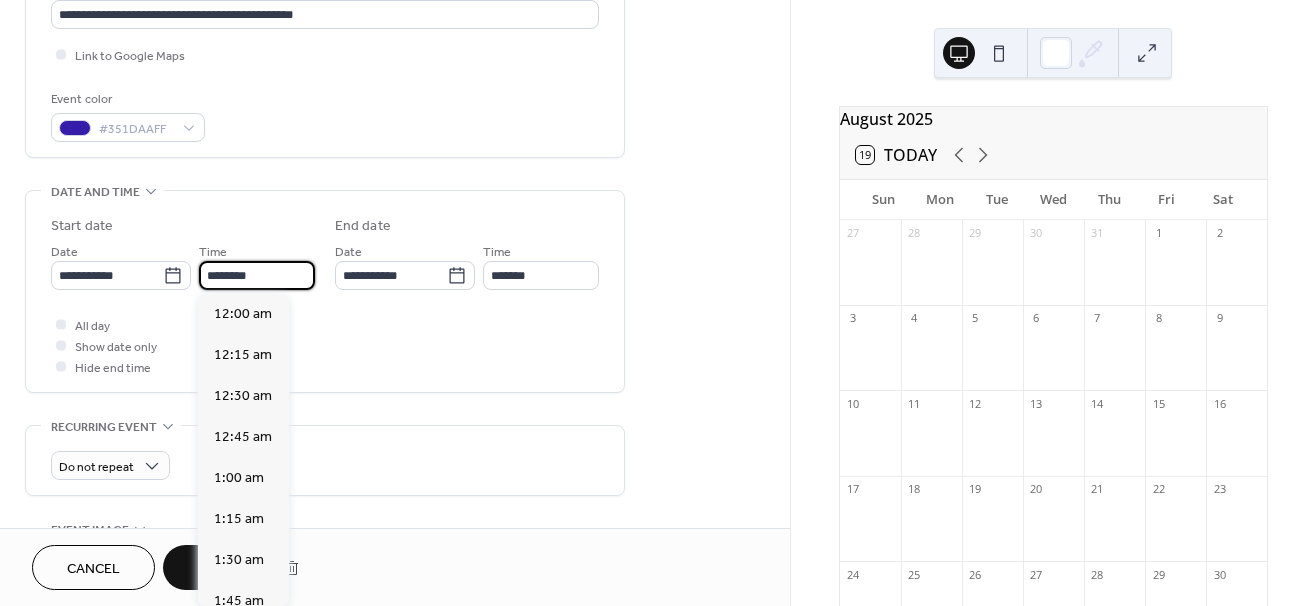 scroll, scrollTop: 1968, scrollLeft: 0, axis: vertical 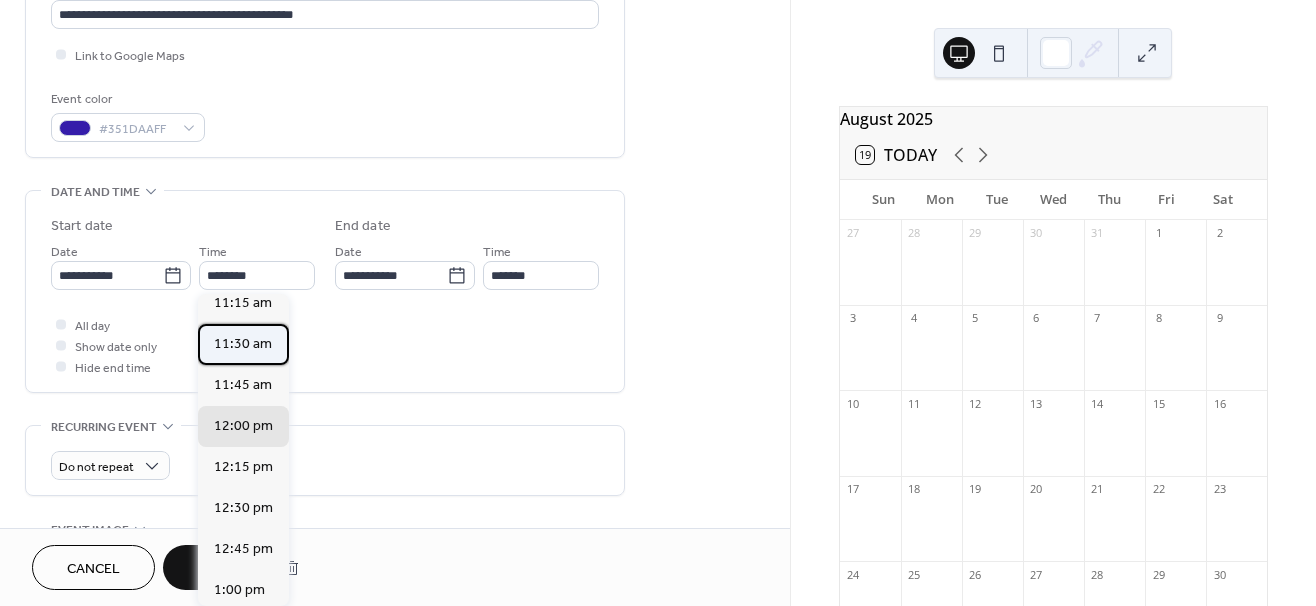 click on "11:30 am" at bounding box center [243, 344] 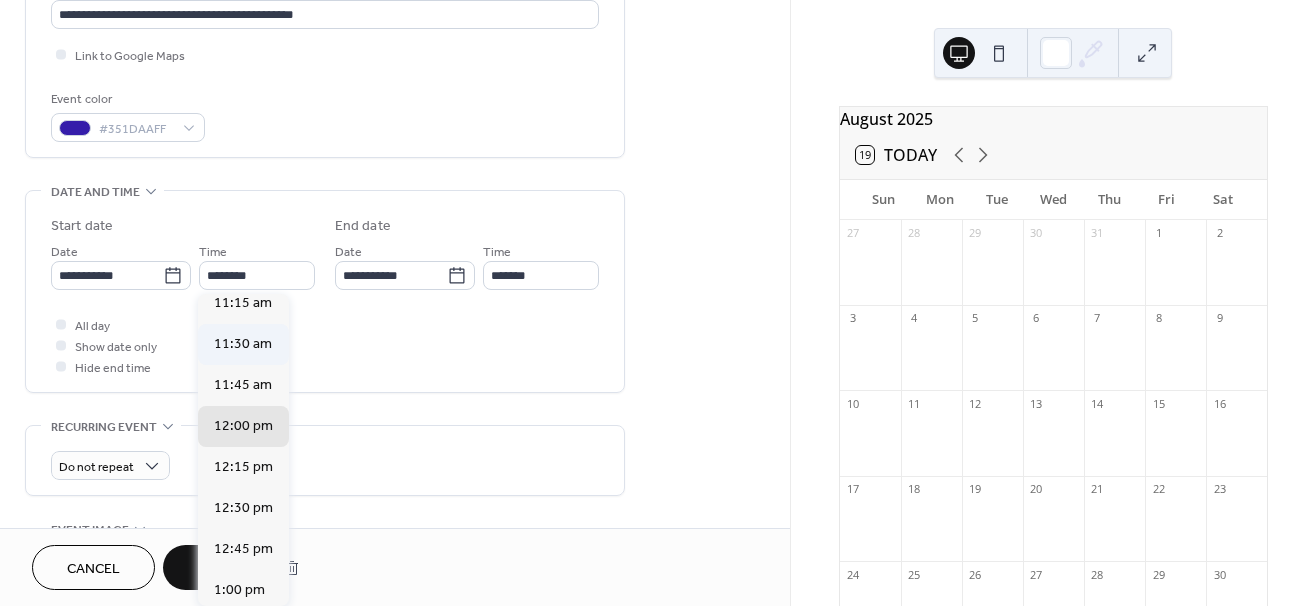 type on "********" 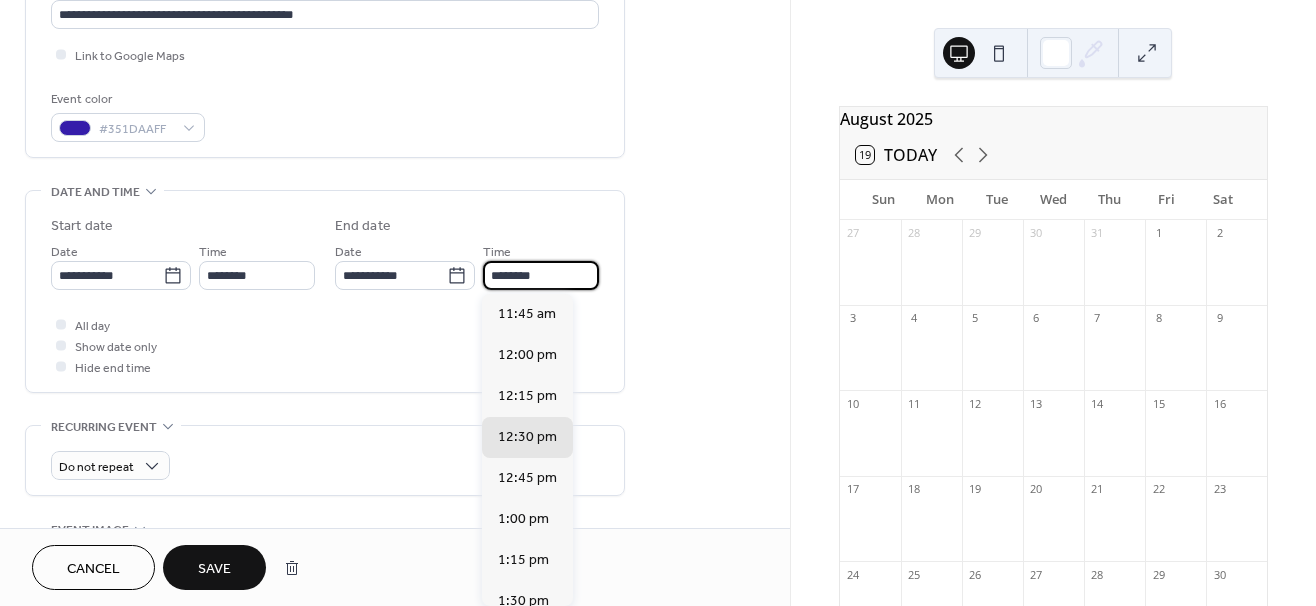 click on "********" at bounding box center (541, 275) 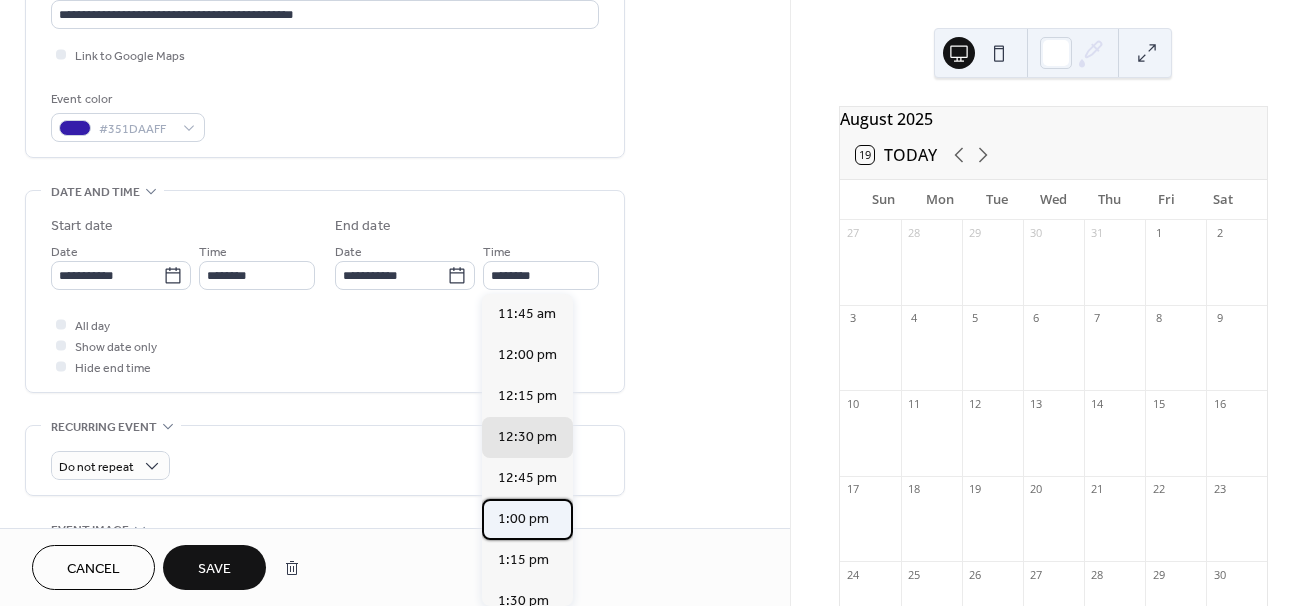 click on "1:00 pm" at bounding box center (523, 519) 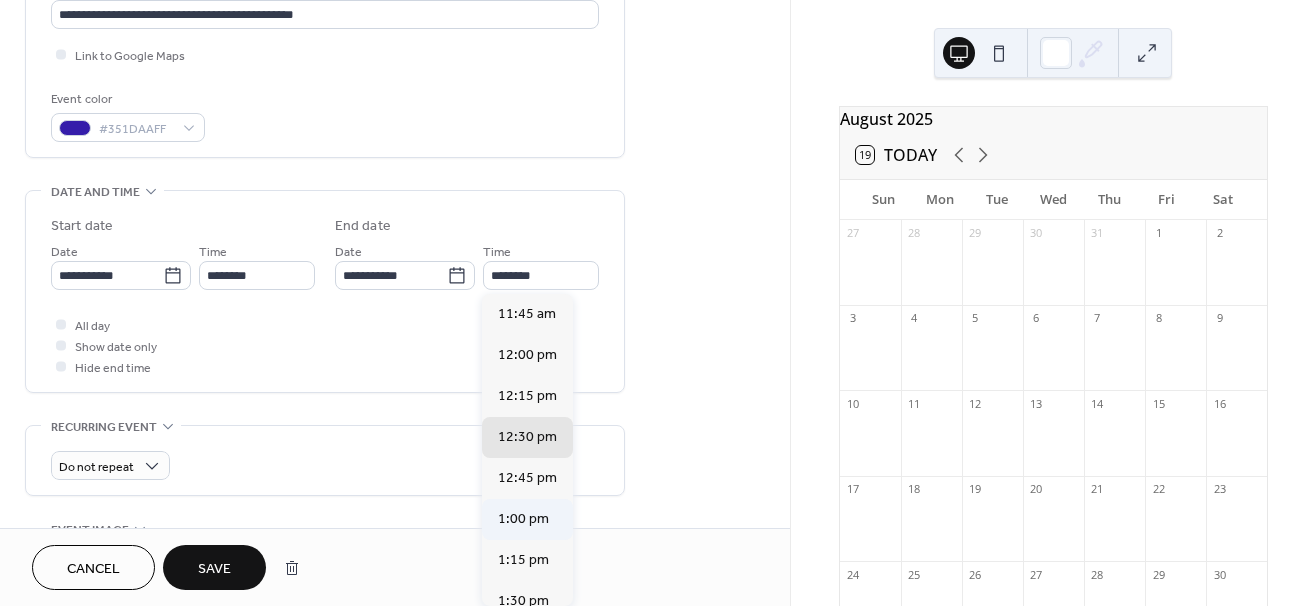 type on "*******" 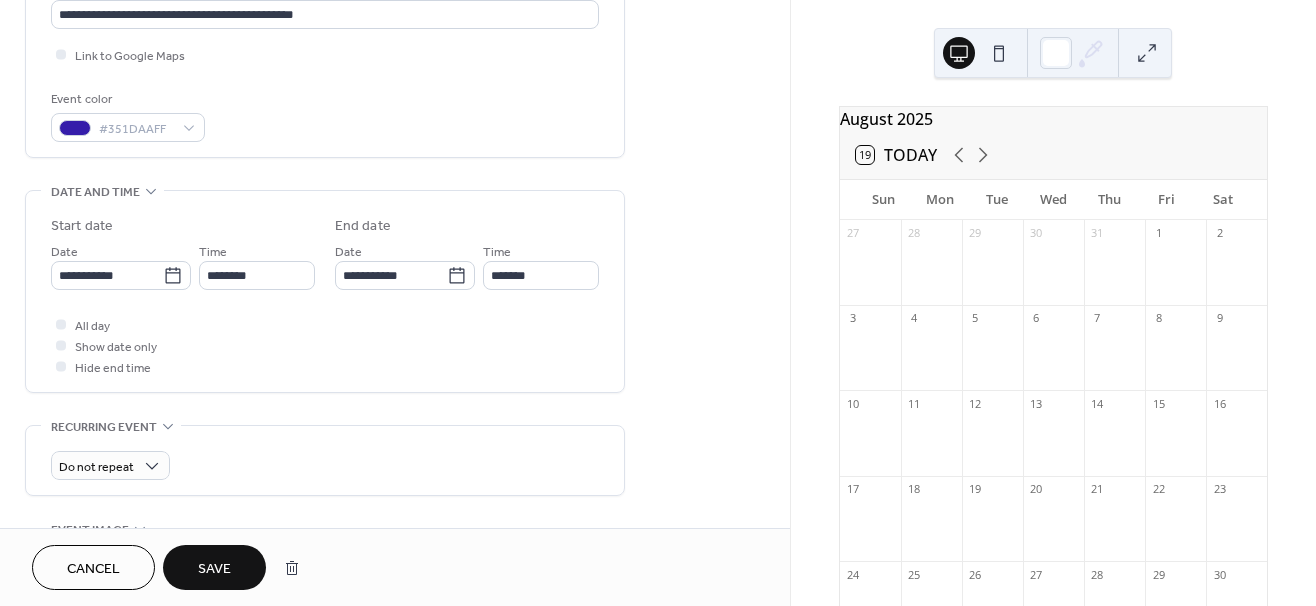 click on "Save" at bounding box center [214, 569] 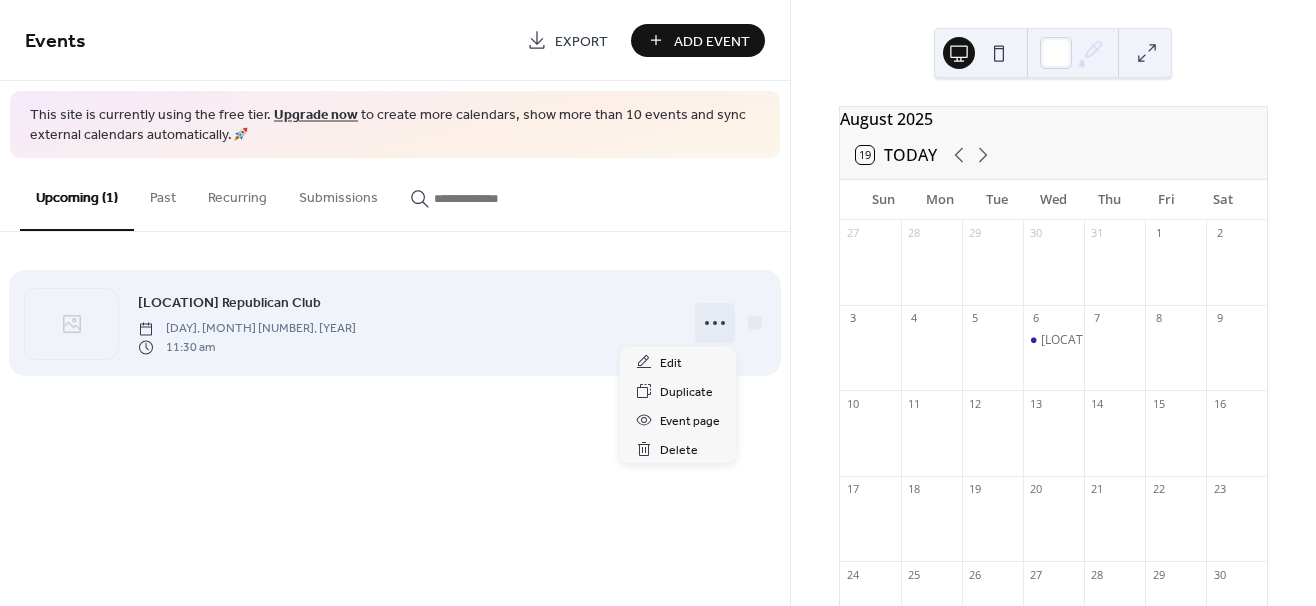 click 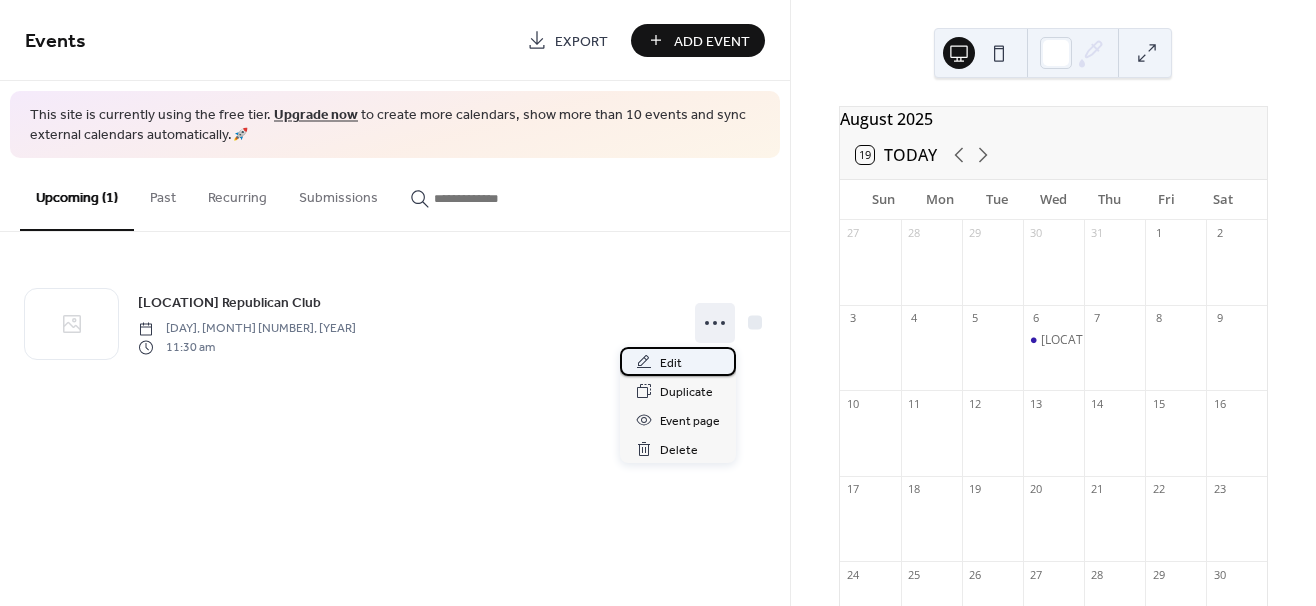 click on "Edit" at bounding box center (671, 363) 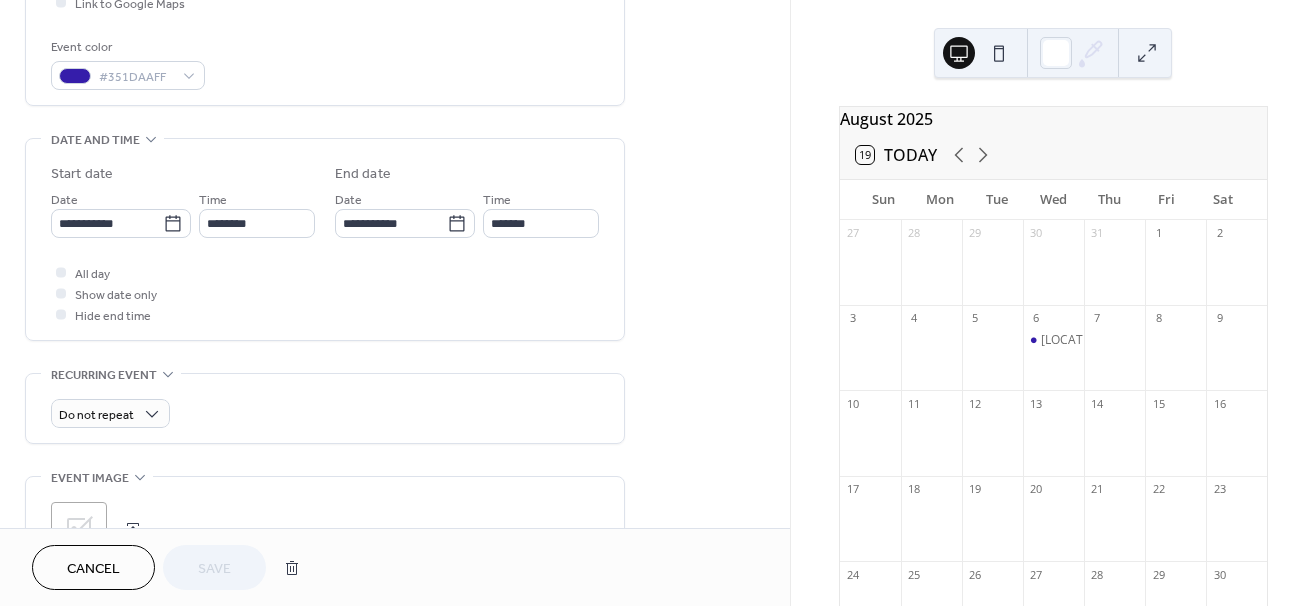 scroll, scrollTop: 554, scrollLeft: 0, axis: vertical 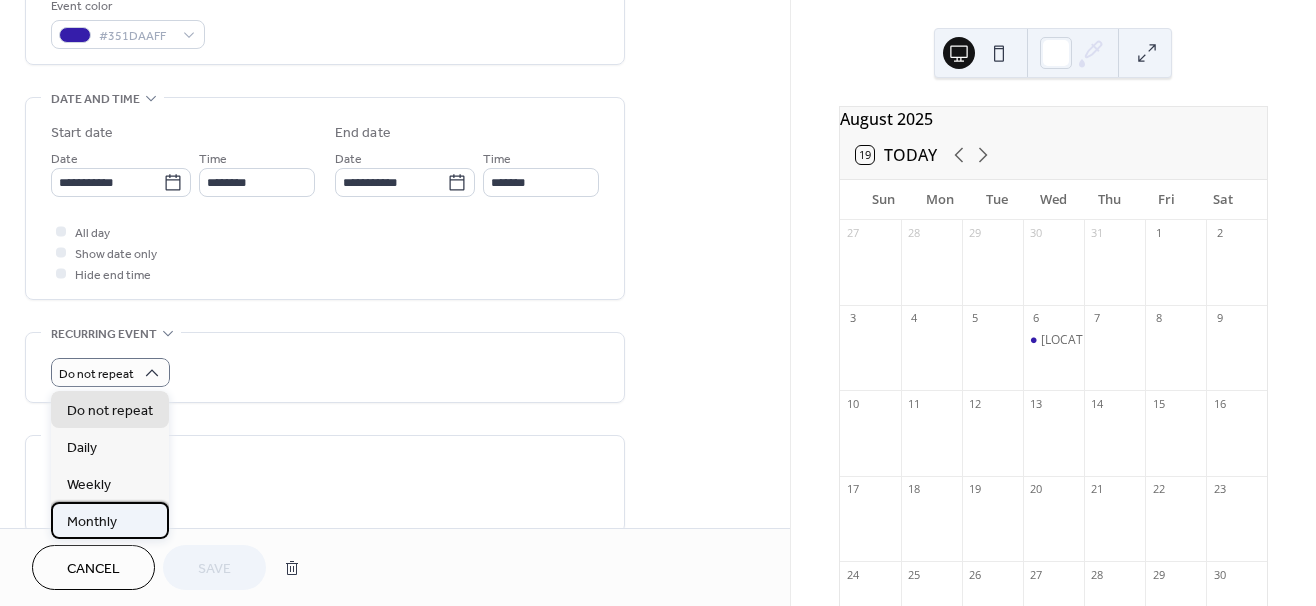 click on "Monthly" at bounding box center [110, 520] 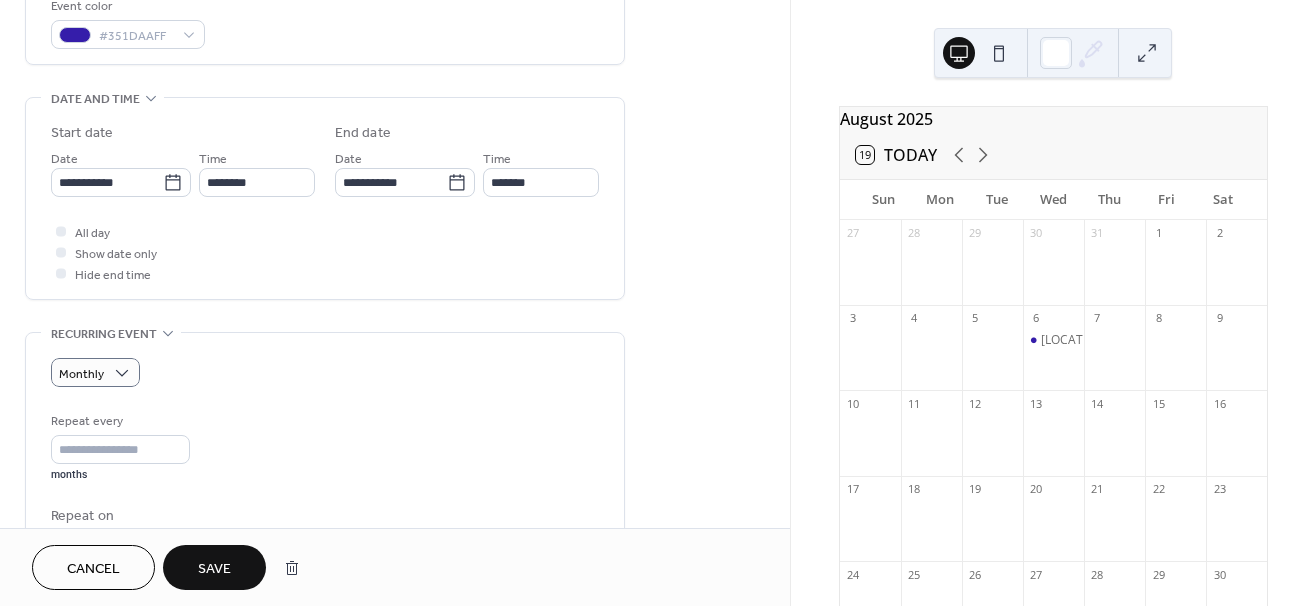 click on "Save" at bounding box center [214, 569] 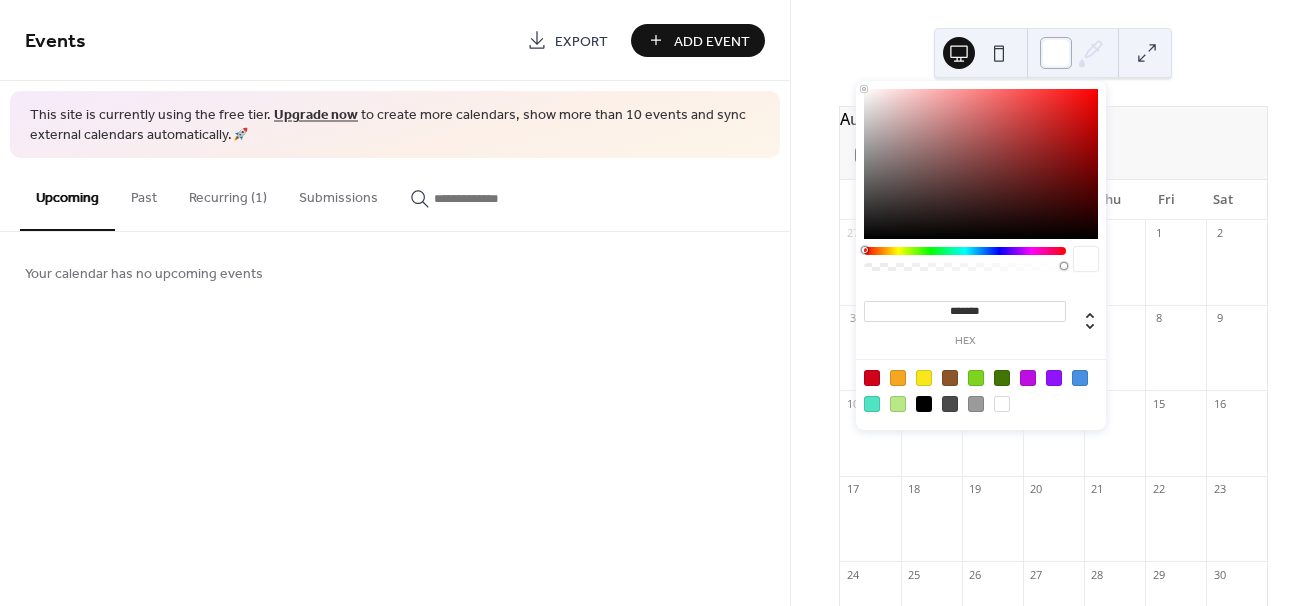 click at bounding box center (1056, 53) 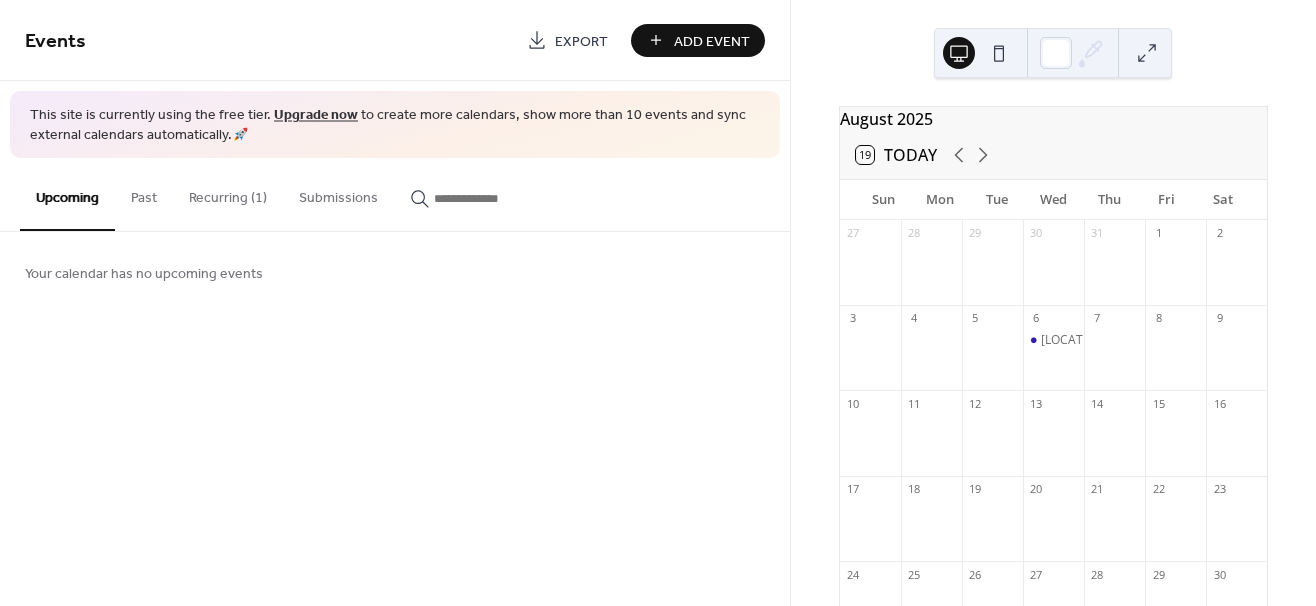 click on "Add Event" at bounding box center [712, 41] 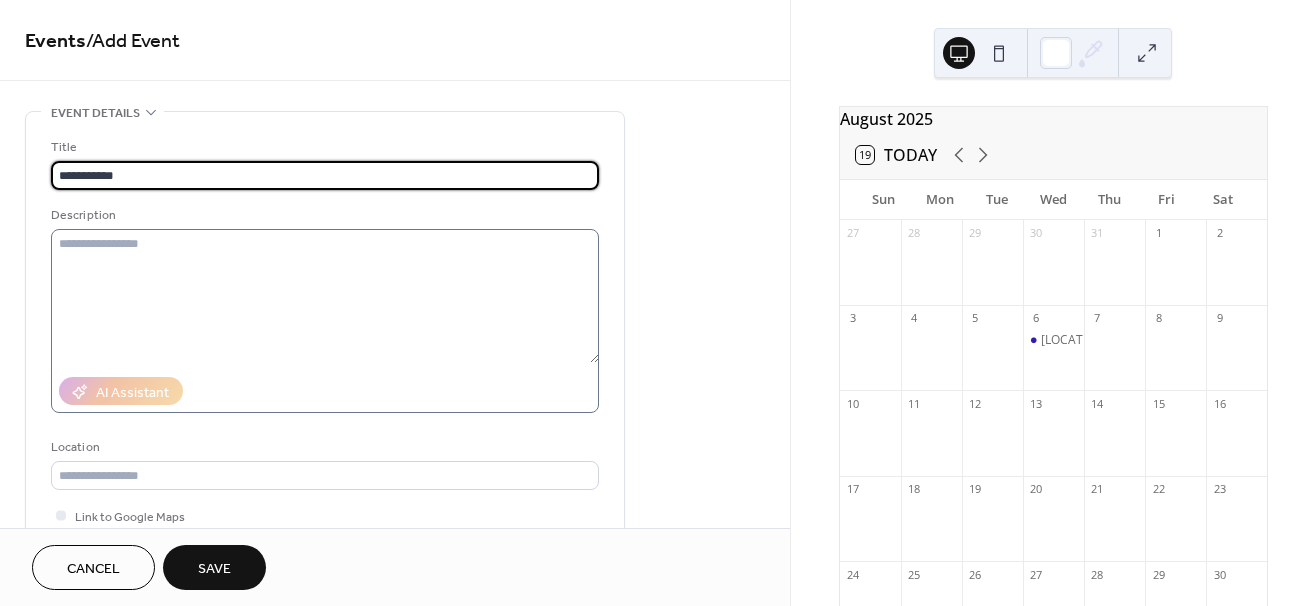 type on "**********" 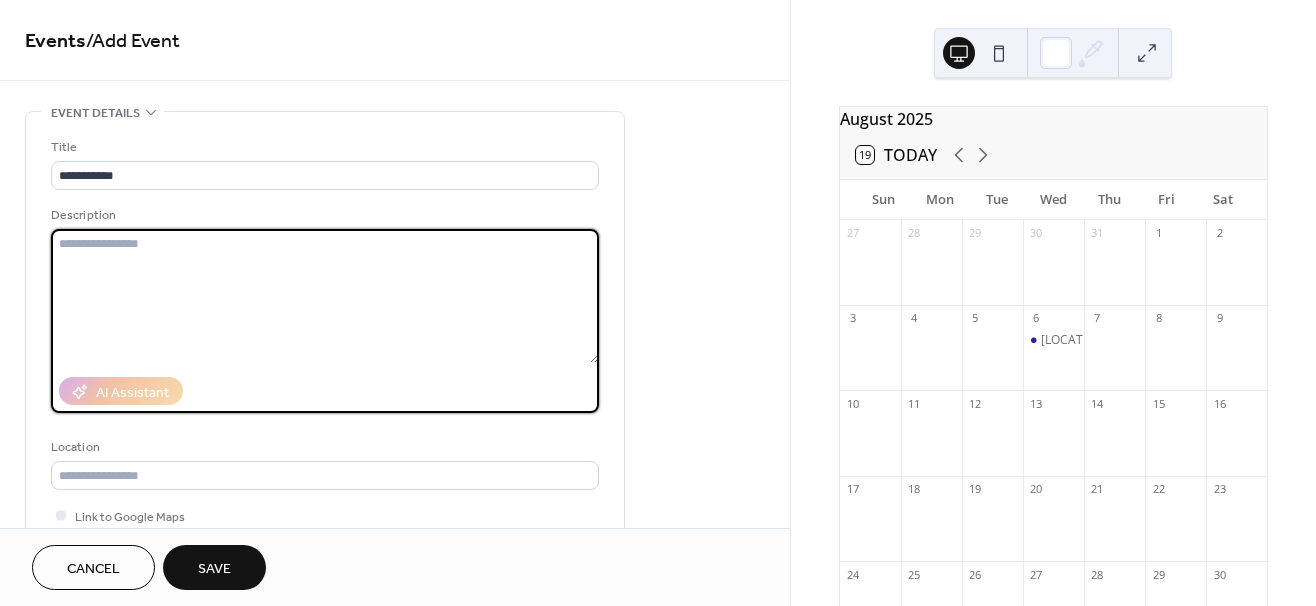 click at bounding box center (325, 296) 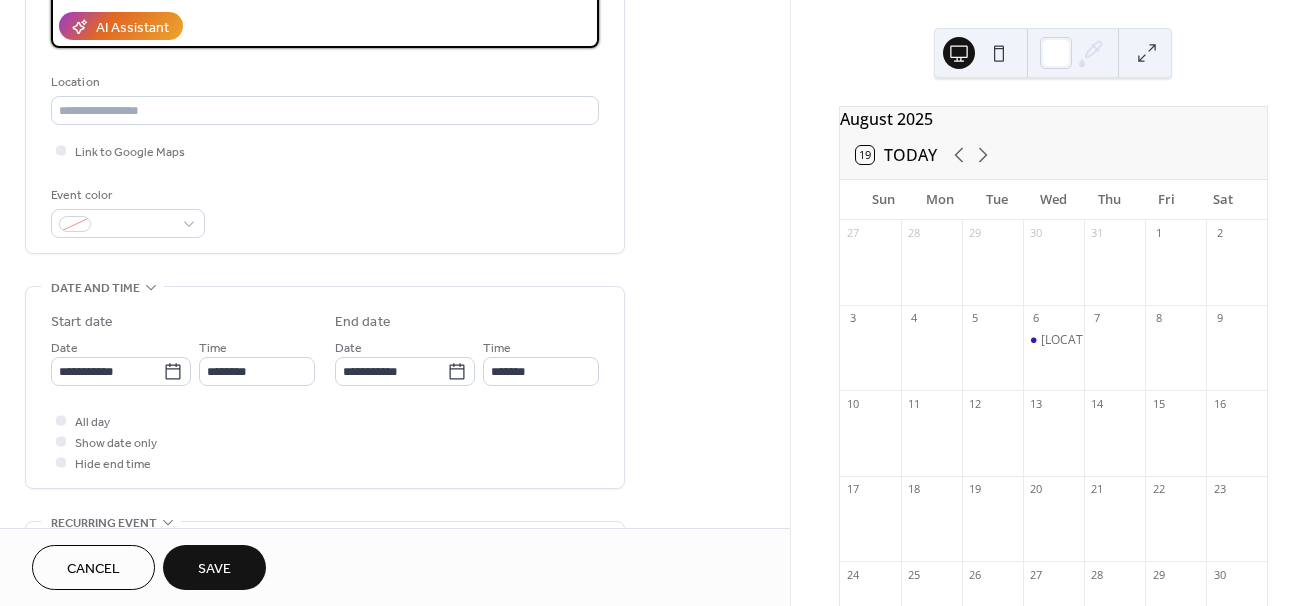 scroll, scrollTop: 368, scrollLeft: 0, axis: vertical 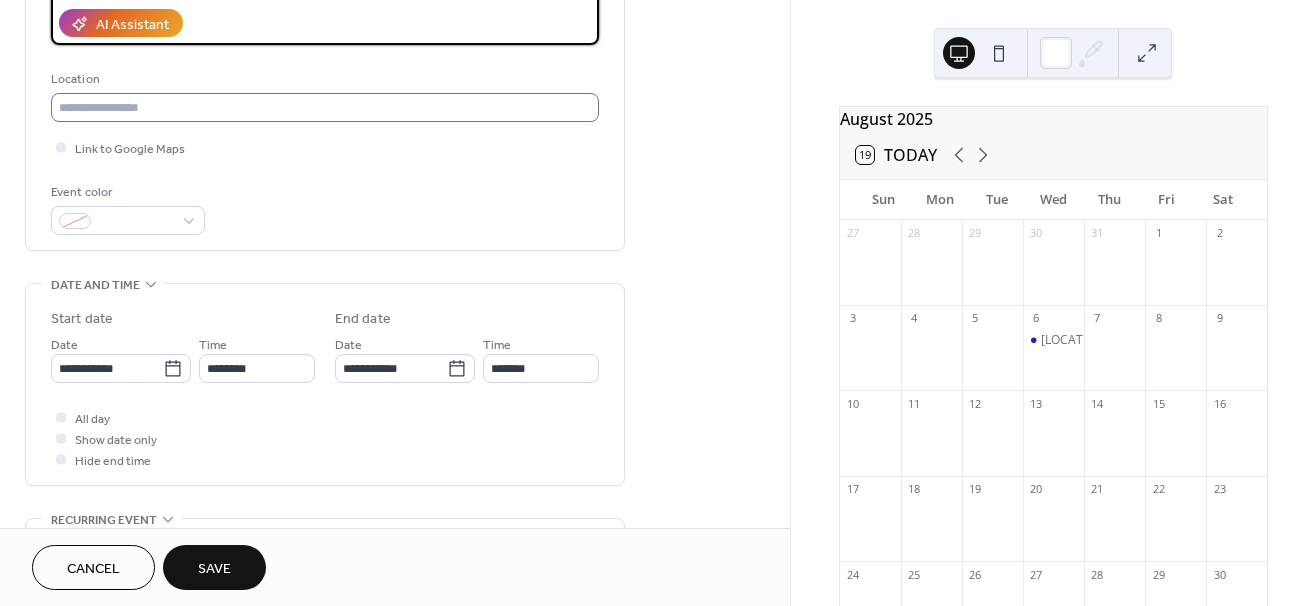 type on "**********" 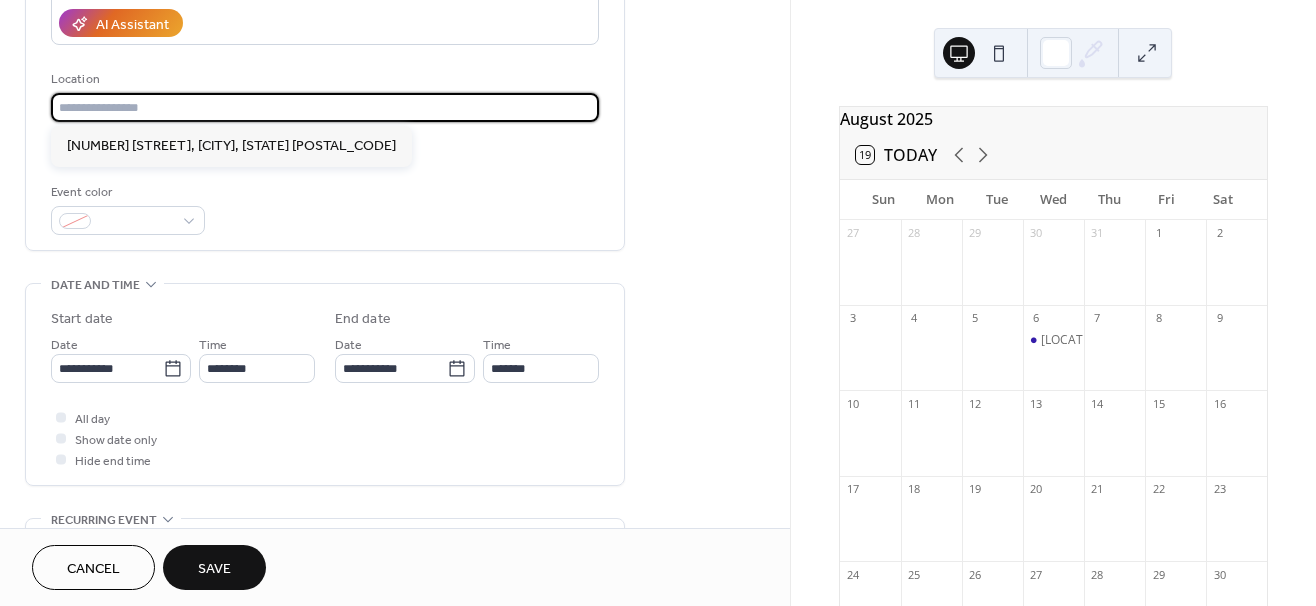 click at bounding box center [325, 107] 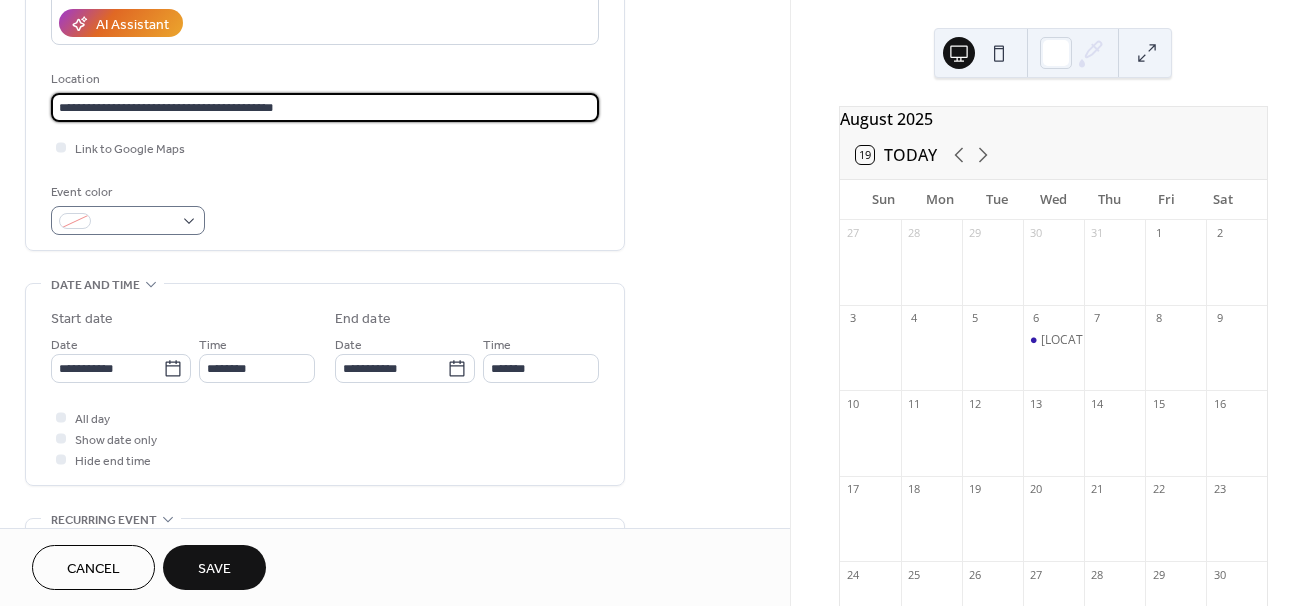 type on "**********" 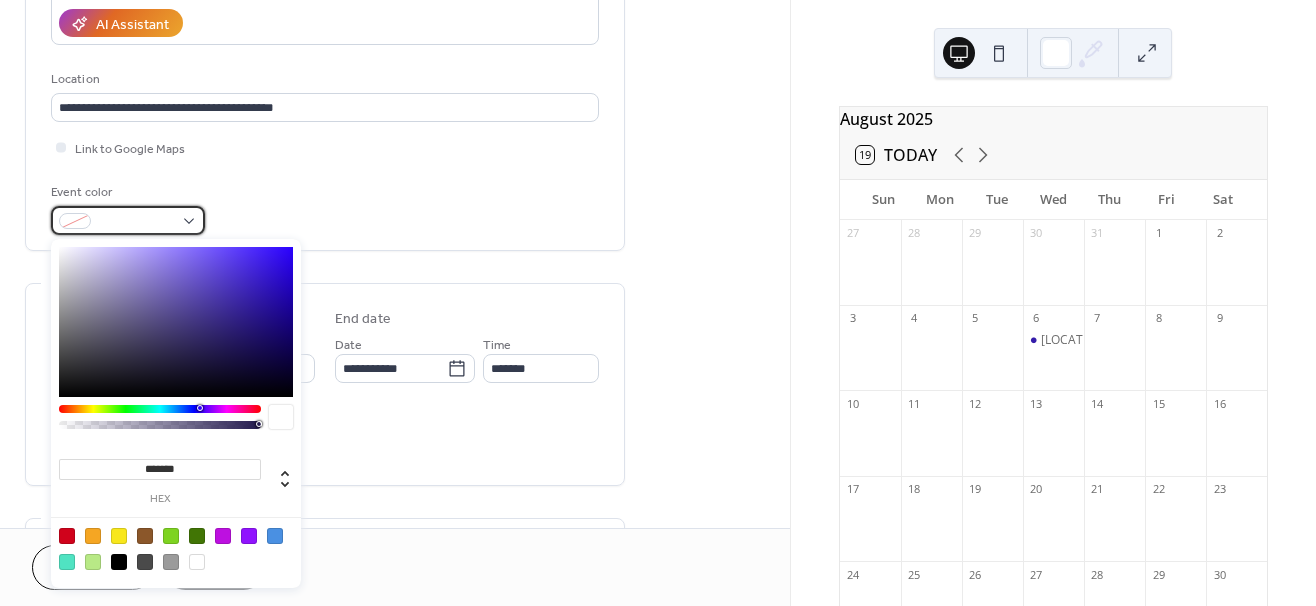 click at bounding box center (128, 220) 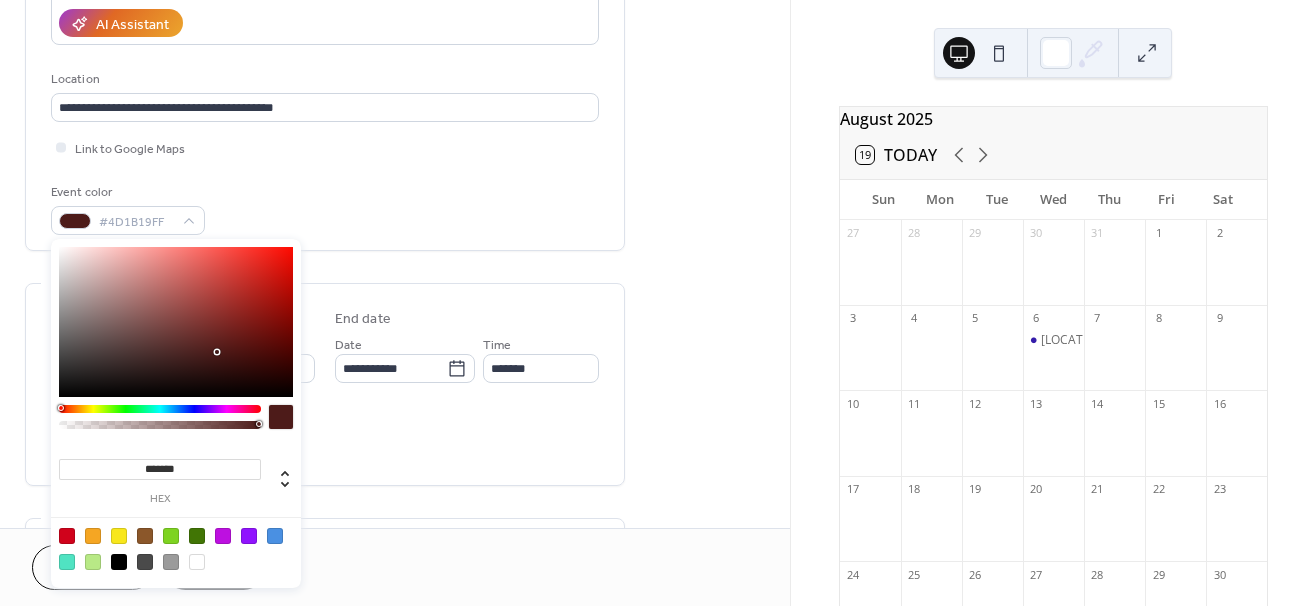 click at bounding box center (160, 409) 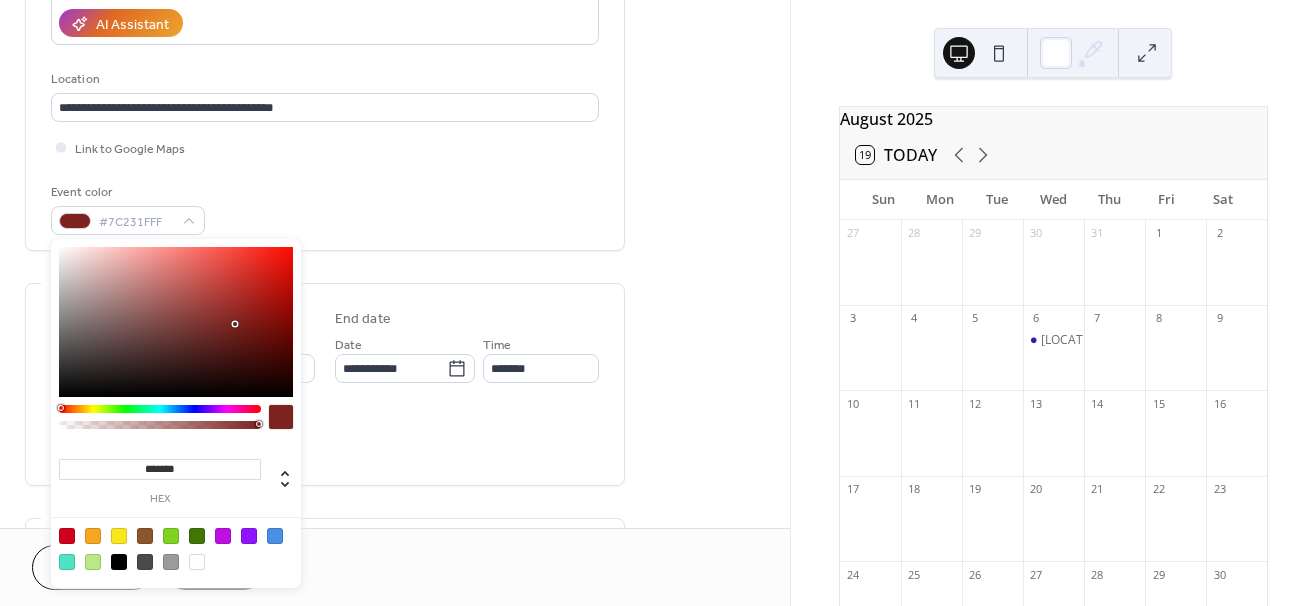 click at bounding box center (176, 322) 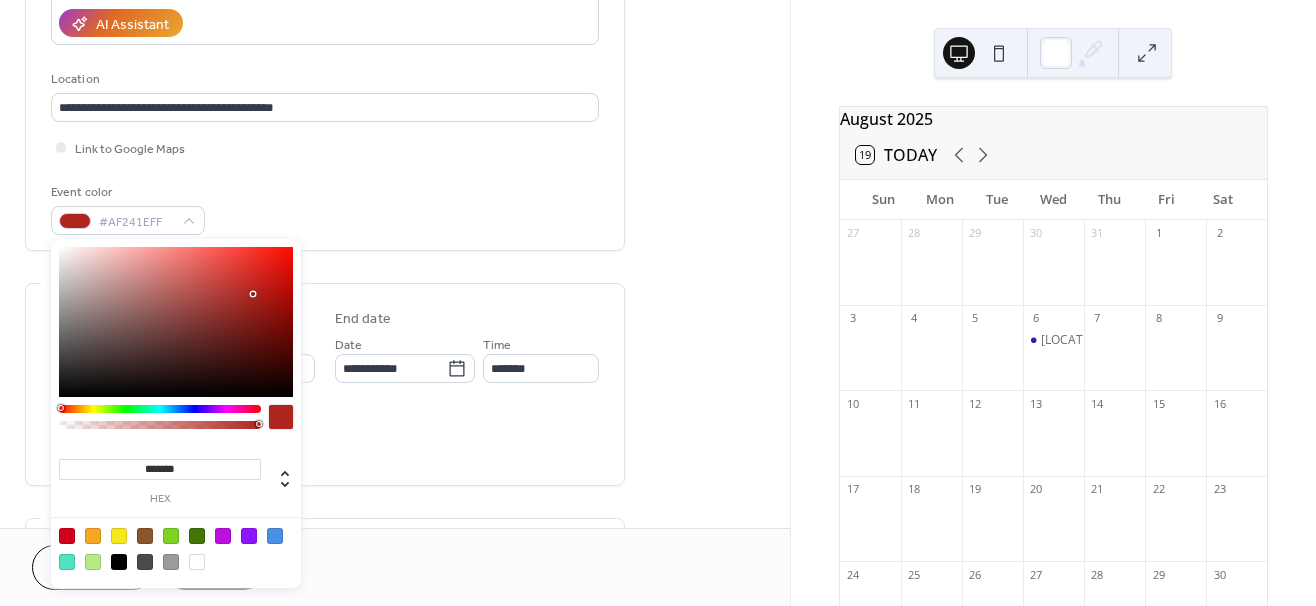 click at bounding box center (176, 322) 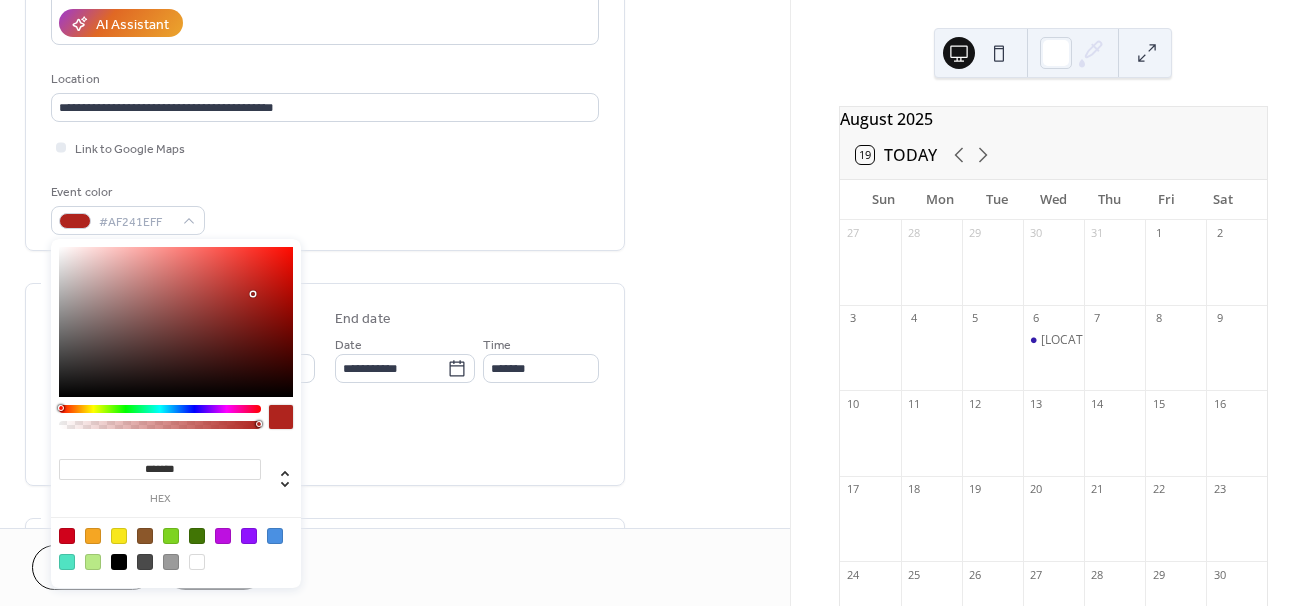 type on "*******" 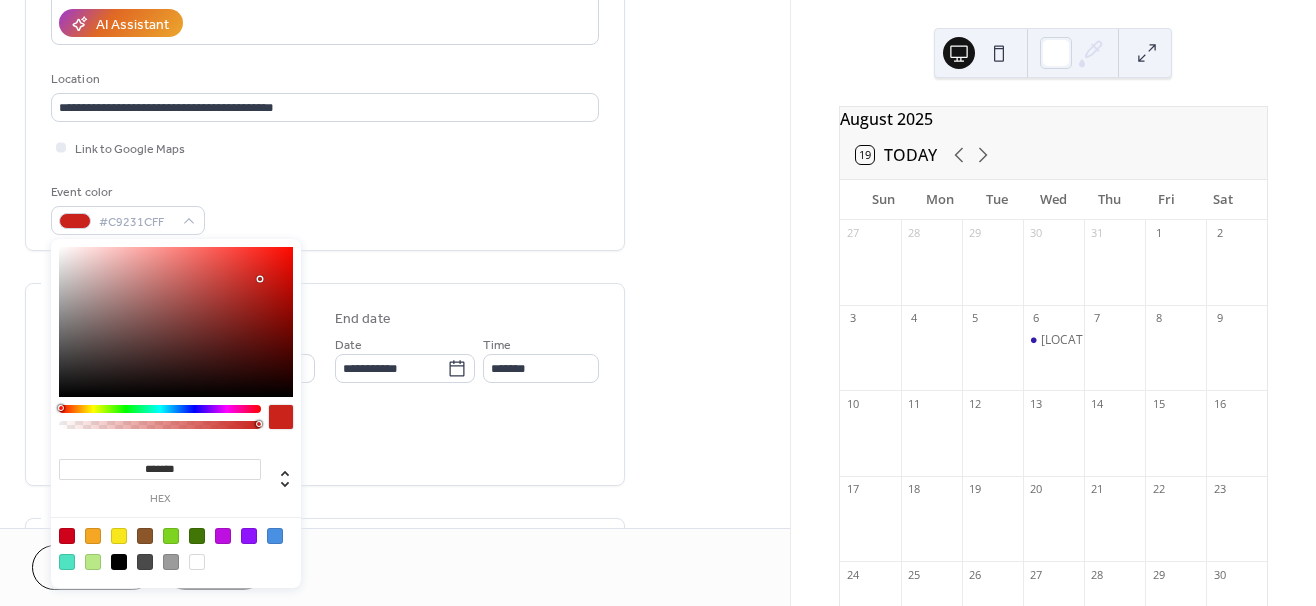 click at bounding box center (176, 322) 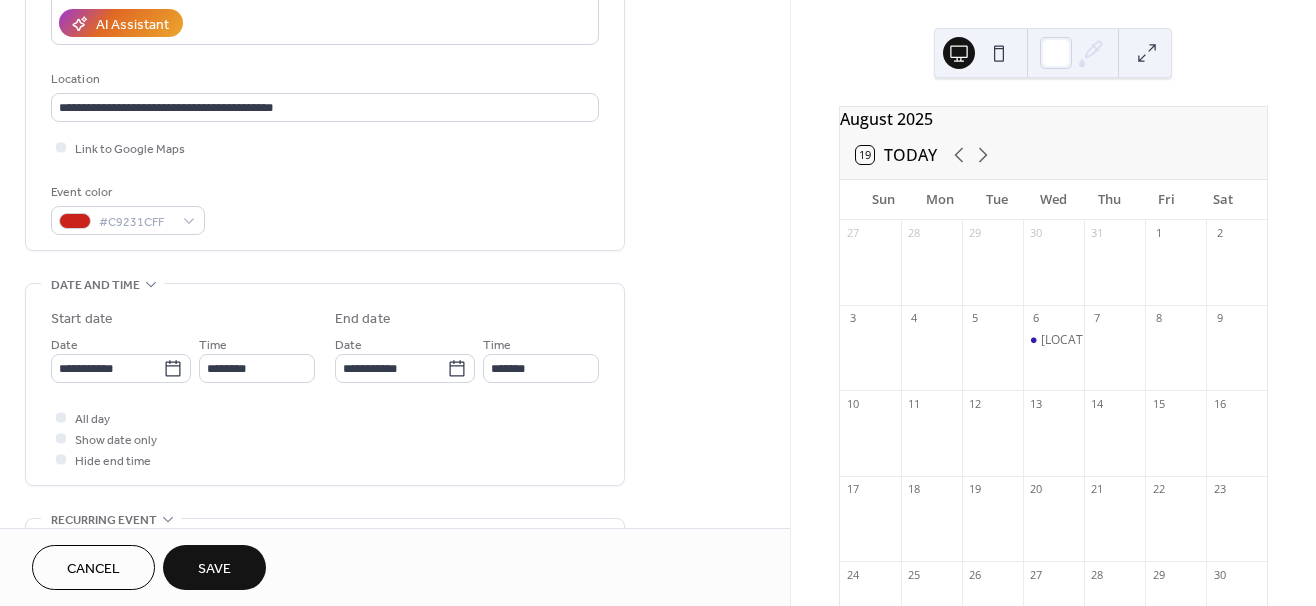 click on "**********" at bounding box center (325, 342) 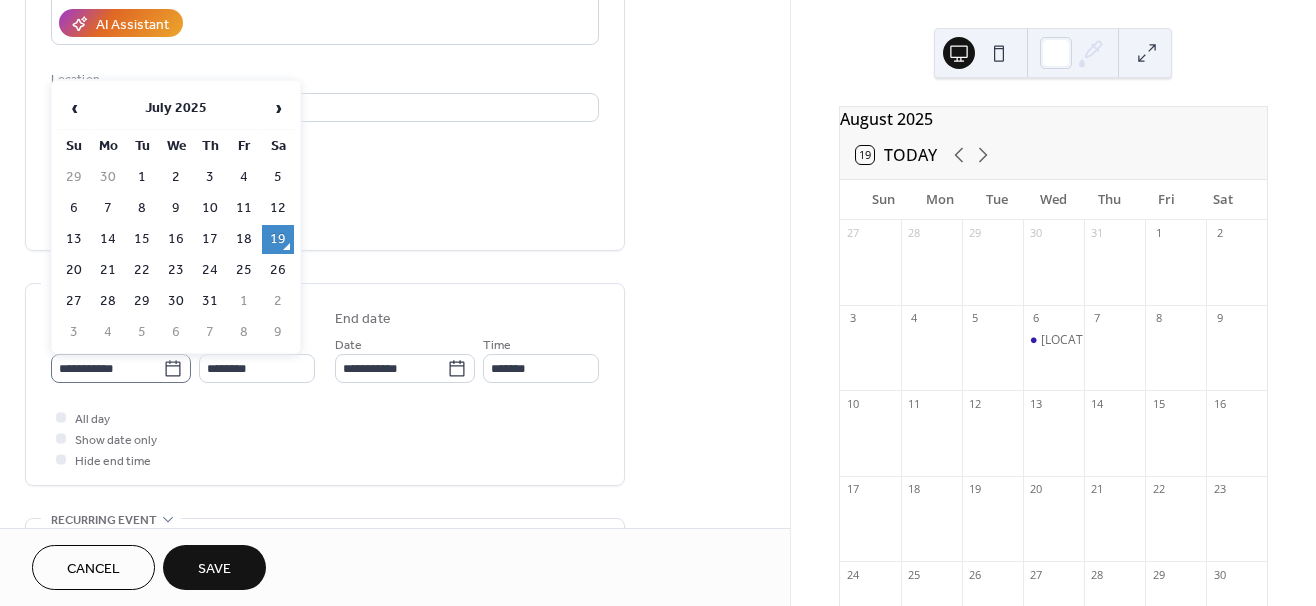 click 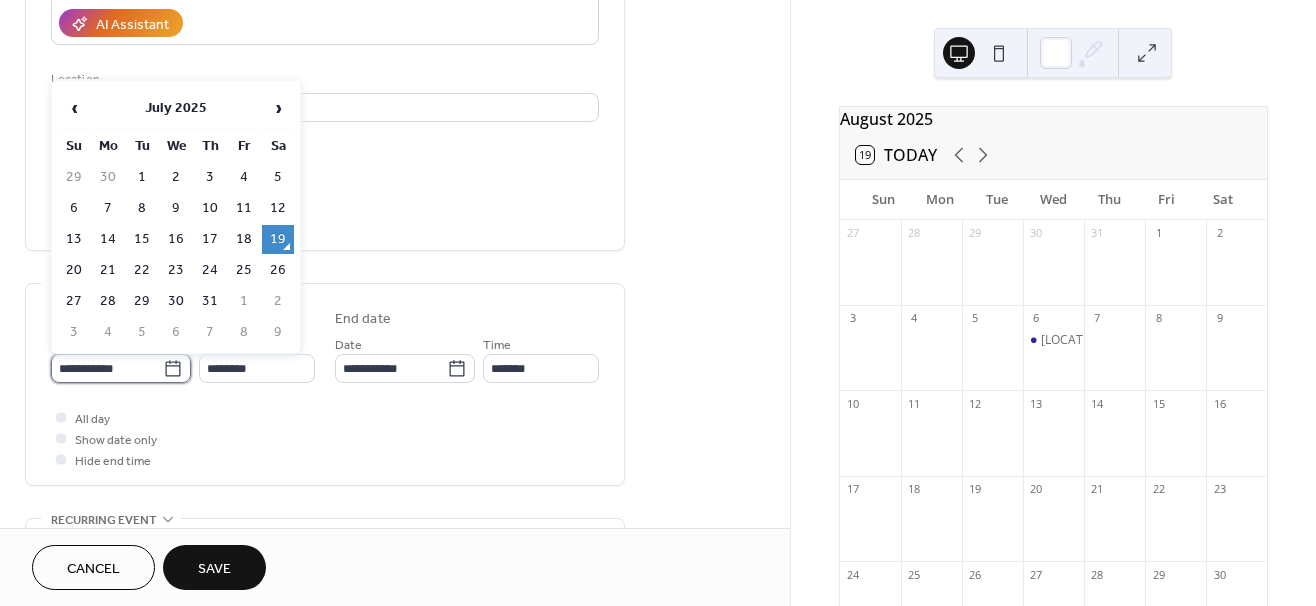 click on "**********" at bounding box center (107, 368) 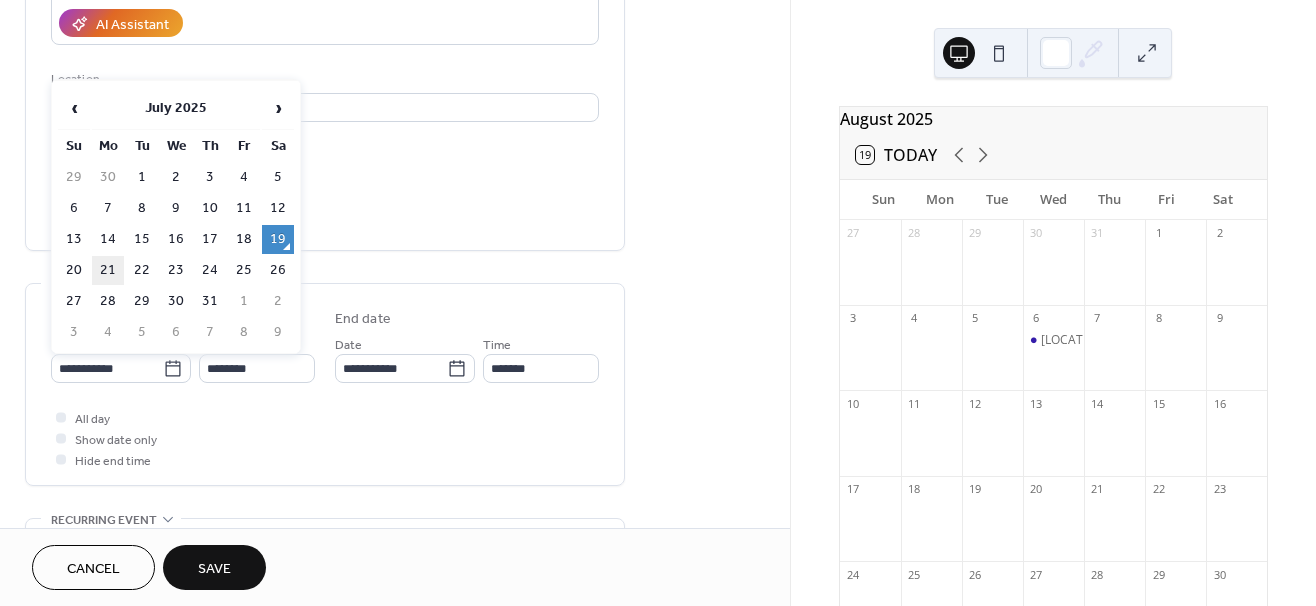 click on "21" at bounding box center (108, 270) 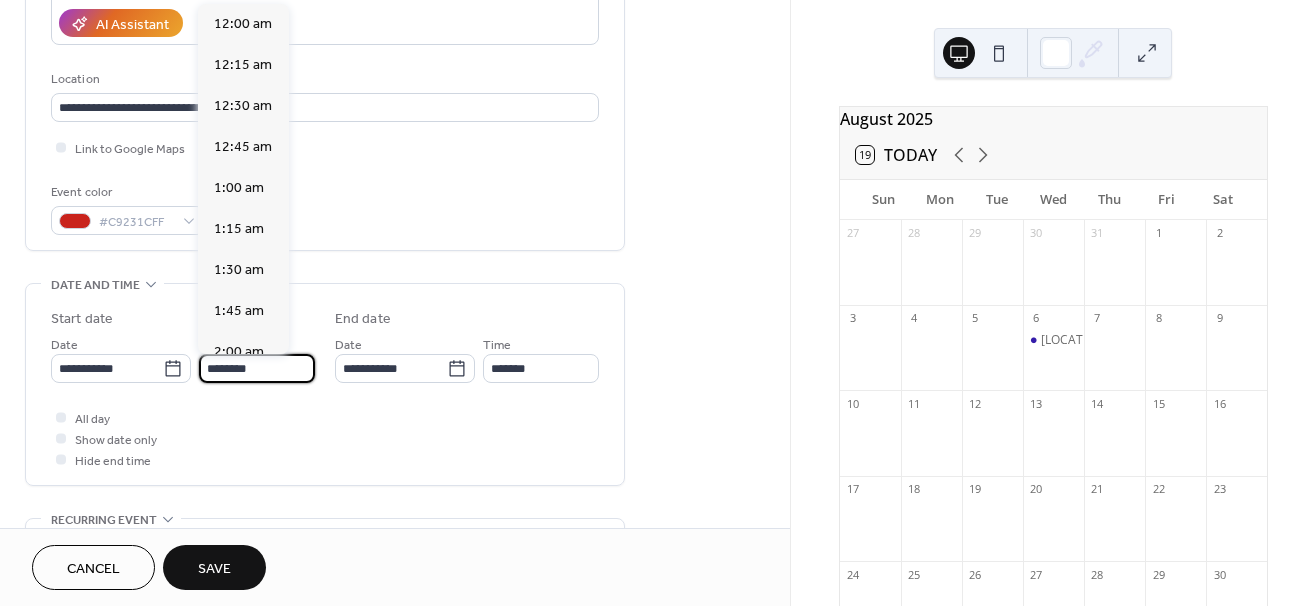 scroll, scrollTop: 1968, scrollLeft: 0, axis: vertical 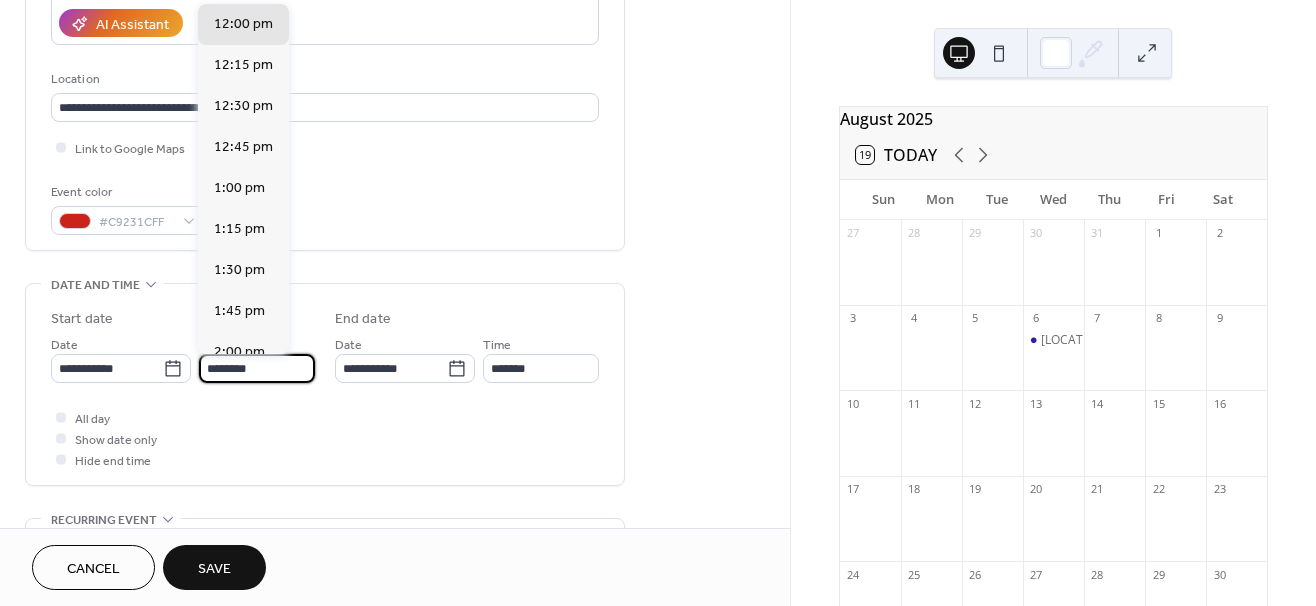 click on "********" at bounding box center [257, 368] 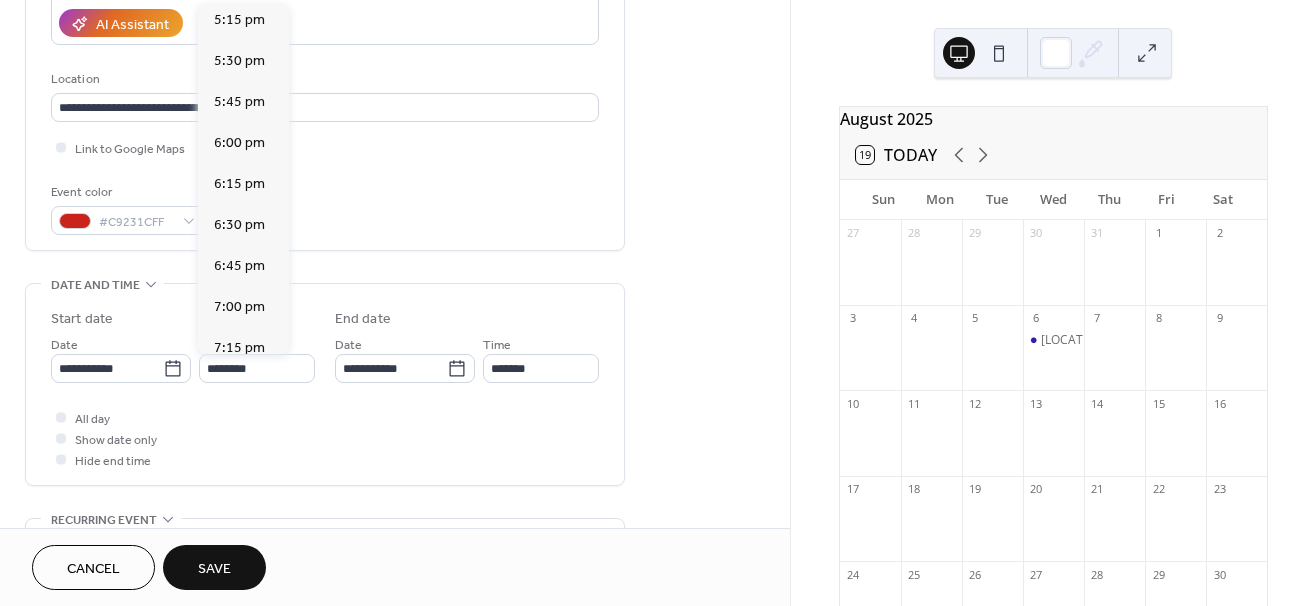 scroll, scrollTop: 2844, scrollLeft: 0, axis: vertical 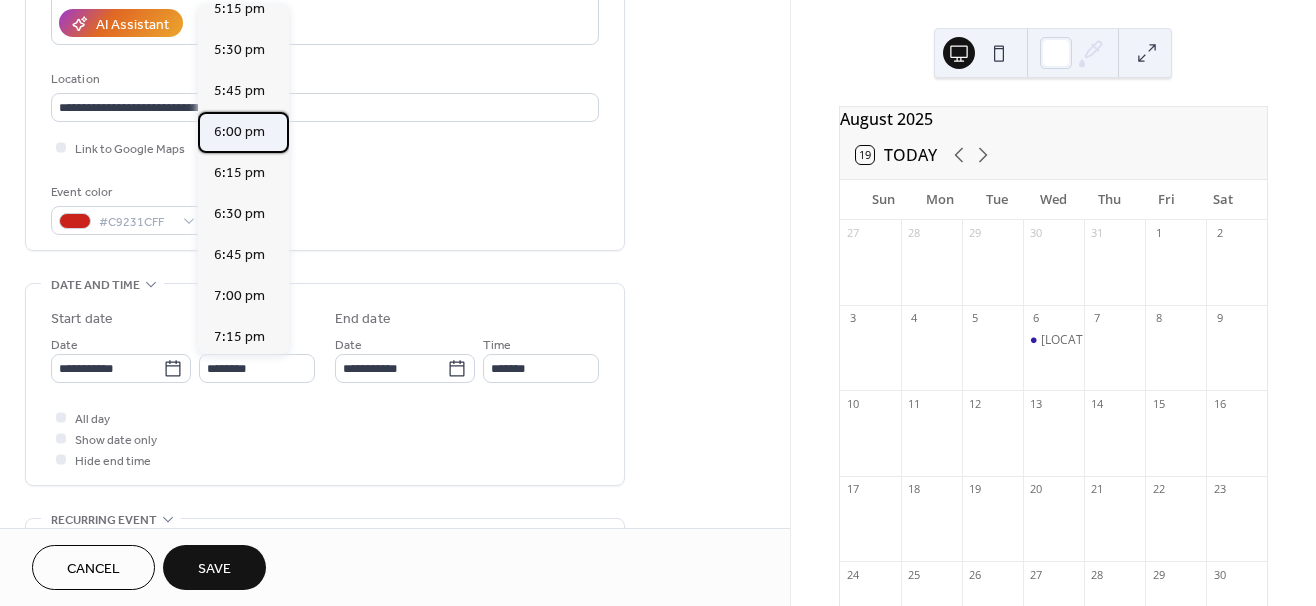 click on "6:00 pm" at bounding box center (239, 132) 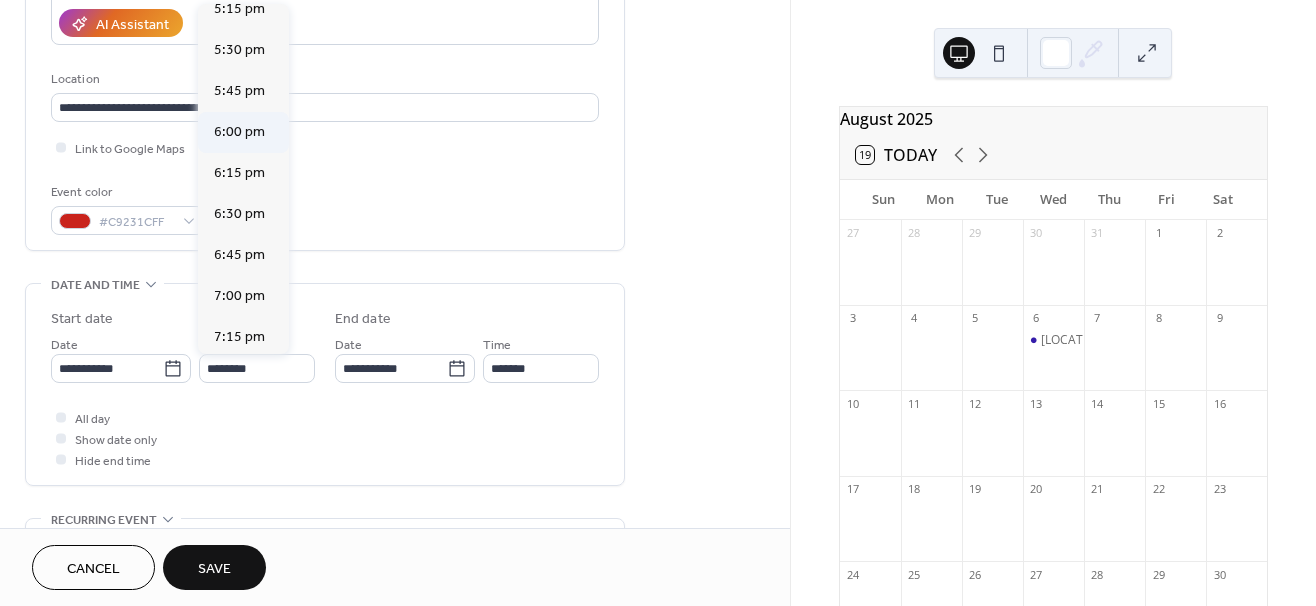 type on "*******" 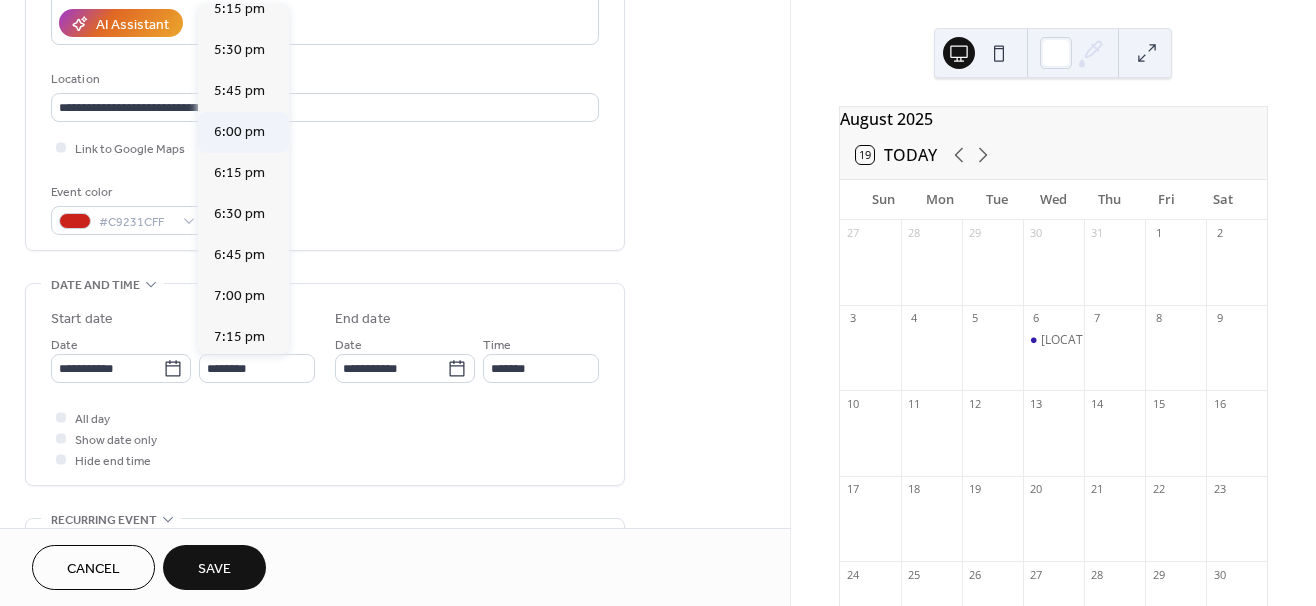 type on "*******" 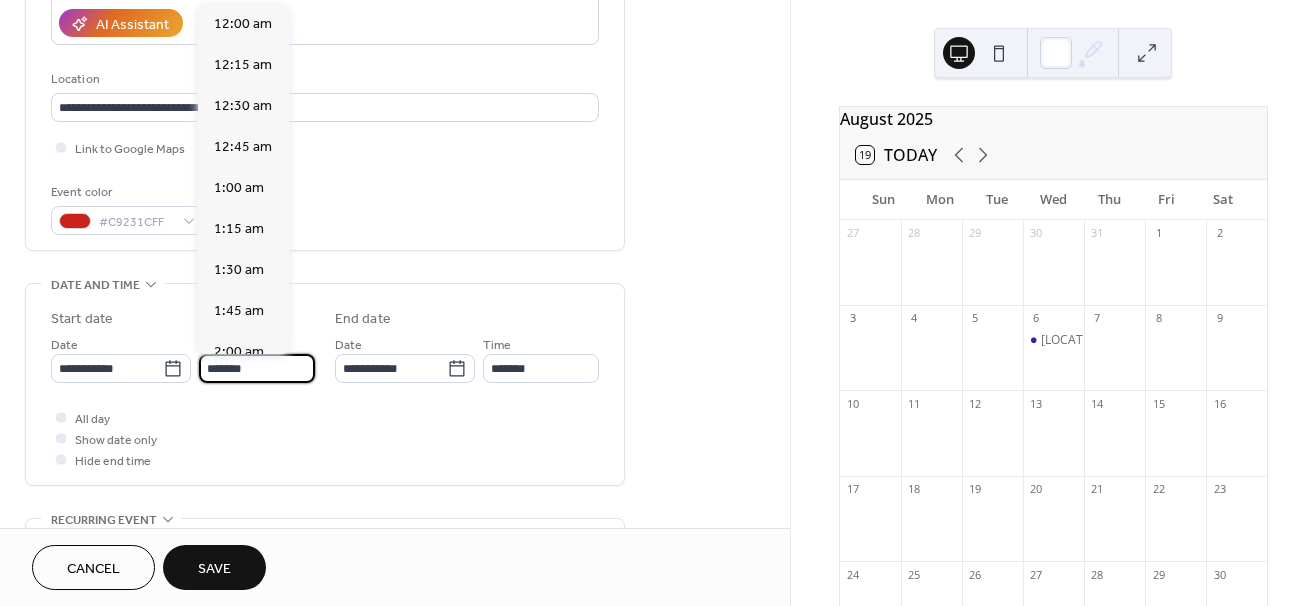 scroll, scrollTop: 2952, scrollLeft: 0, axis: vertical 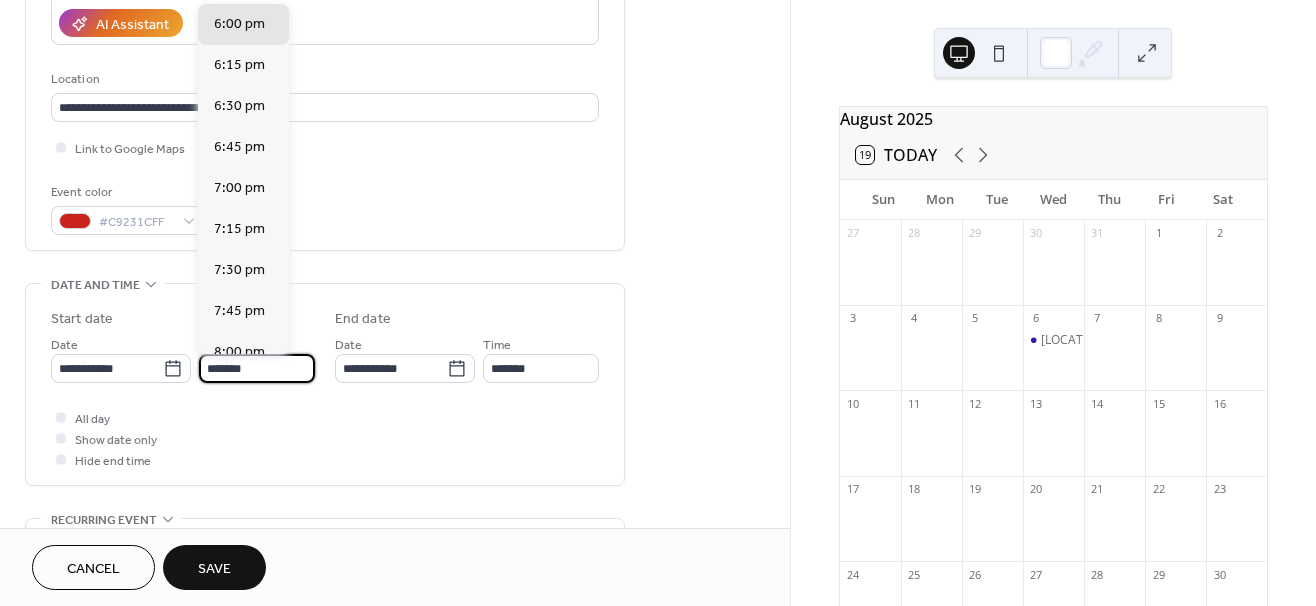 click on "*******" at bounding box center [257, 368] 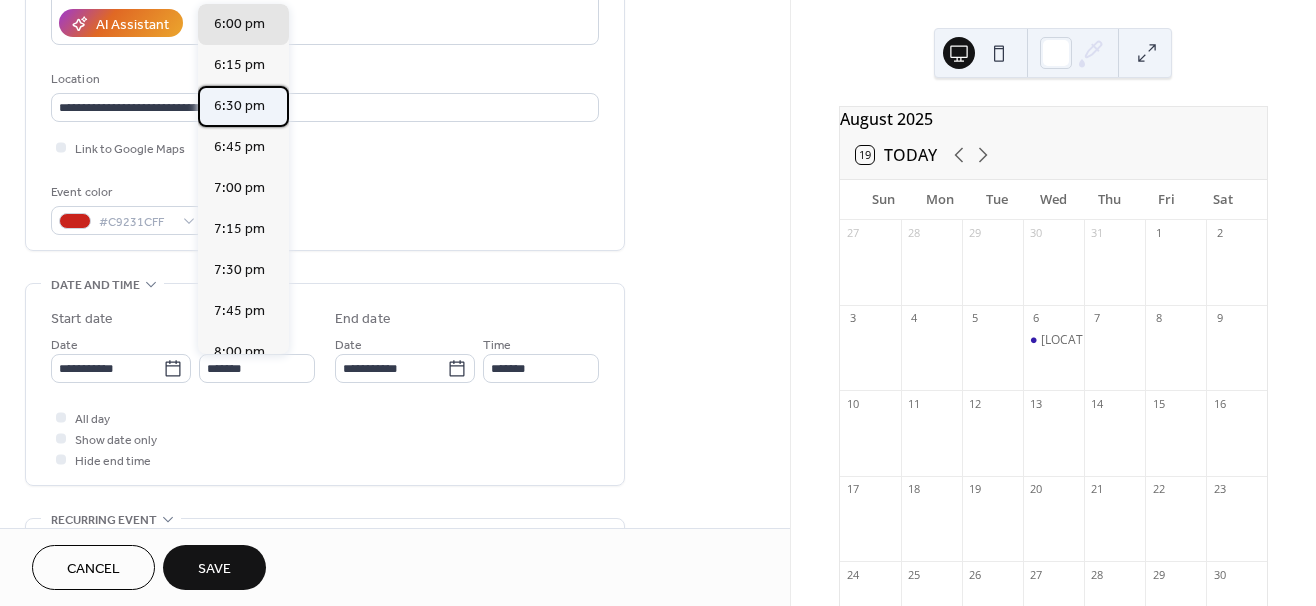 click on "6:30 pm" at bounding box center (239, 106) 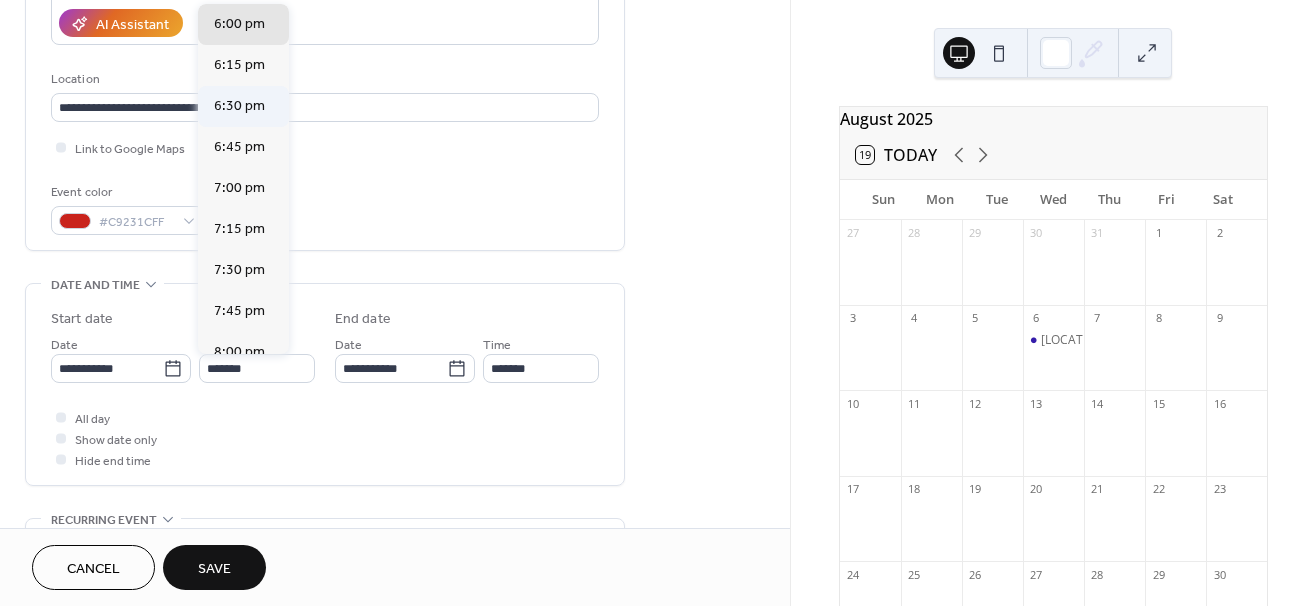 type on "*******" 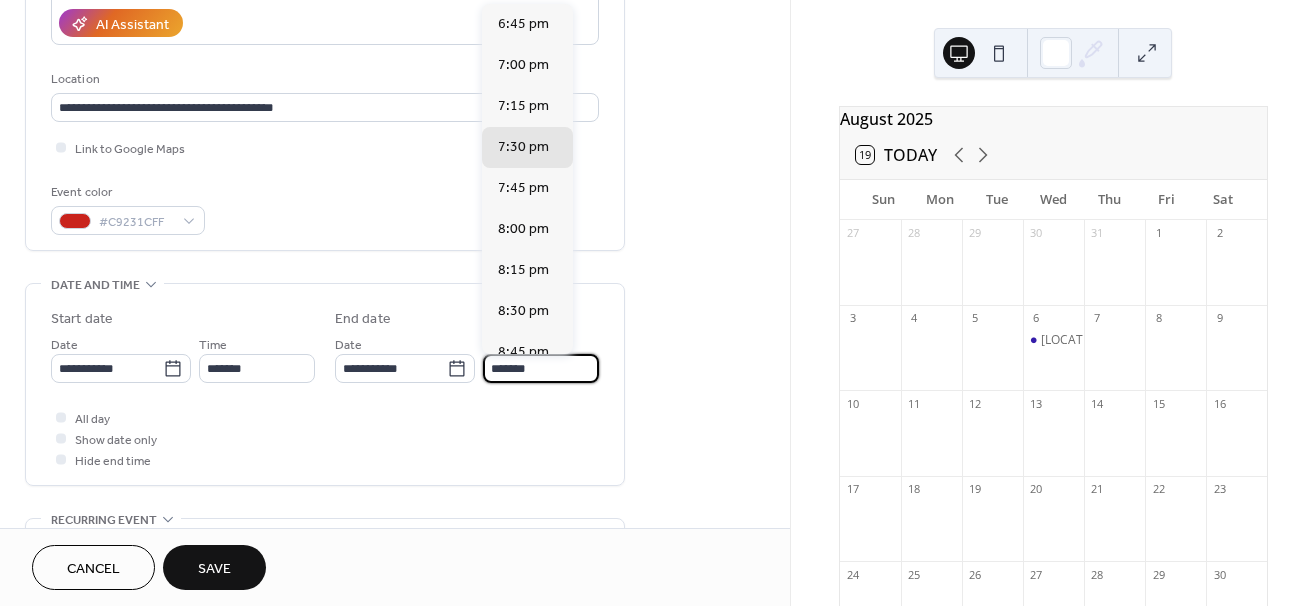 click on "*******" at bounding box center [541, 368] 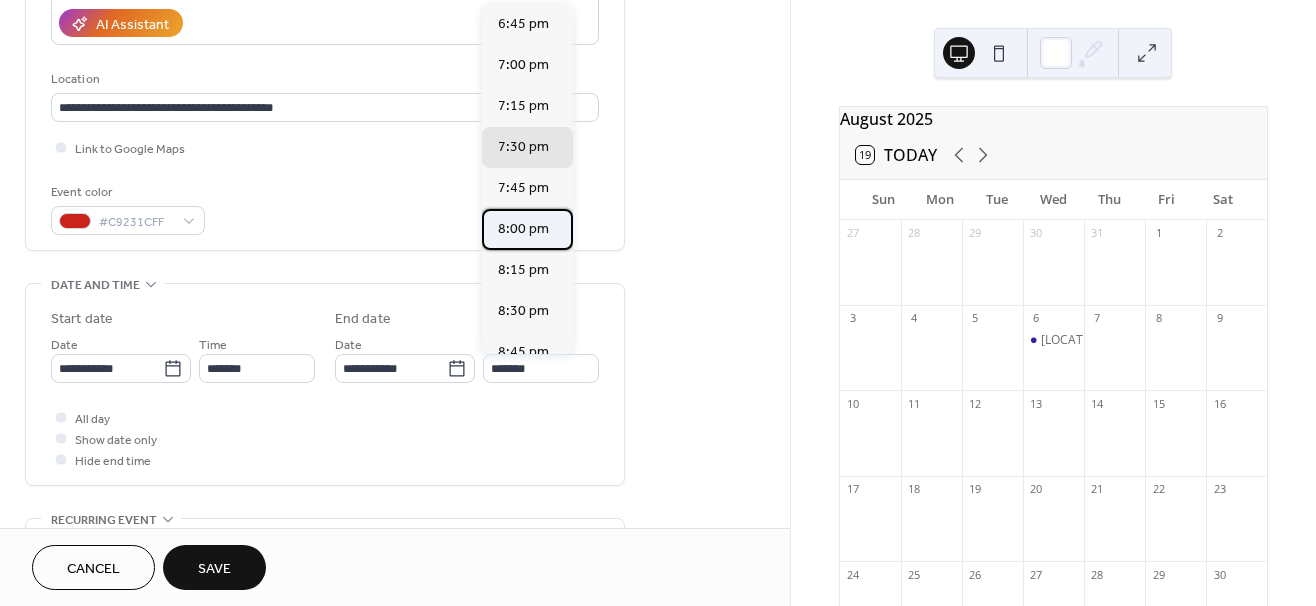 click on "8:00 pm" at bounding box center (523, 229) 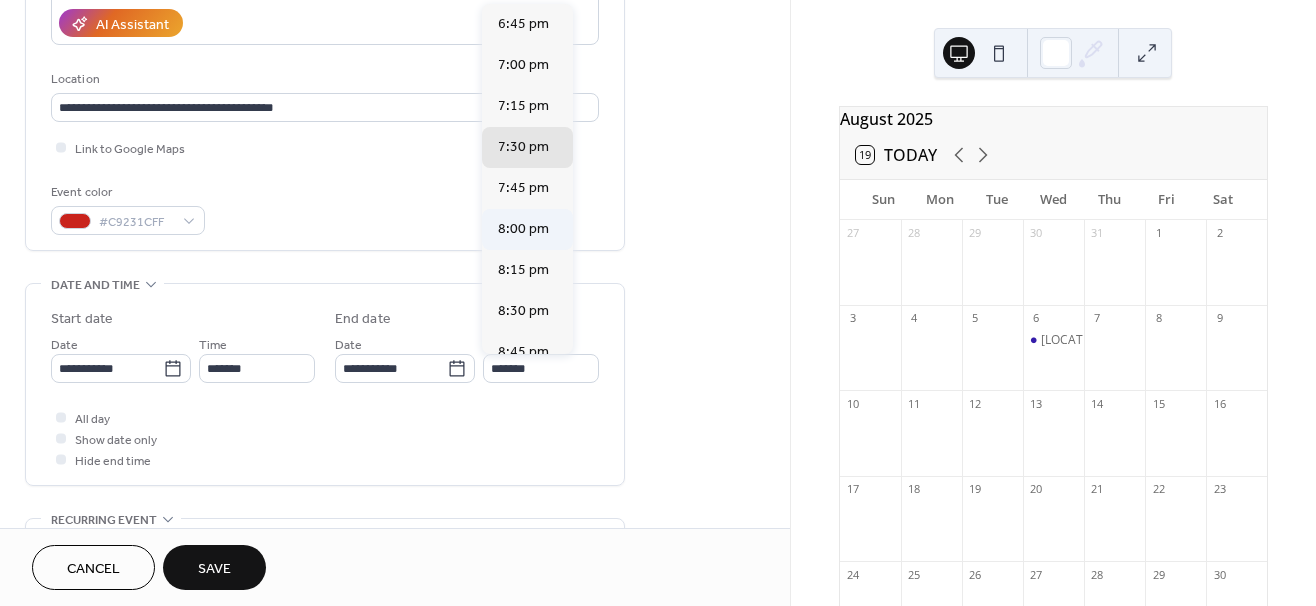type on "*******" 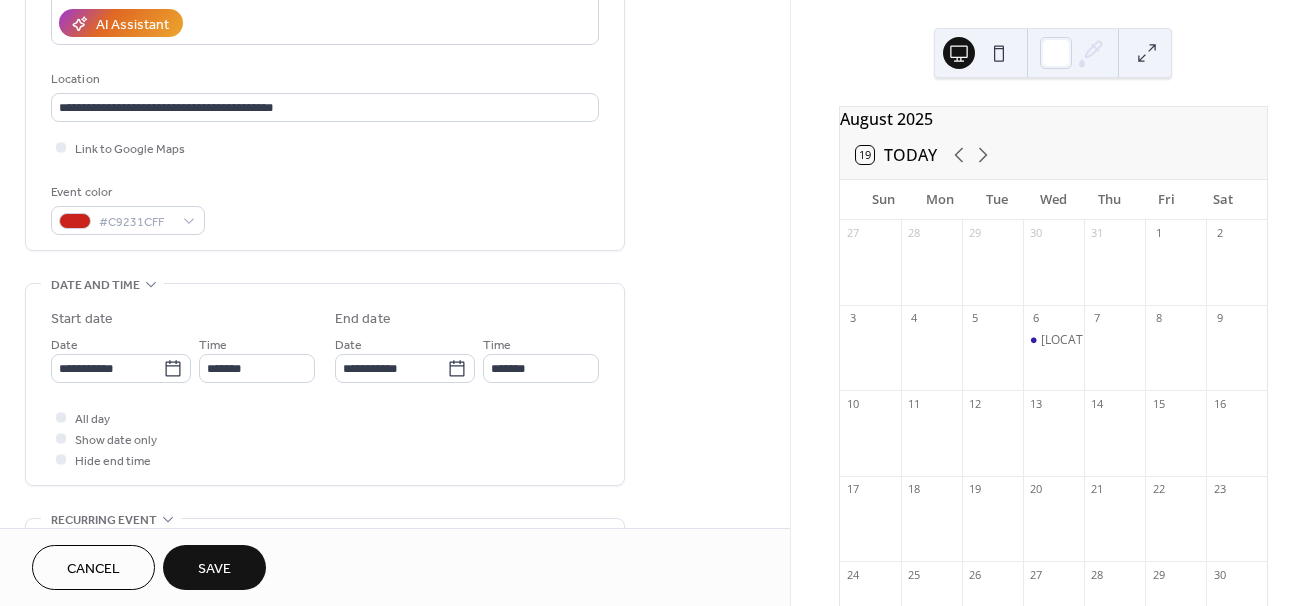 scroll, scrollTop: 675, scrollLeft: 0, axis: vertical 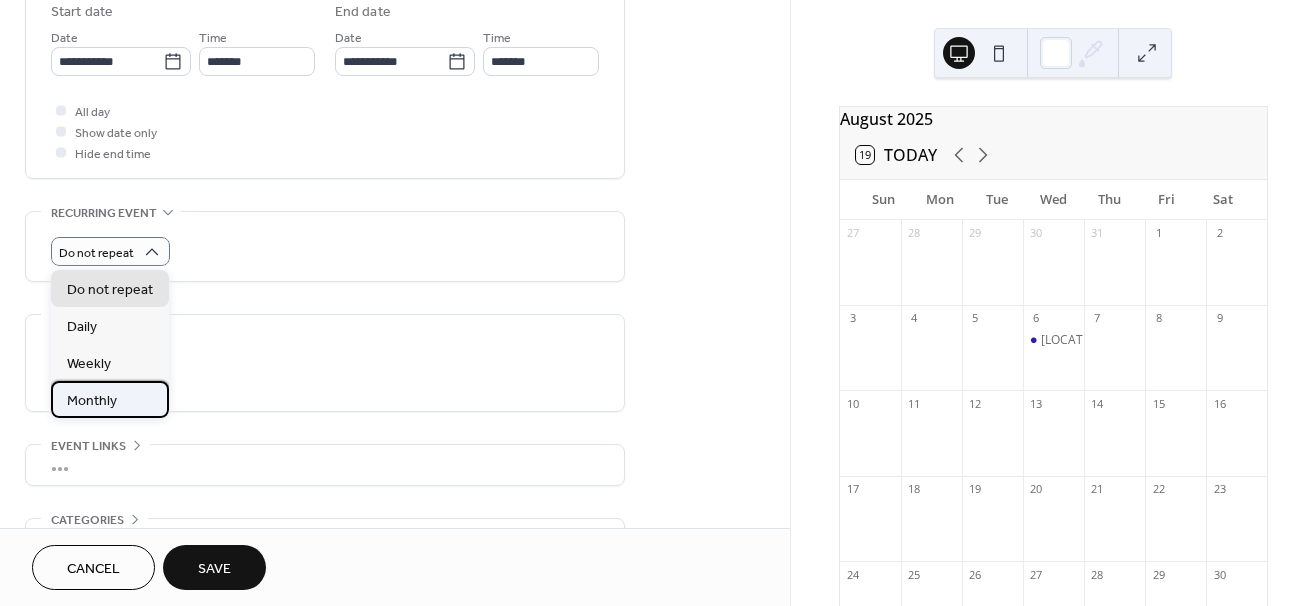 click on "Monthly" at bounding box center [92, 401] 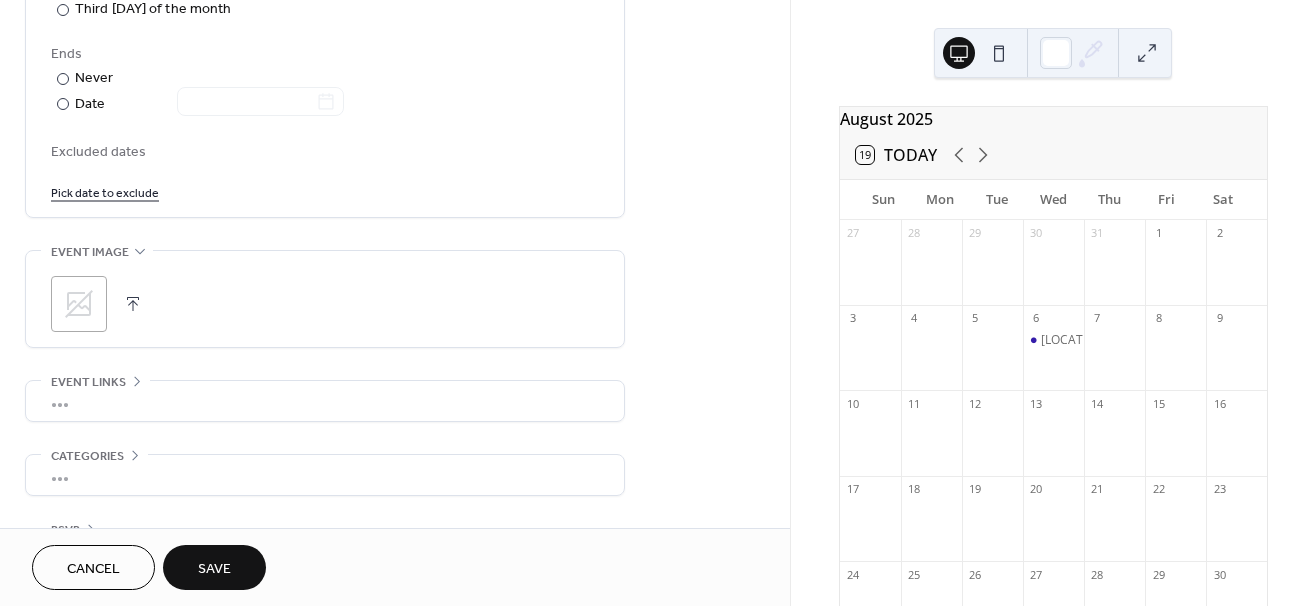 scroll, scrollTop: 1172, scrollLeft: 0, axis: vertical 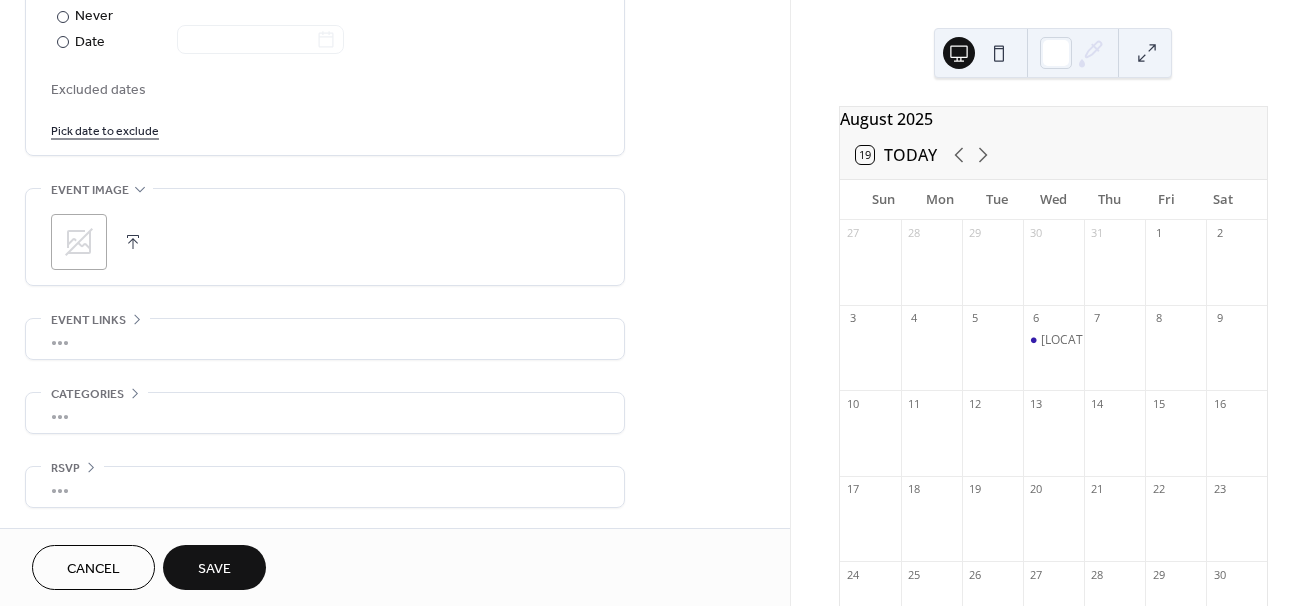 click on "Save" at bounding box center (214, 567) 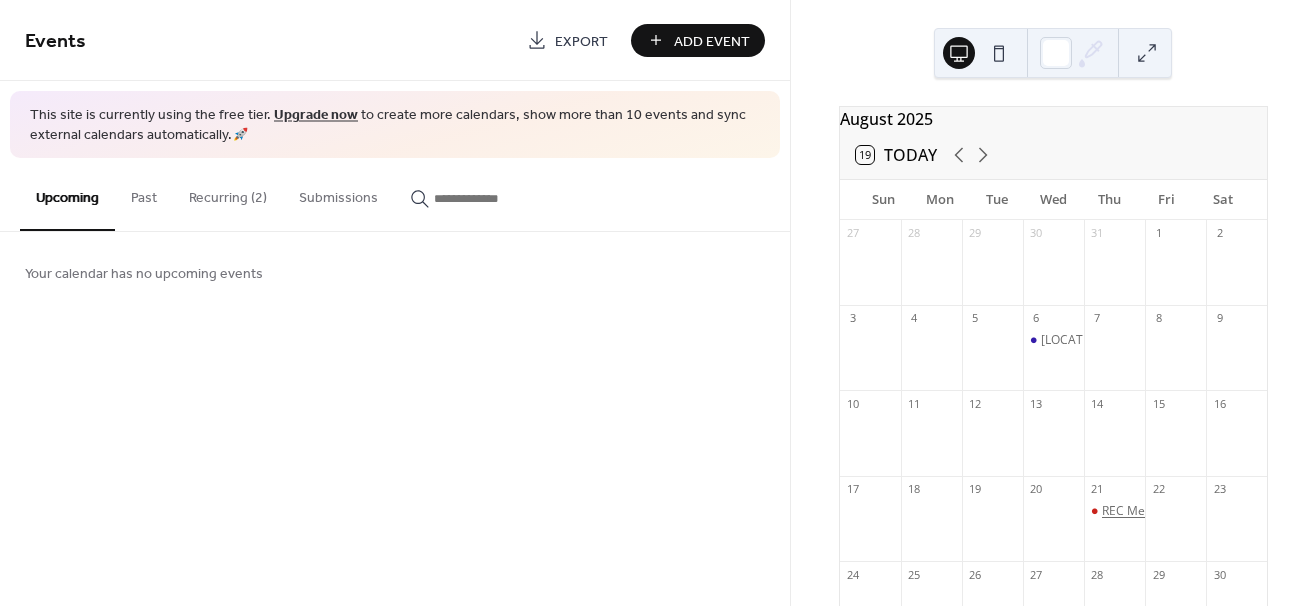 click on "REC Meeting" at bounding box center (1137, 511) 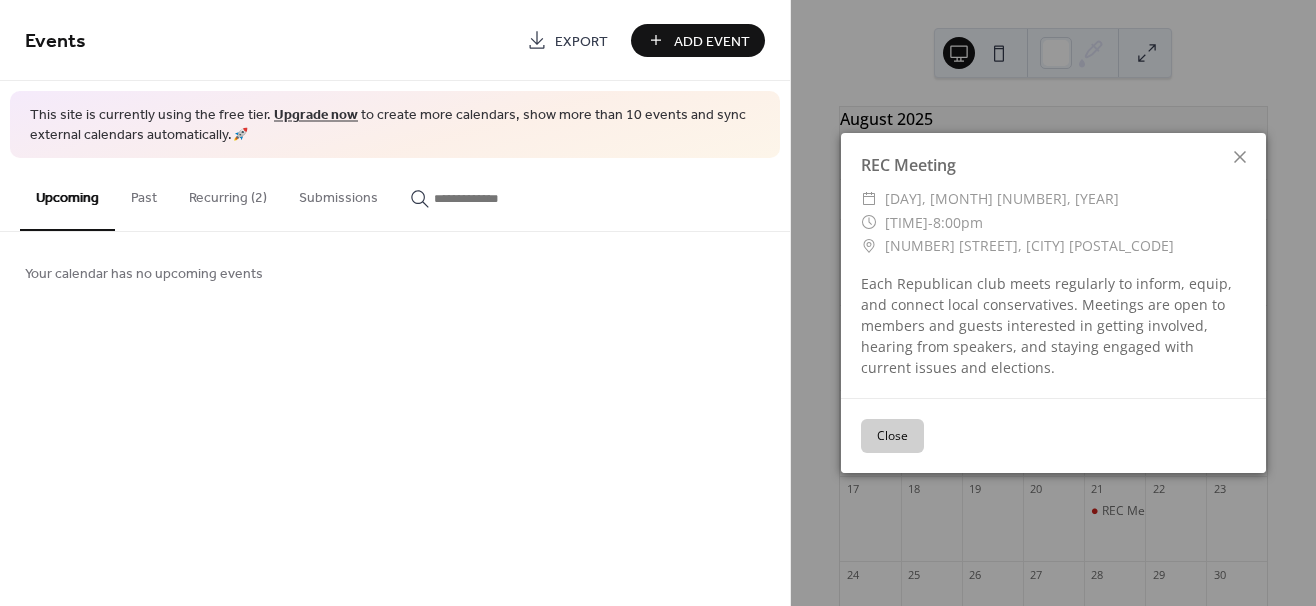 click on "Close" at bounding box center (892, 436) 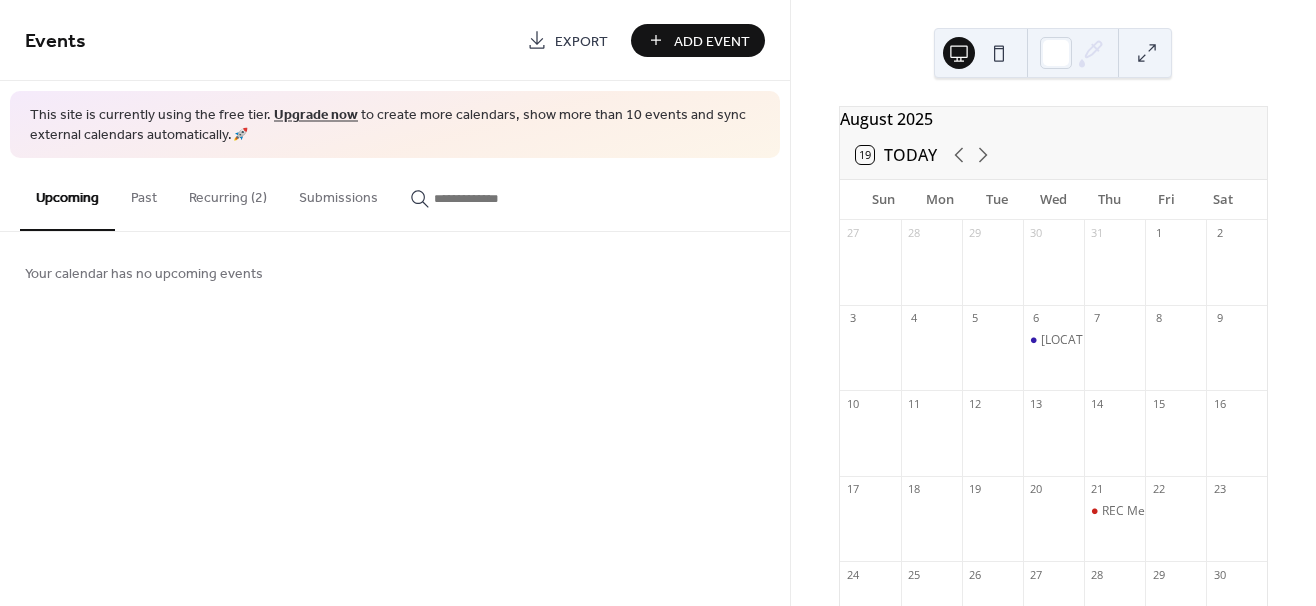 click on "Recurring (2)" at bounding box center (228, 193) 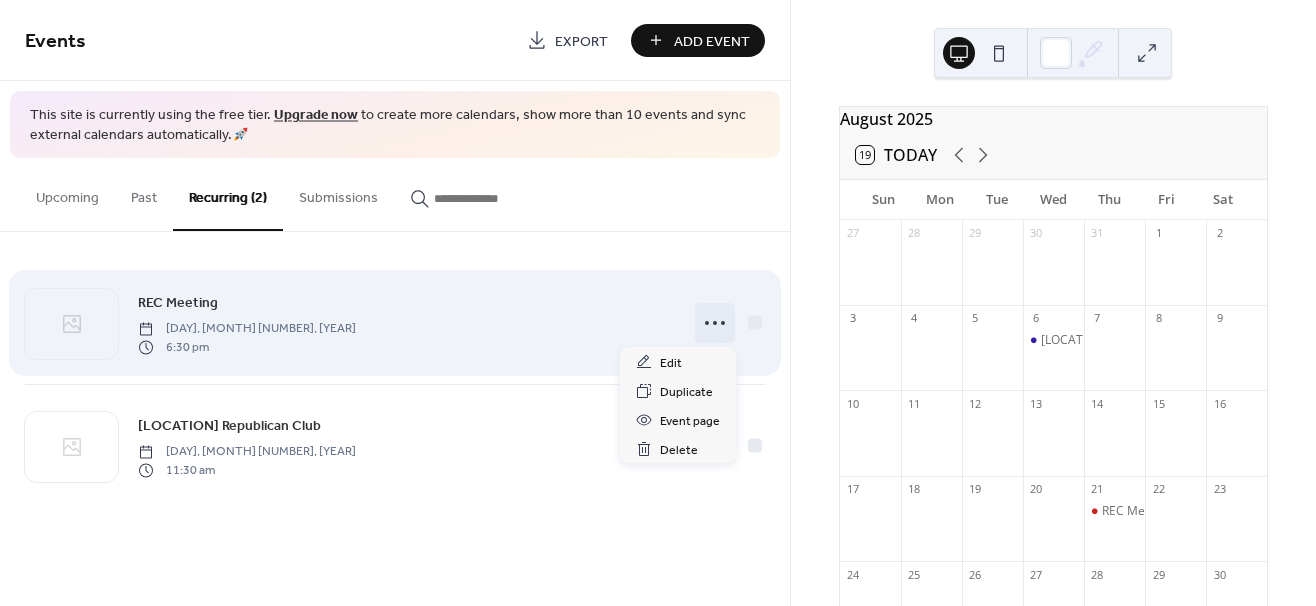click 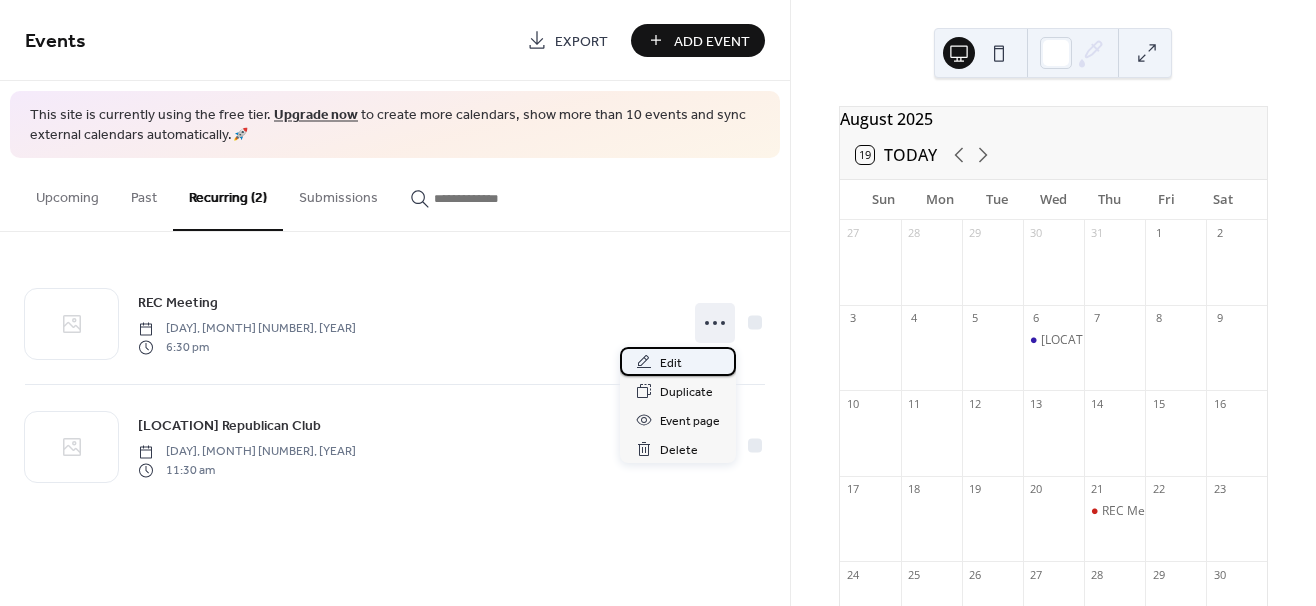 click on "Edit" at bounding box center [671, 363] 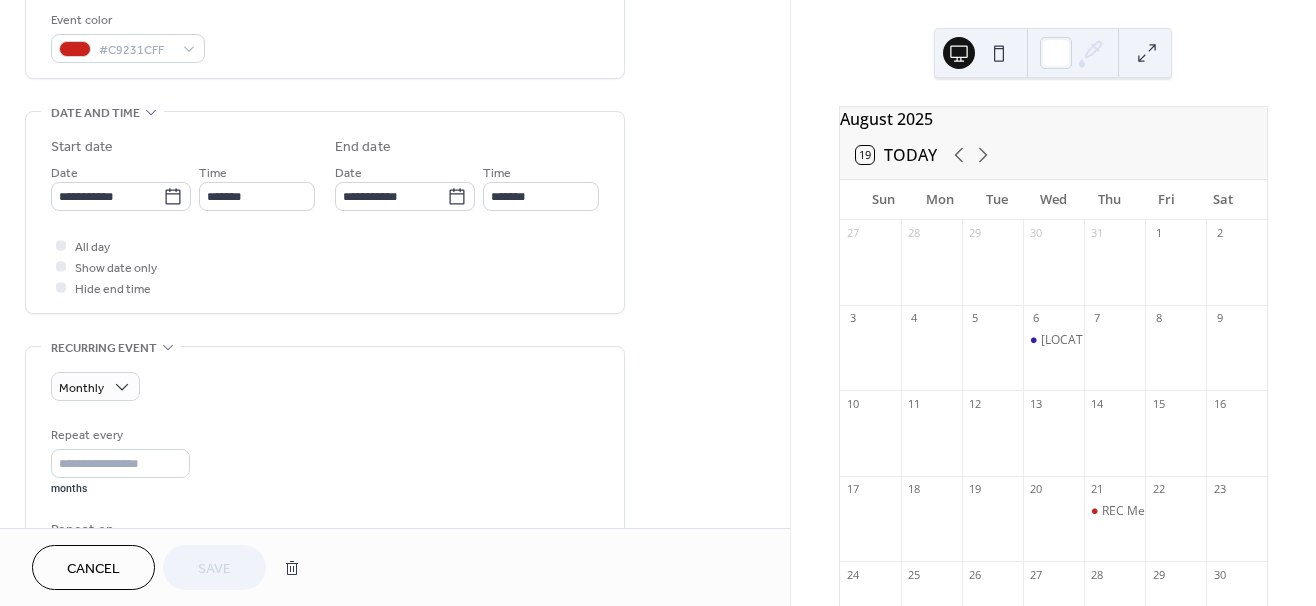 scroll, scrollTop: 547, scrollLeft: 0, axis: vertical 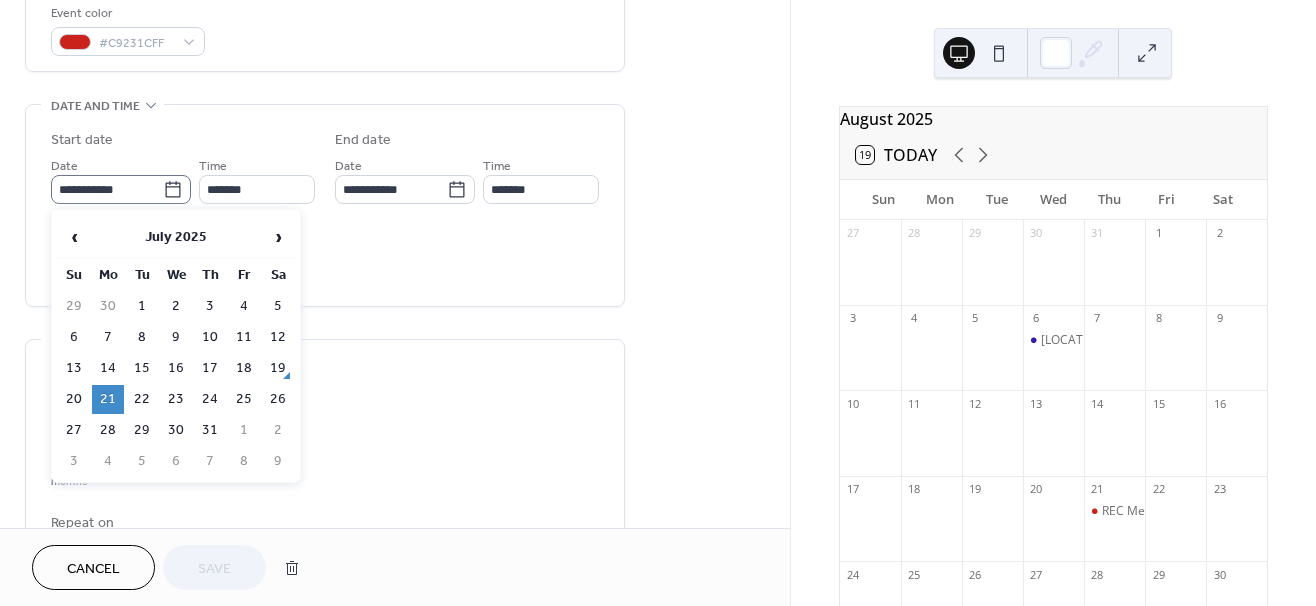 click 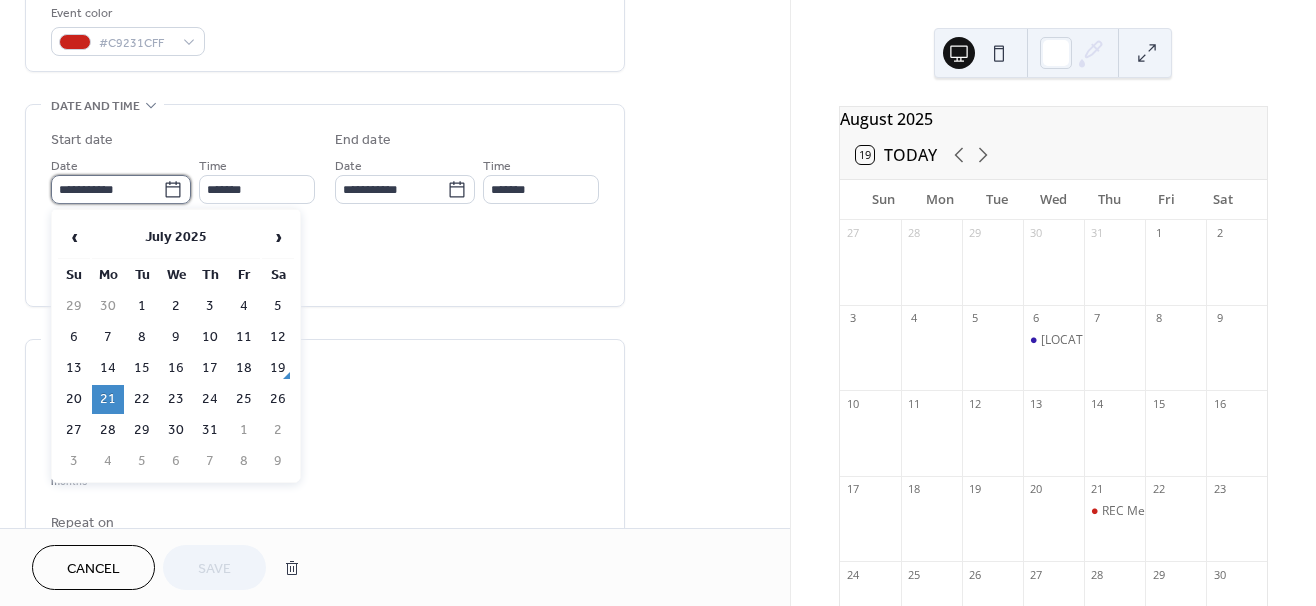 click on "**********" at bounding box center [107, 189] 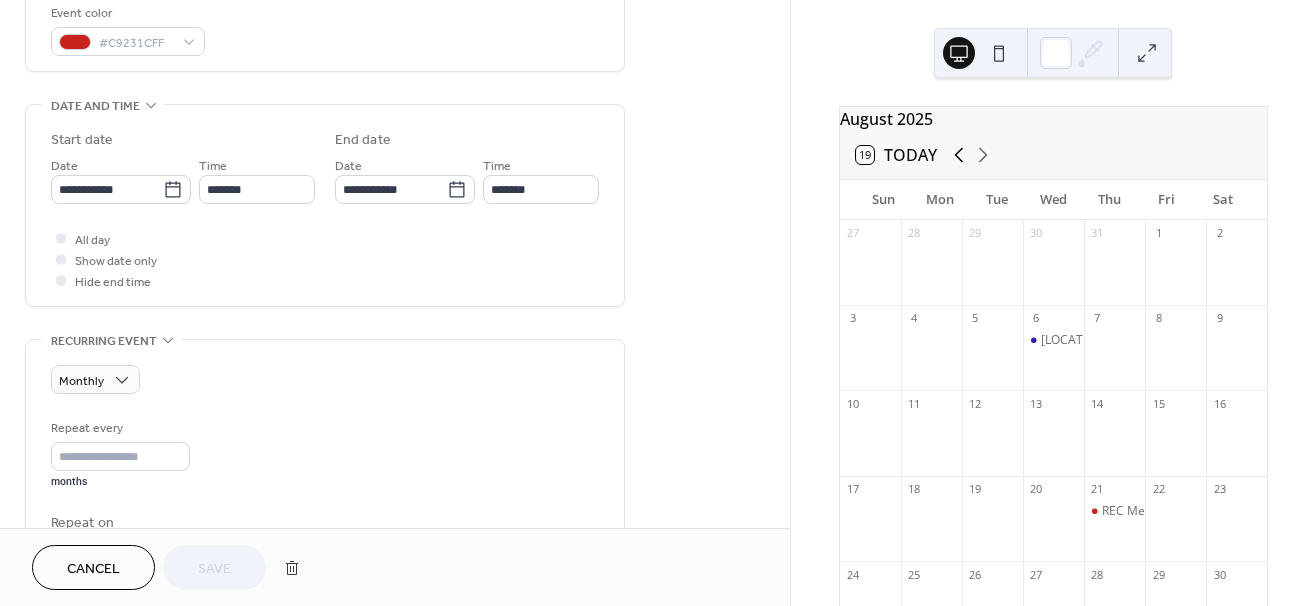 click 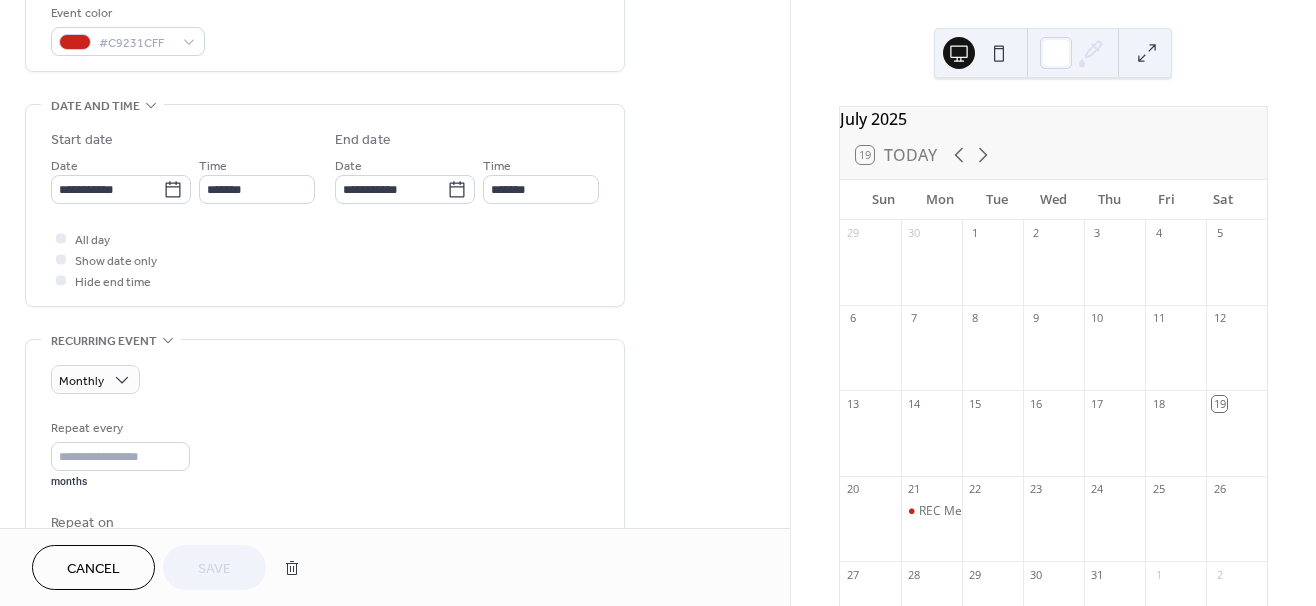 click on "**********" at bounding box center [325, 205] 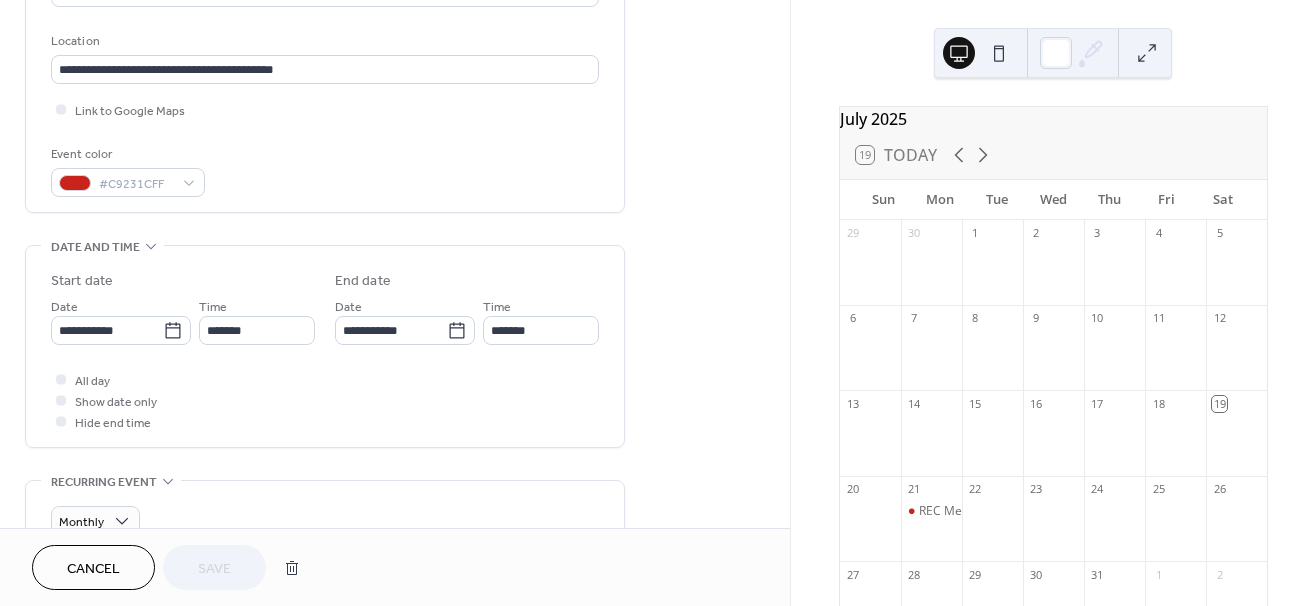 scroll, scrollTop: 0, scrollLeft: 0, axis: both 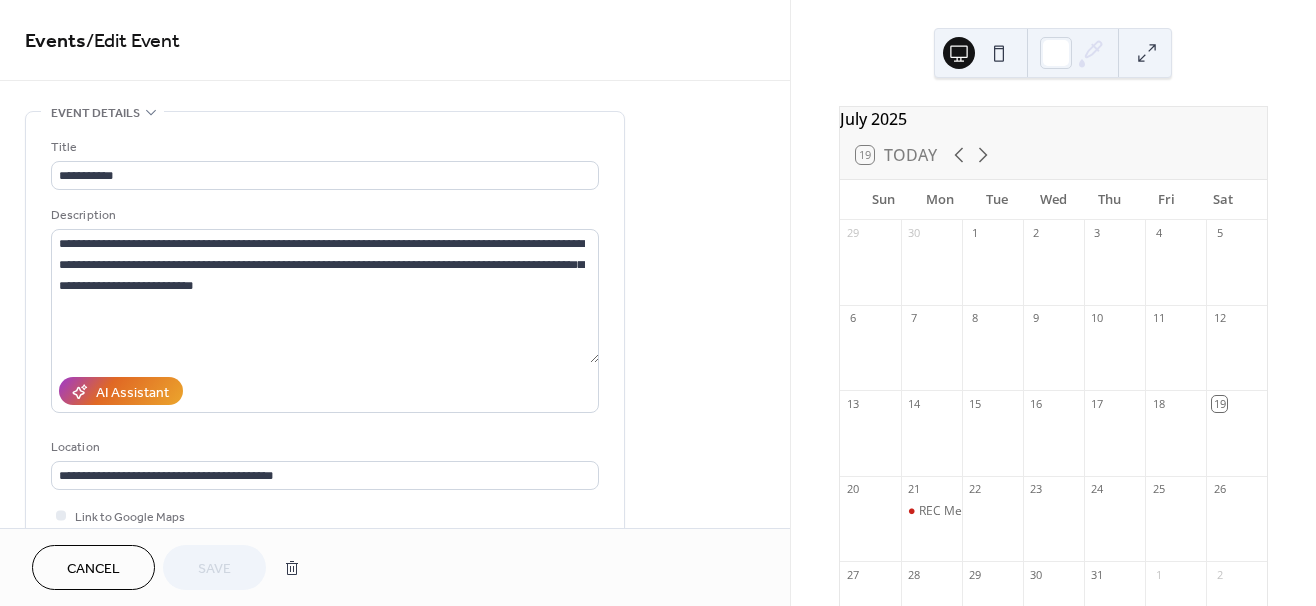 click at bounding box center (1053, 272) 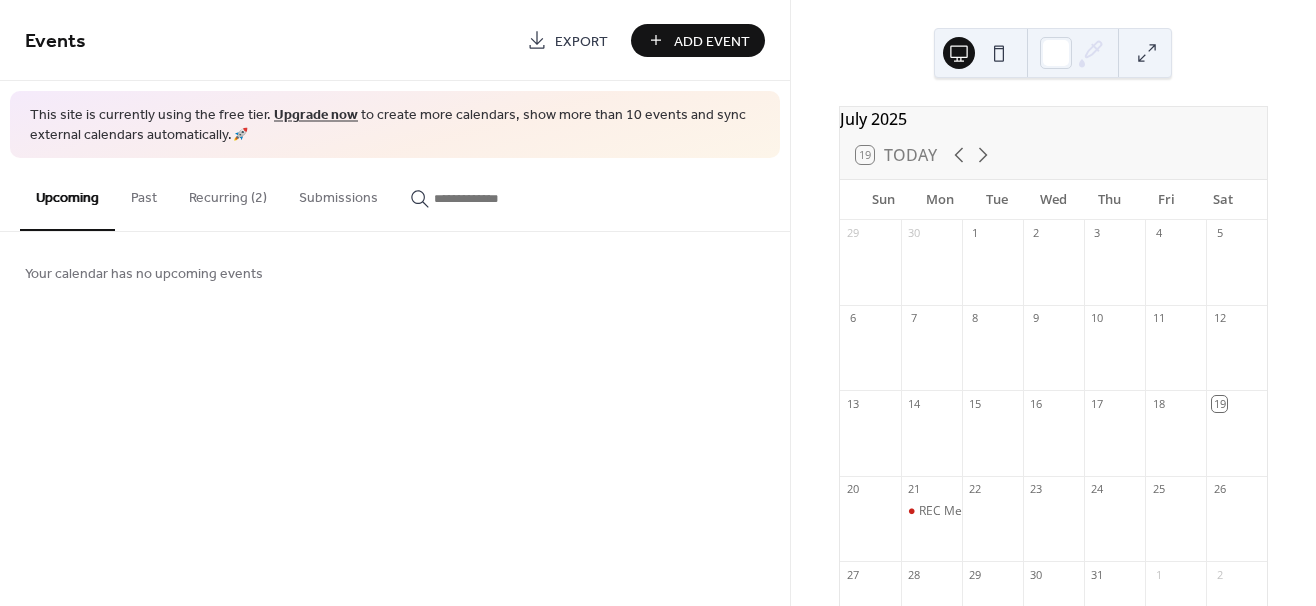 click on "Add Event" at bounding box center [712, 41] 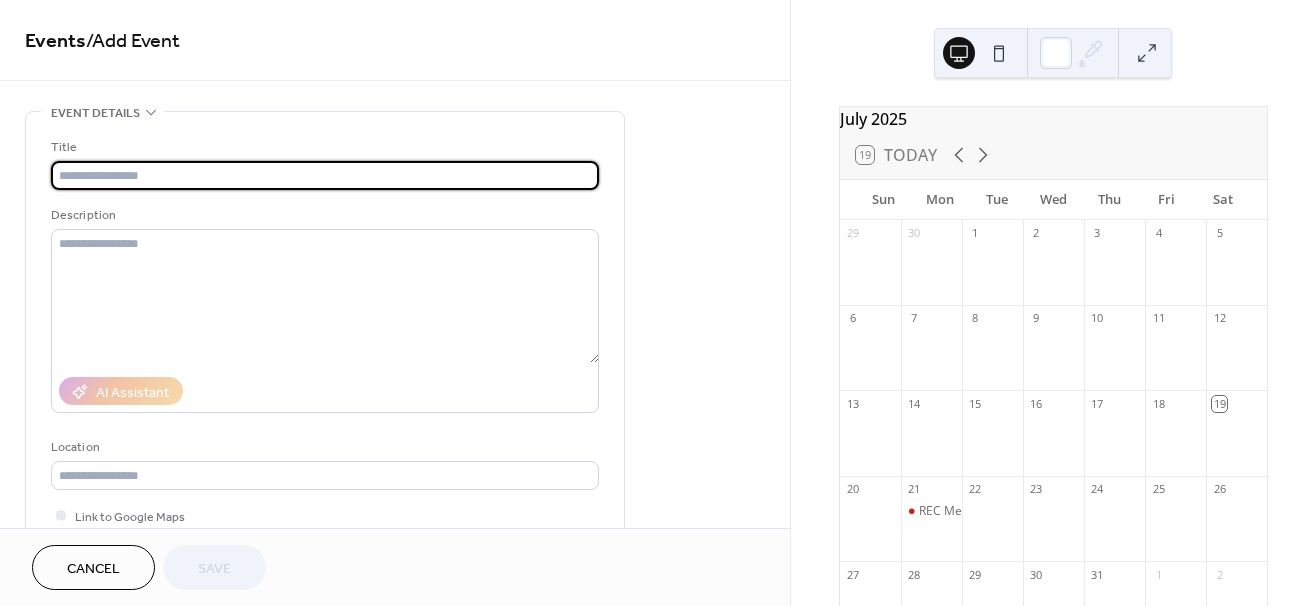 click at bounding box center (325, 175) 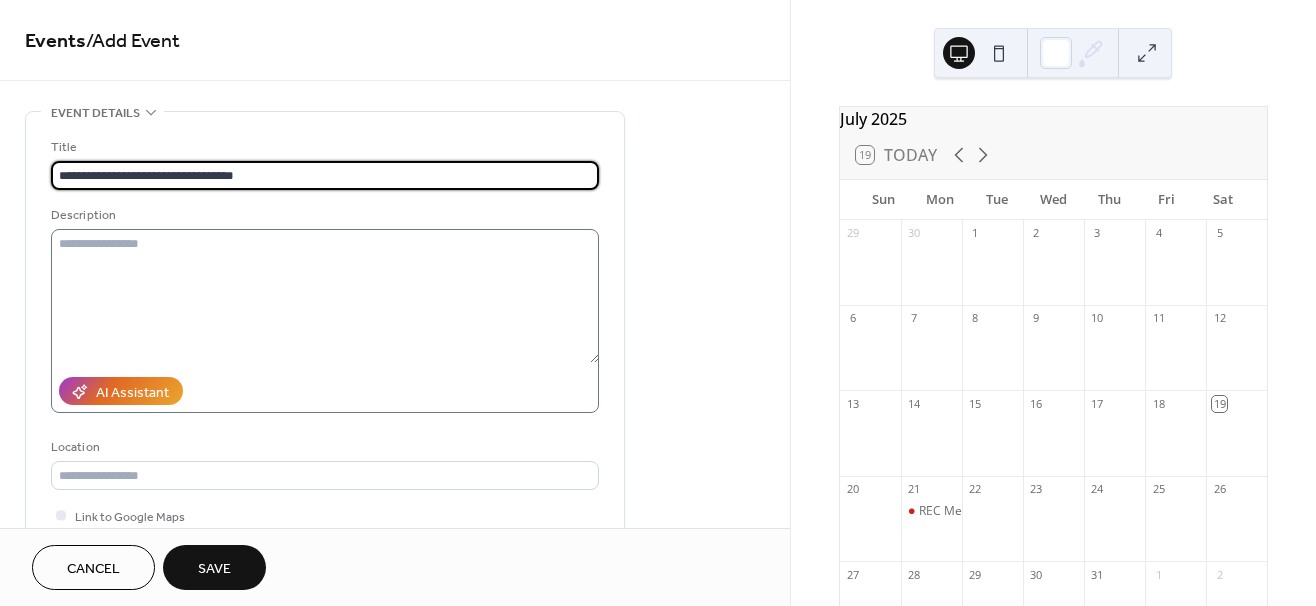 type on "**********" 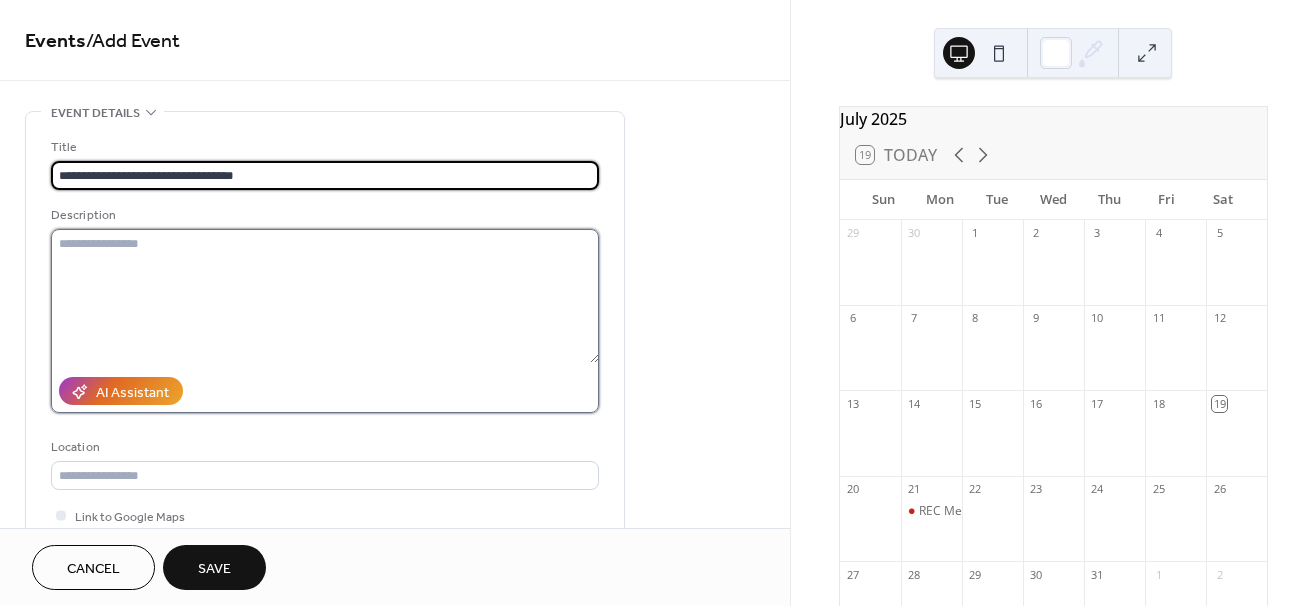 click at bounding box center (325, 296) 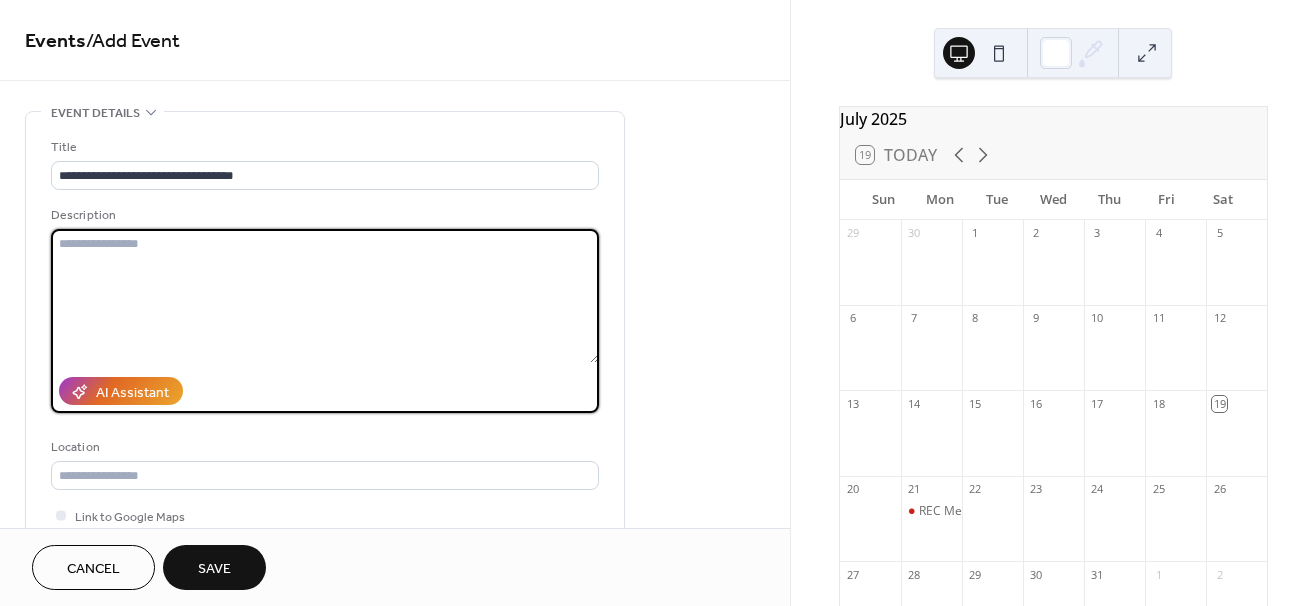 paste on "**********" 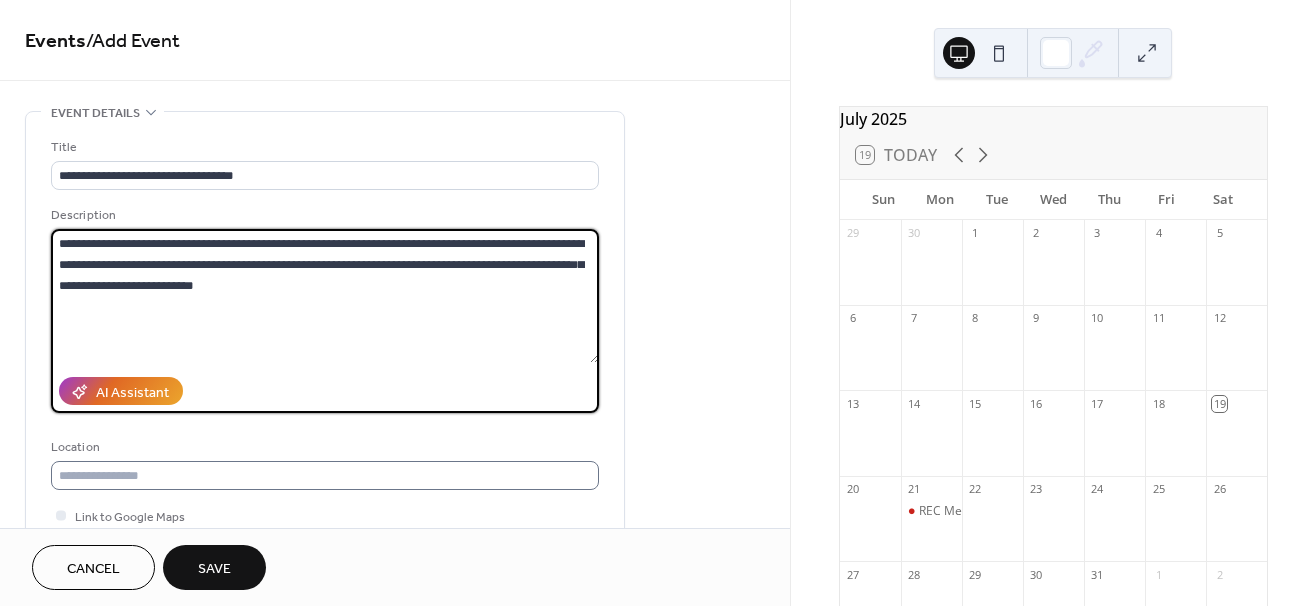type on "**********" 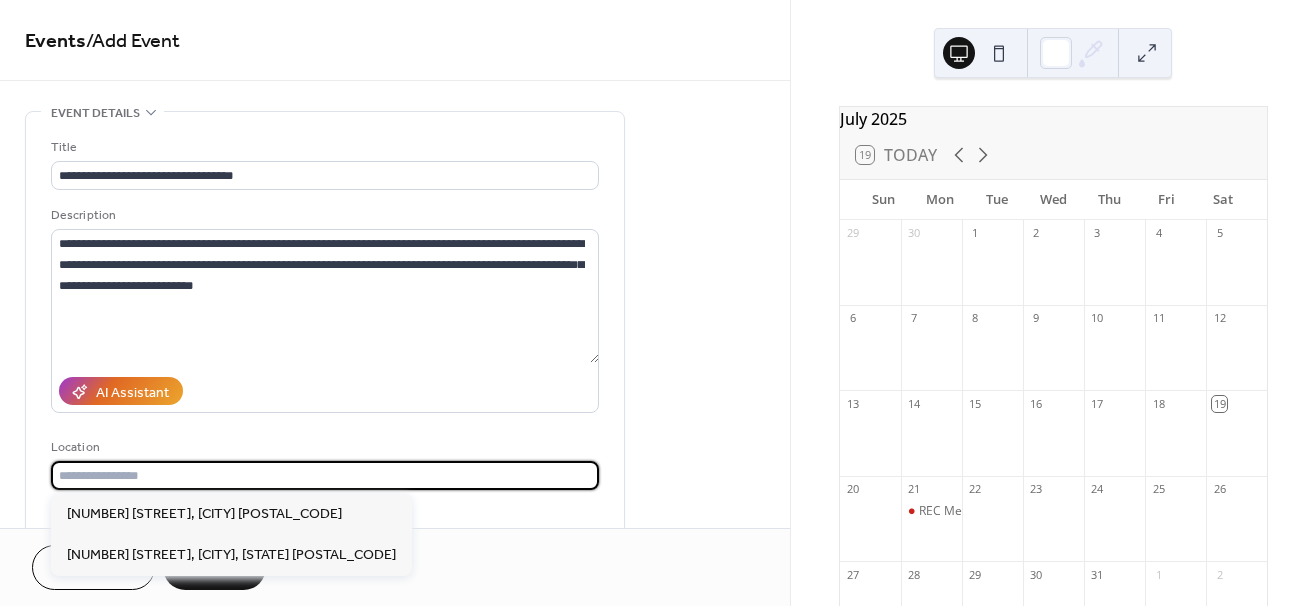 click at bounding box center (325, 475) 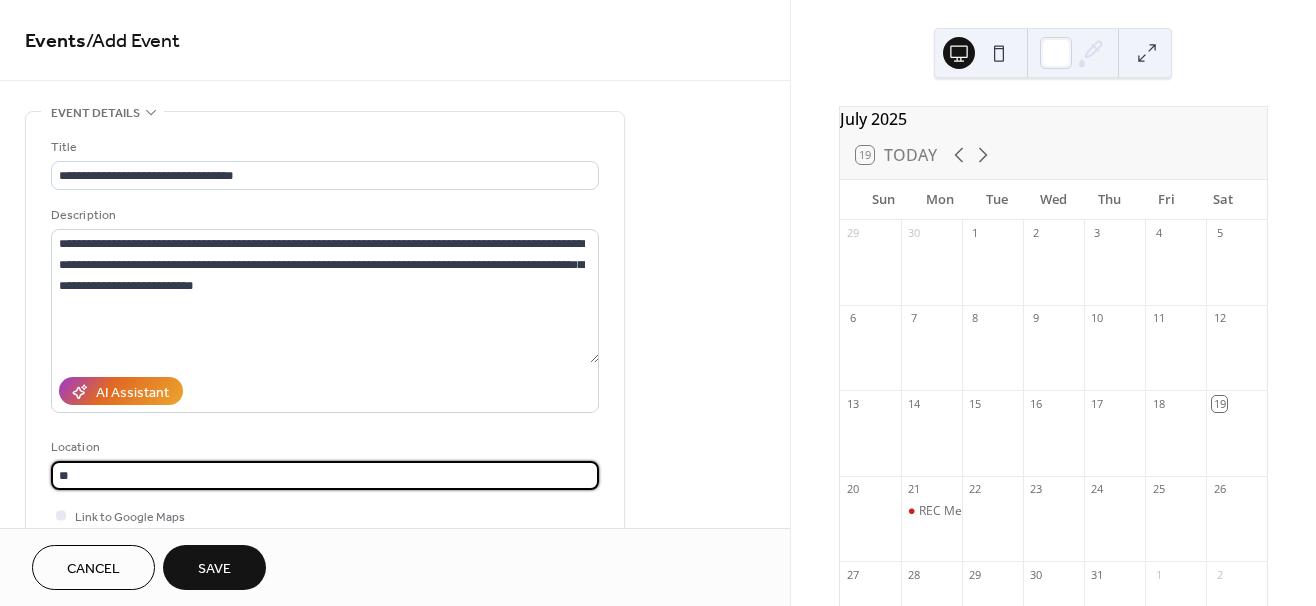 type on "*" 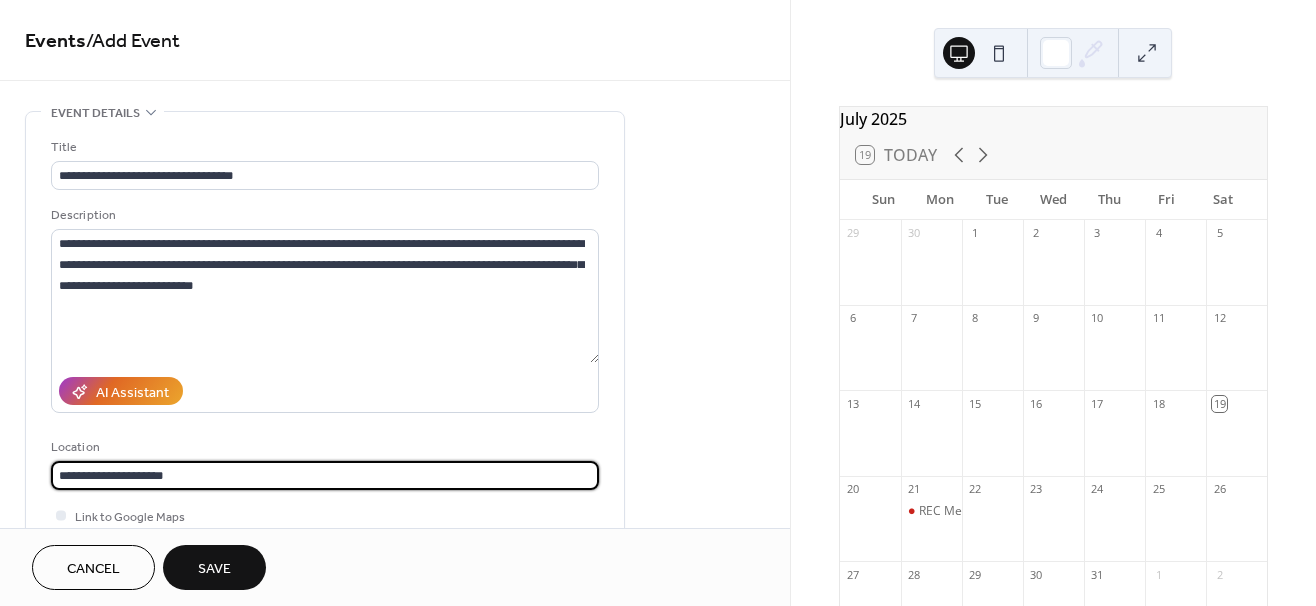 click on "**********" at bounding box center [325, 475] 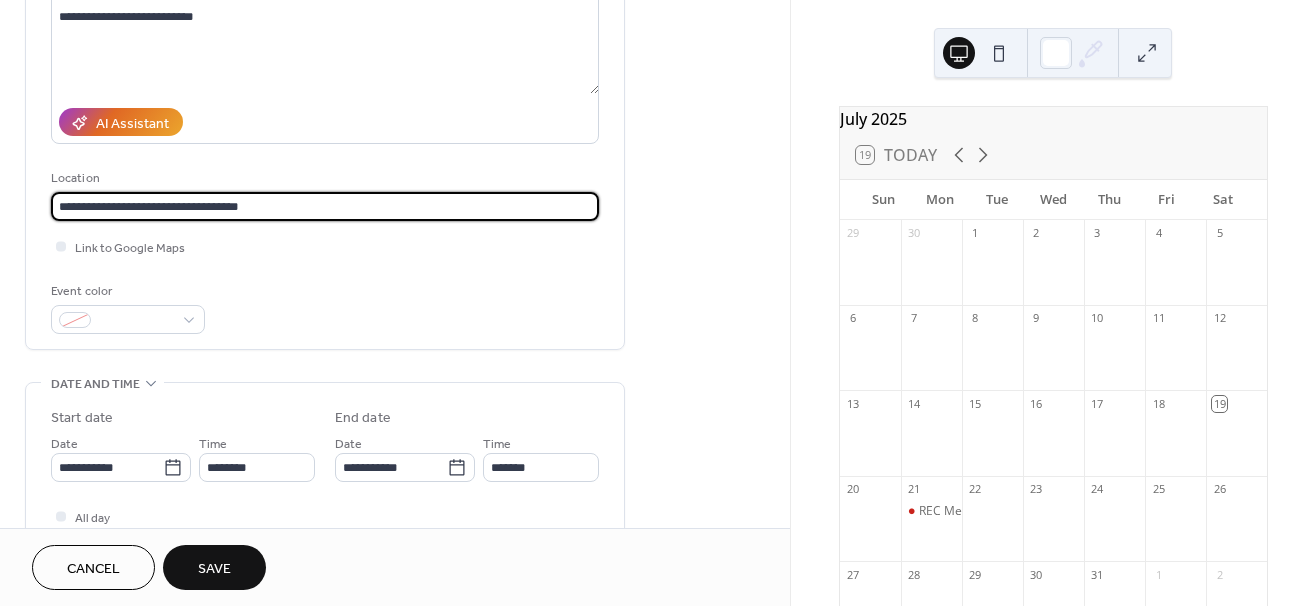 scroll, scrollTop: 275, scrollLeft: 0, axis: vertical 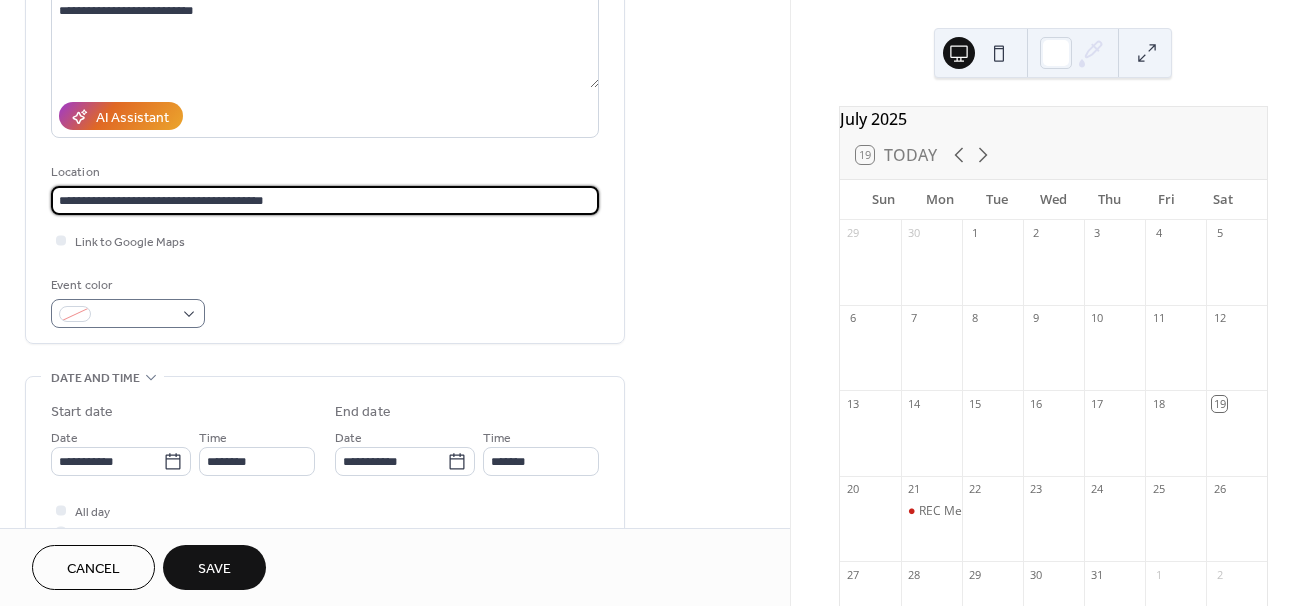 type on "**********" 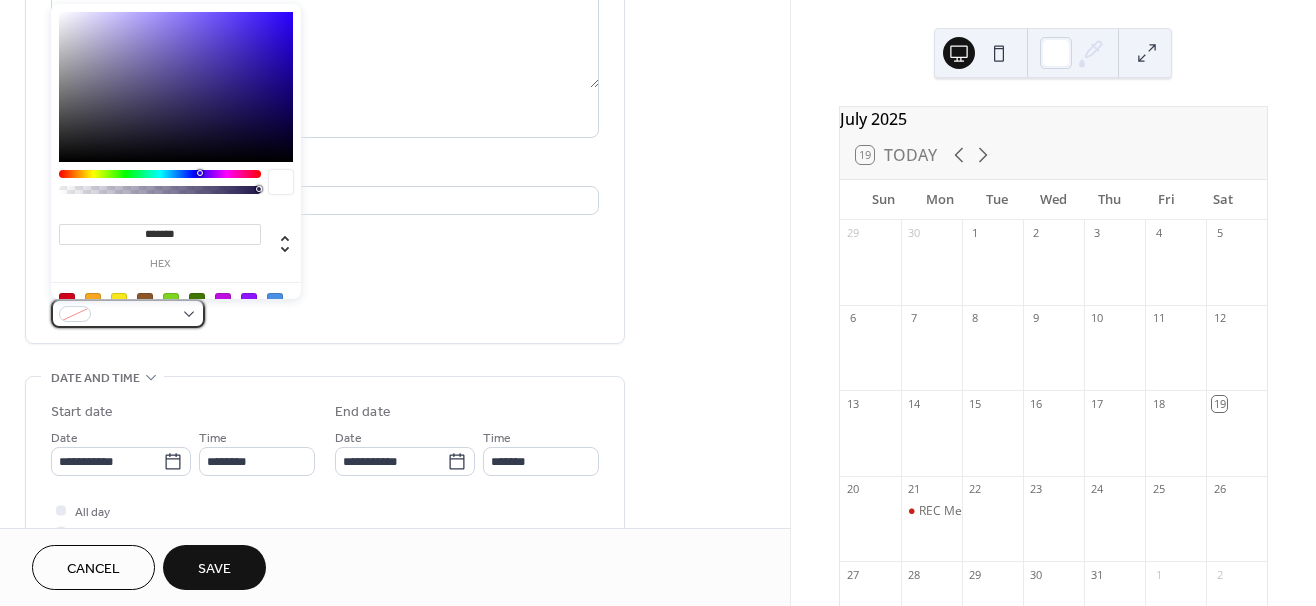 click at bounding box center [128, 313] 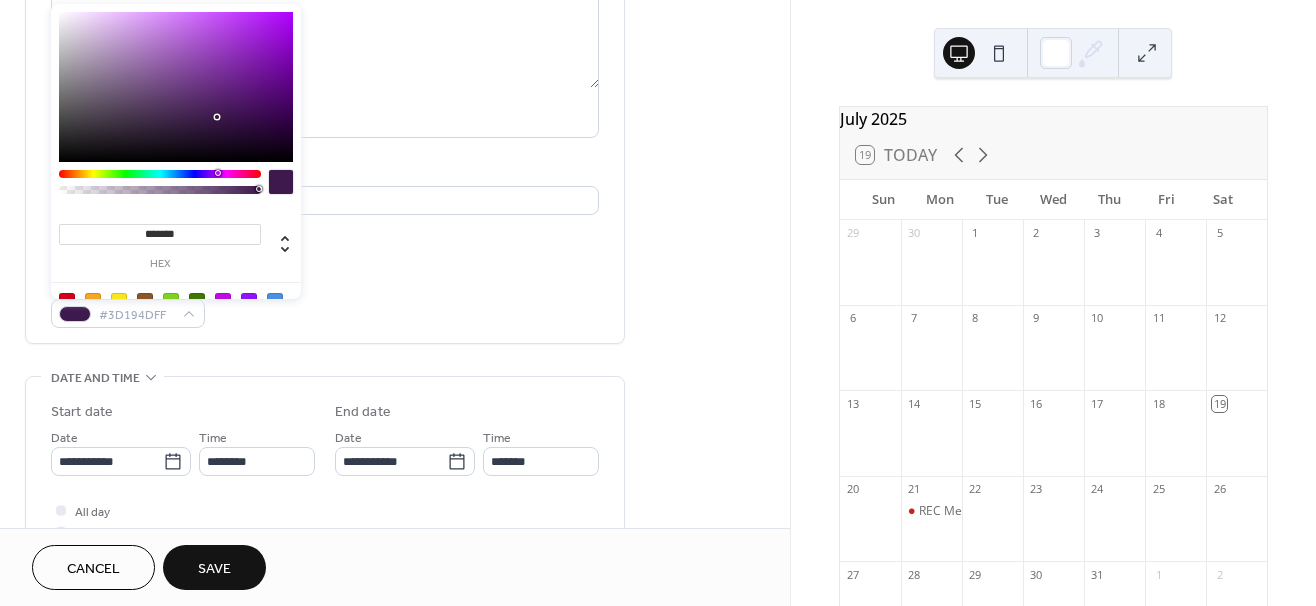 click at bounding box center (160, 174) 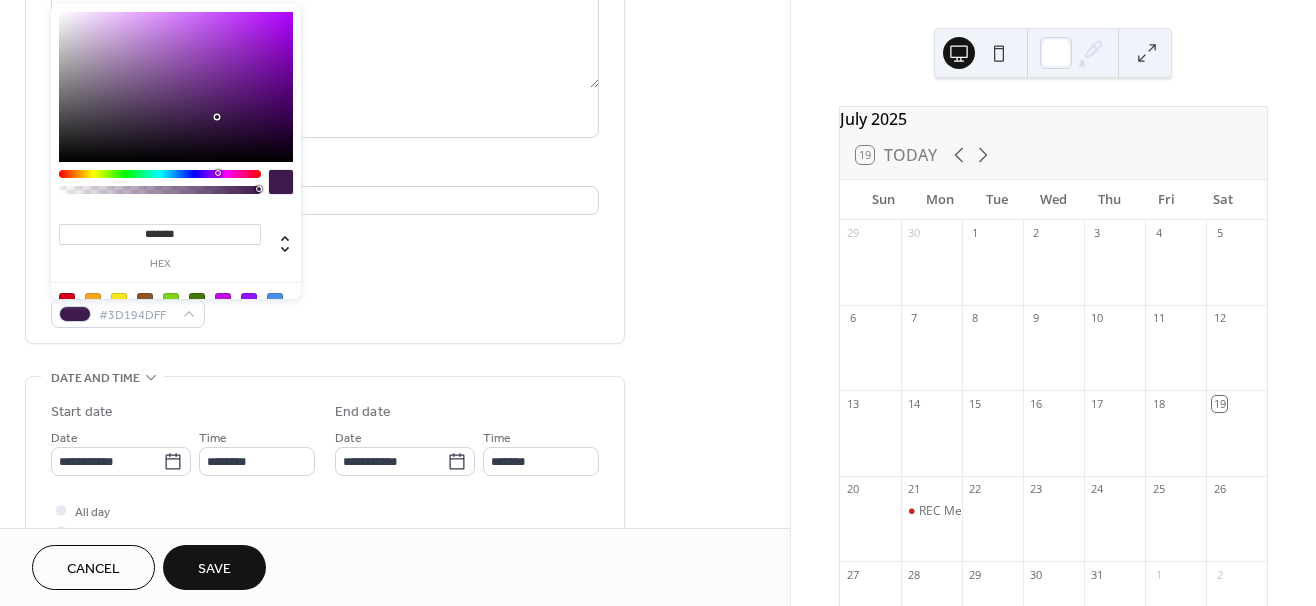 type on "*******" 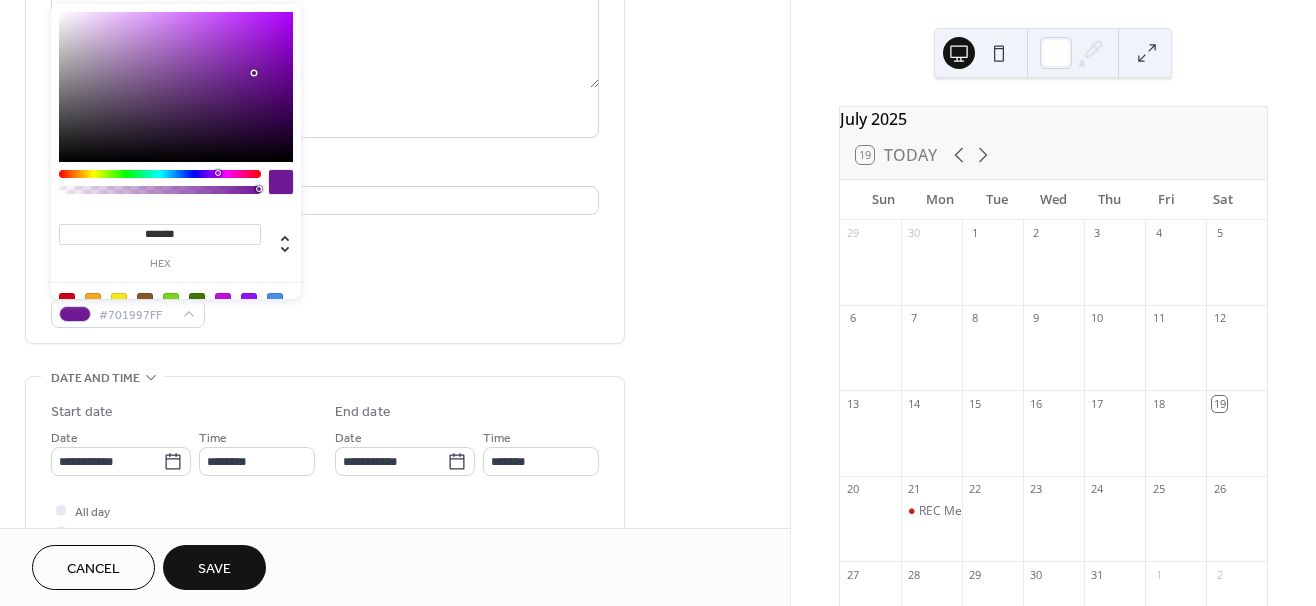 click at bounding box center [176, 87] 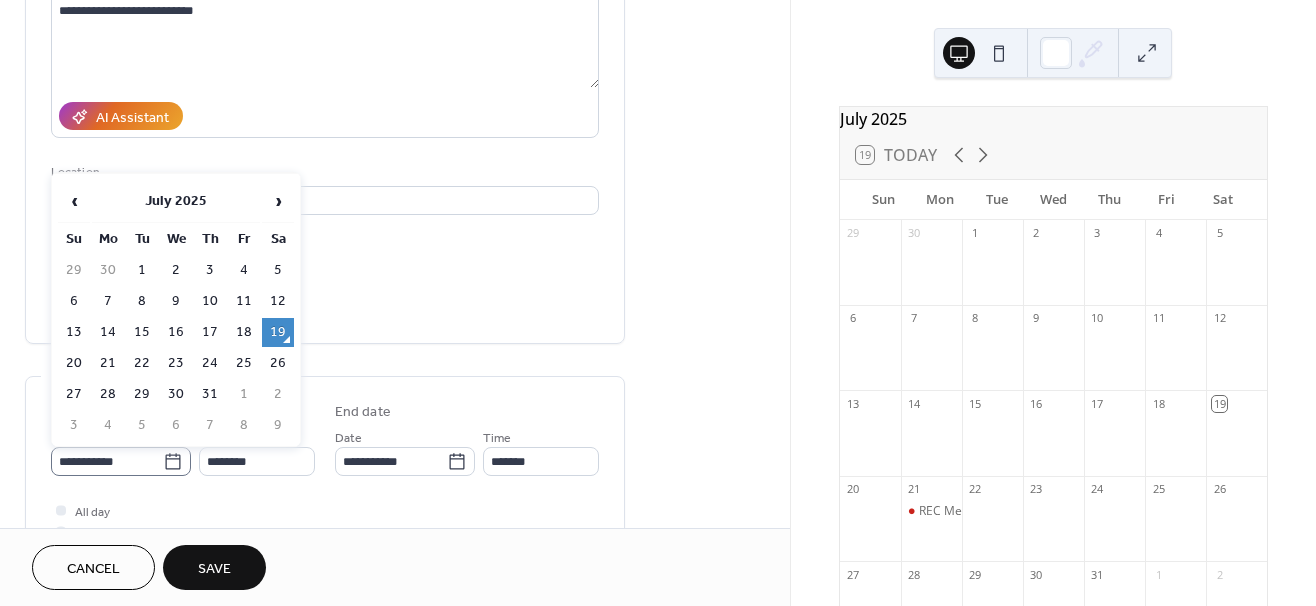 click 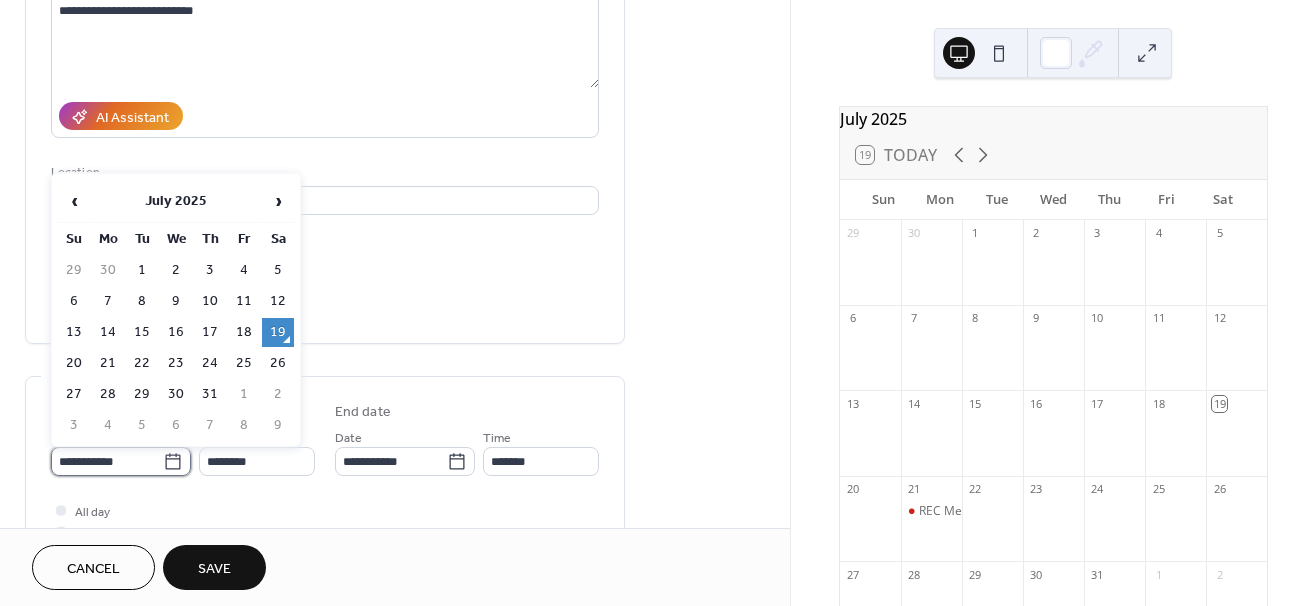 click on "**********" at bounding box center (107, 461) 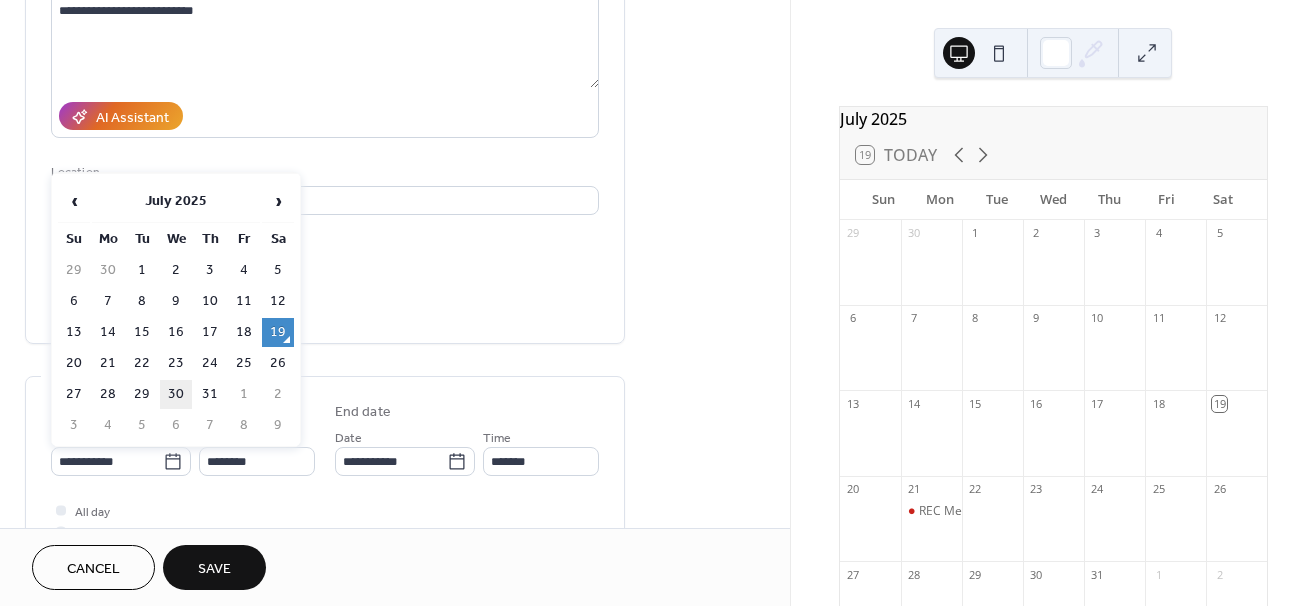 click on "30" at bounding box center (176, 394) 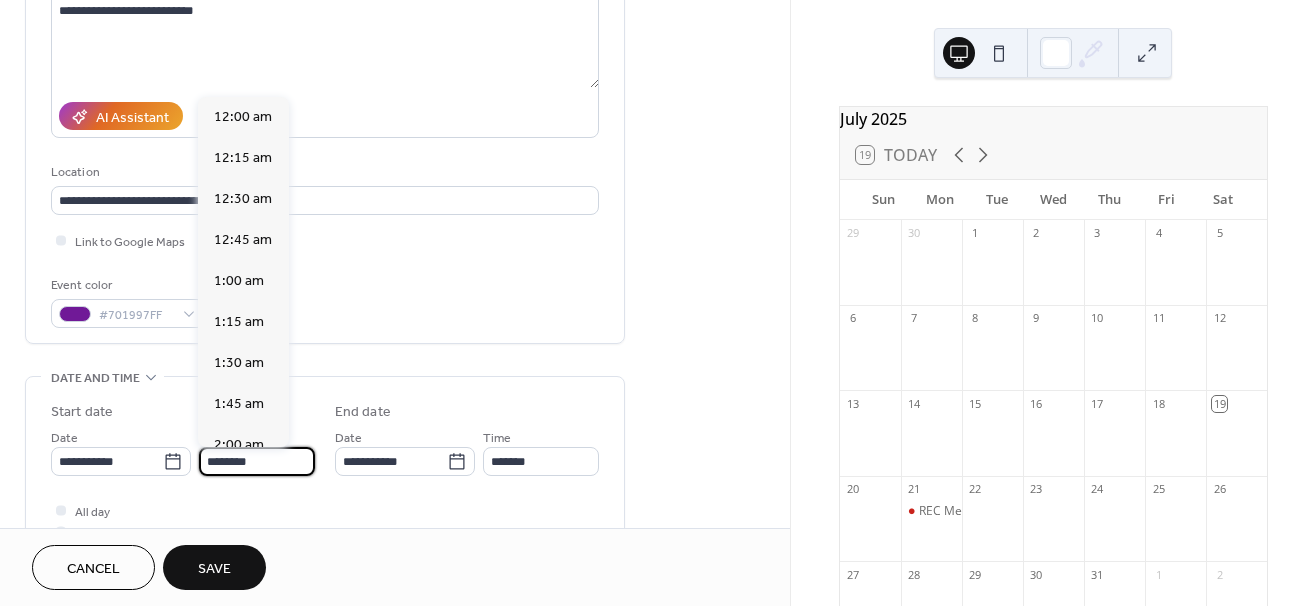 scroll, scrollTop: 1968, scrollLeft: 0, axis: vertical 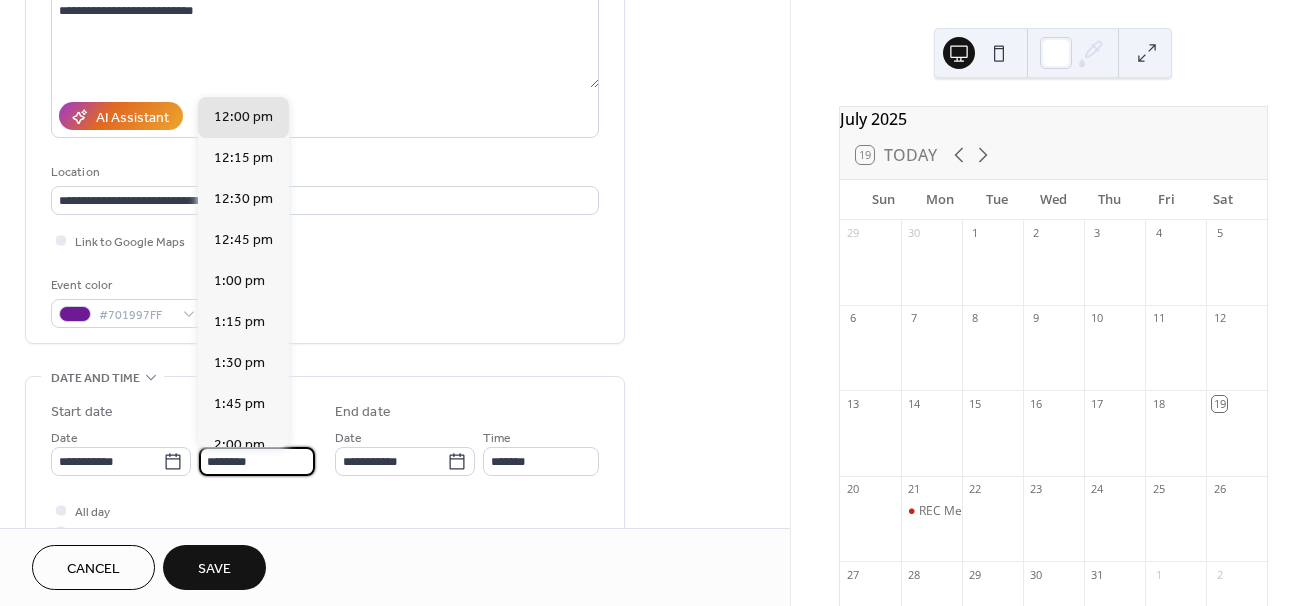 click on "********" at bounding box center (257, 461) 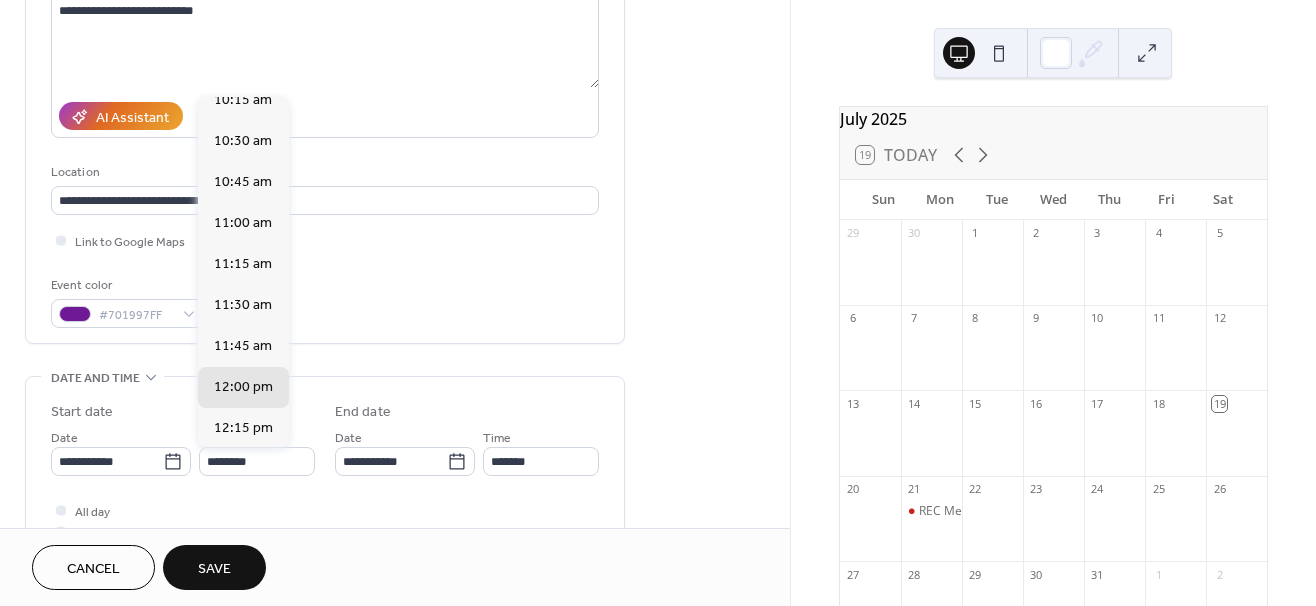 scroll, scrollTop: 1732, scrollLeft: 0, axis: vertical 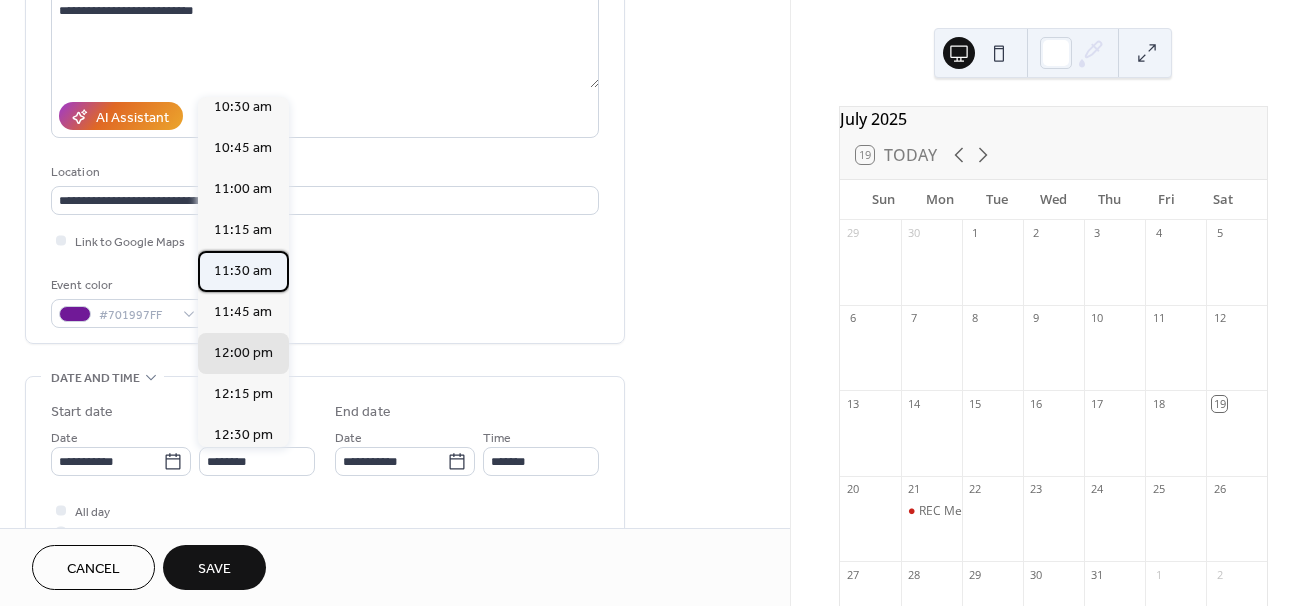 click on "11:30 am" at bounding box center [243, 271] 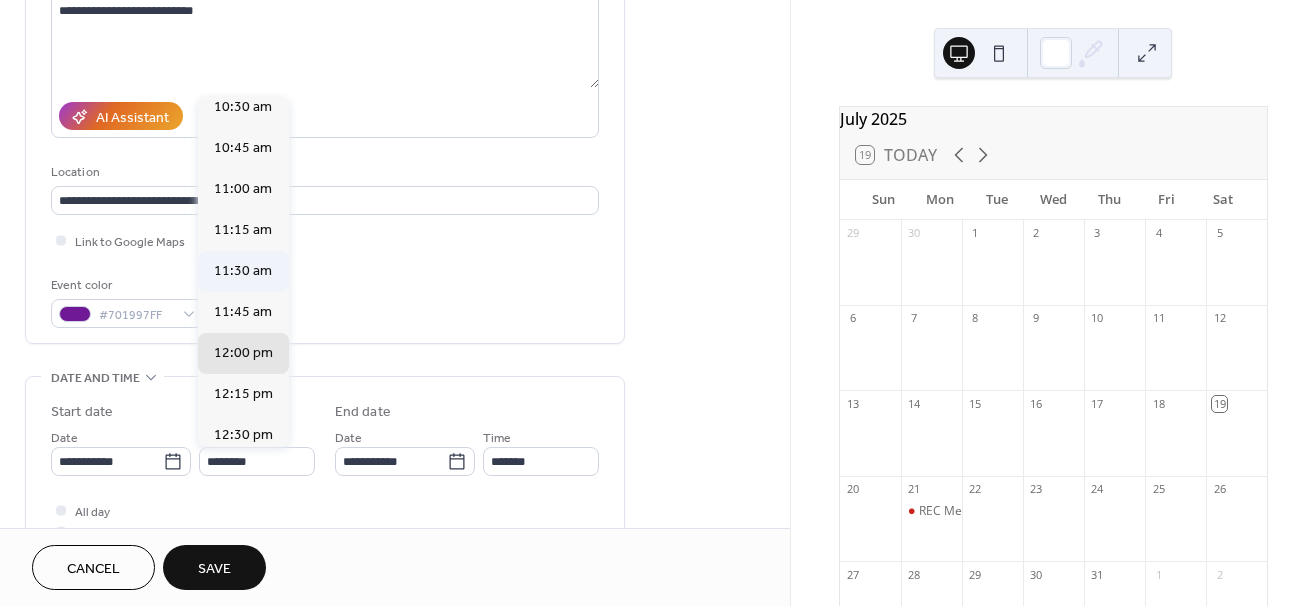 type on "********" 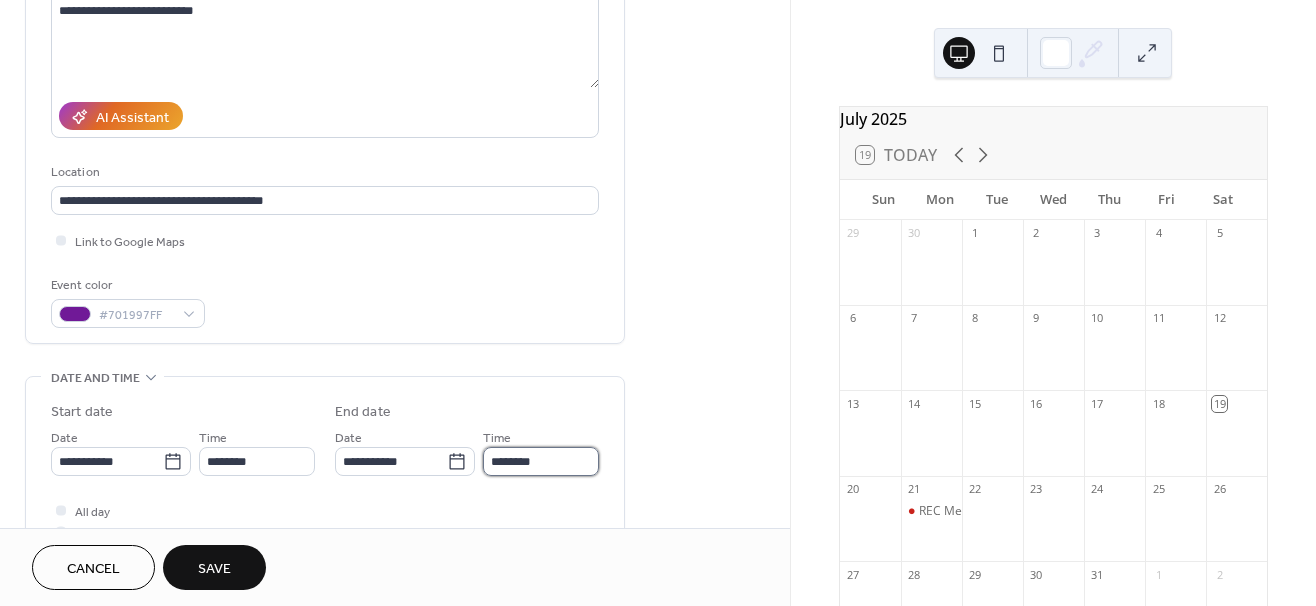 click on "********" at bounding box center (541, 461) 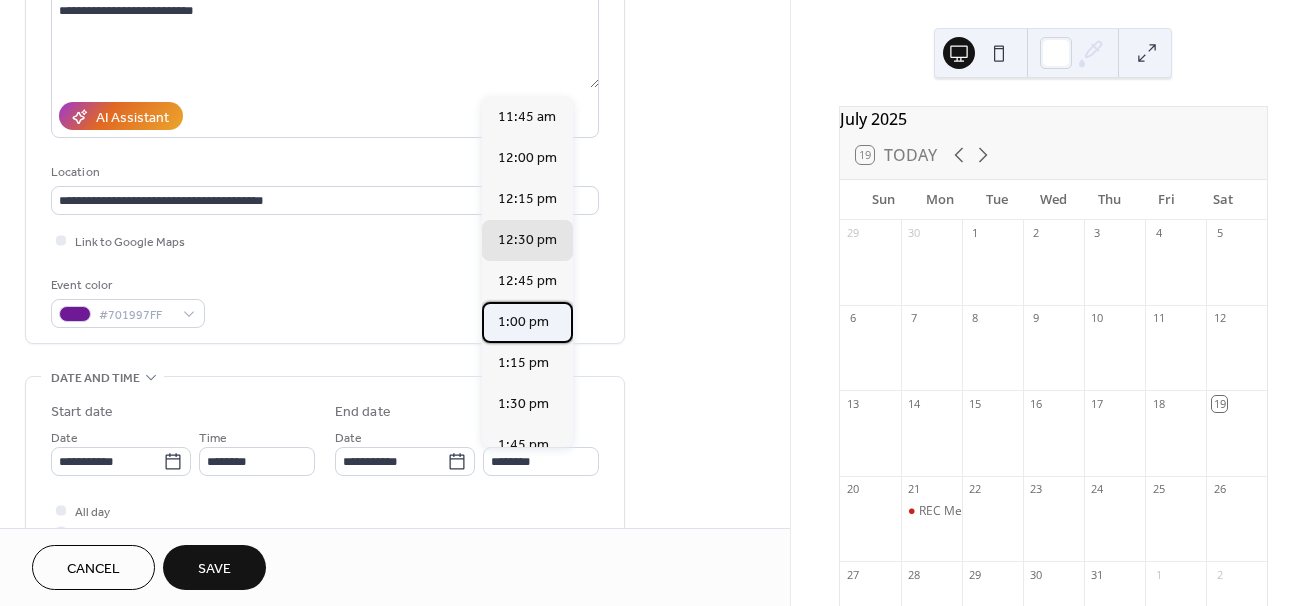 click on "1:00 pm" at bounding box center (523, 322) 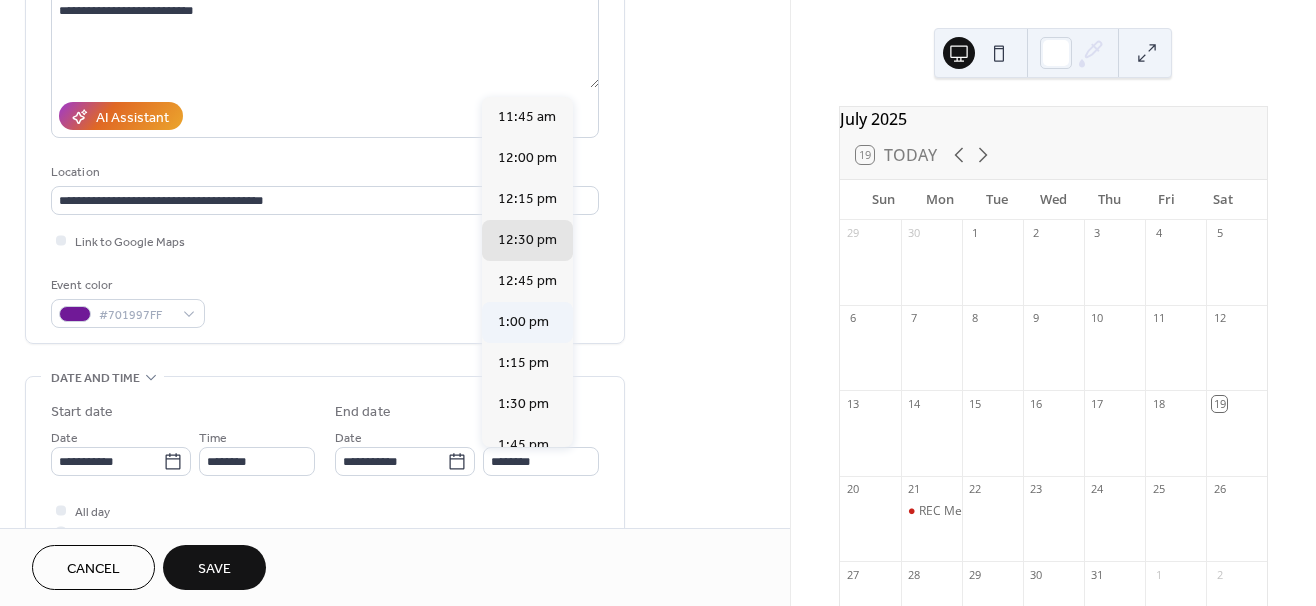 type on "*******" 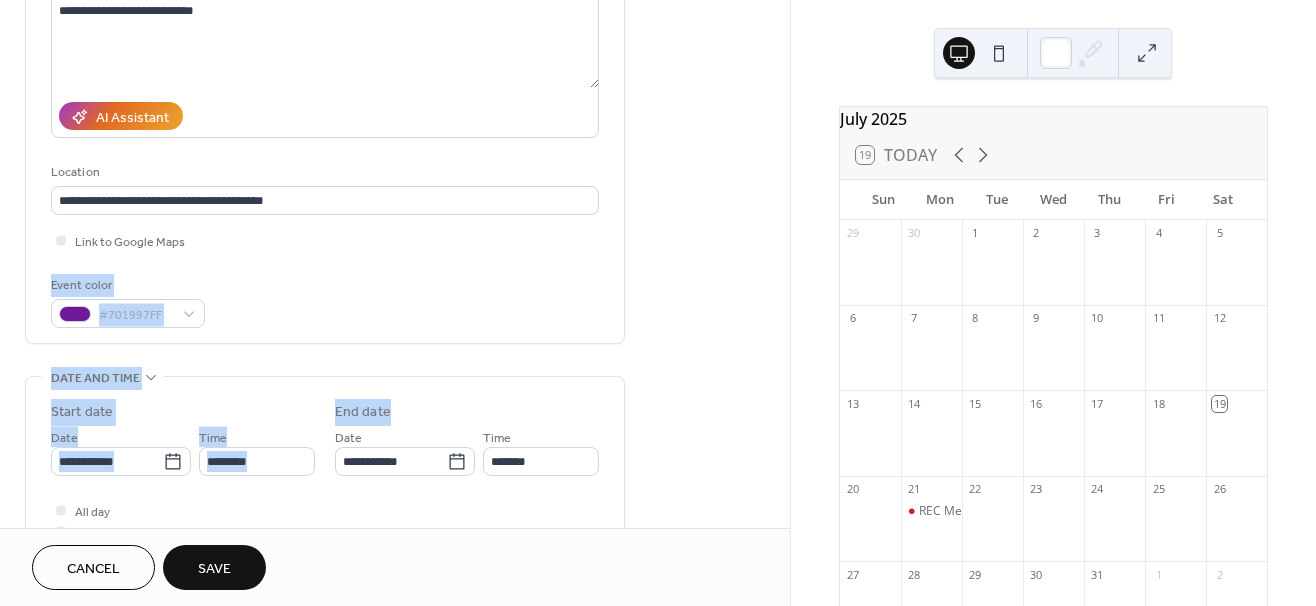drag, startPoint x: 781, startPoint y: 228, endPoint x: 785, endPoint y: 362, distance: 134.0597 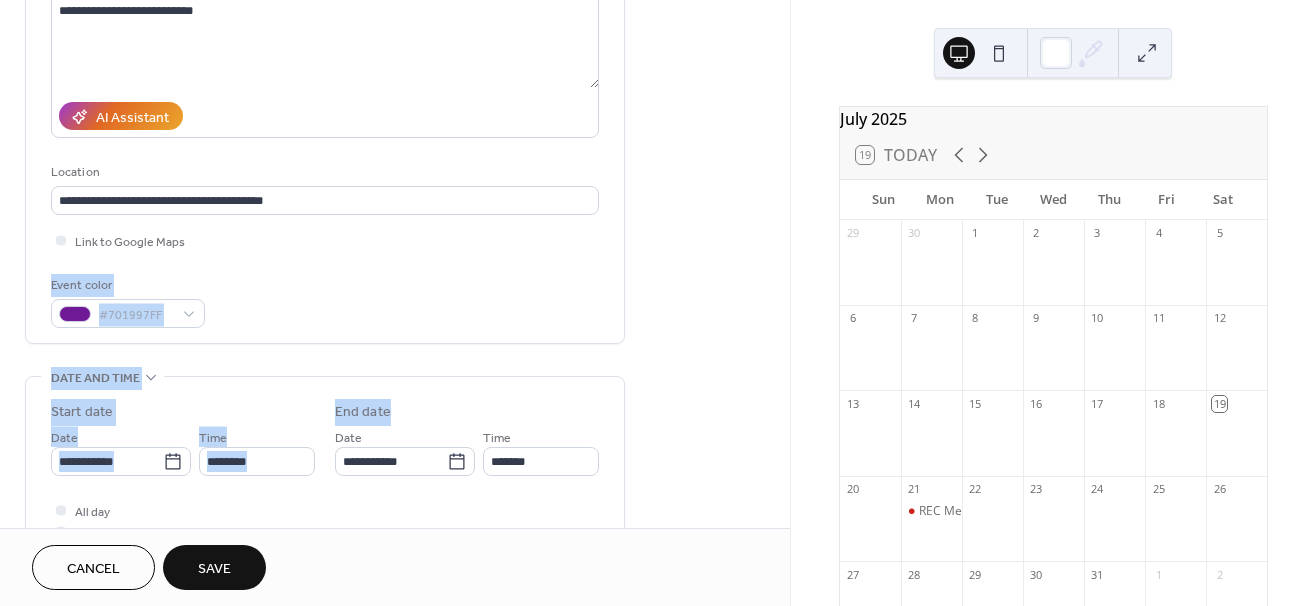click on "**********" at bounding box center [395, 264] 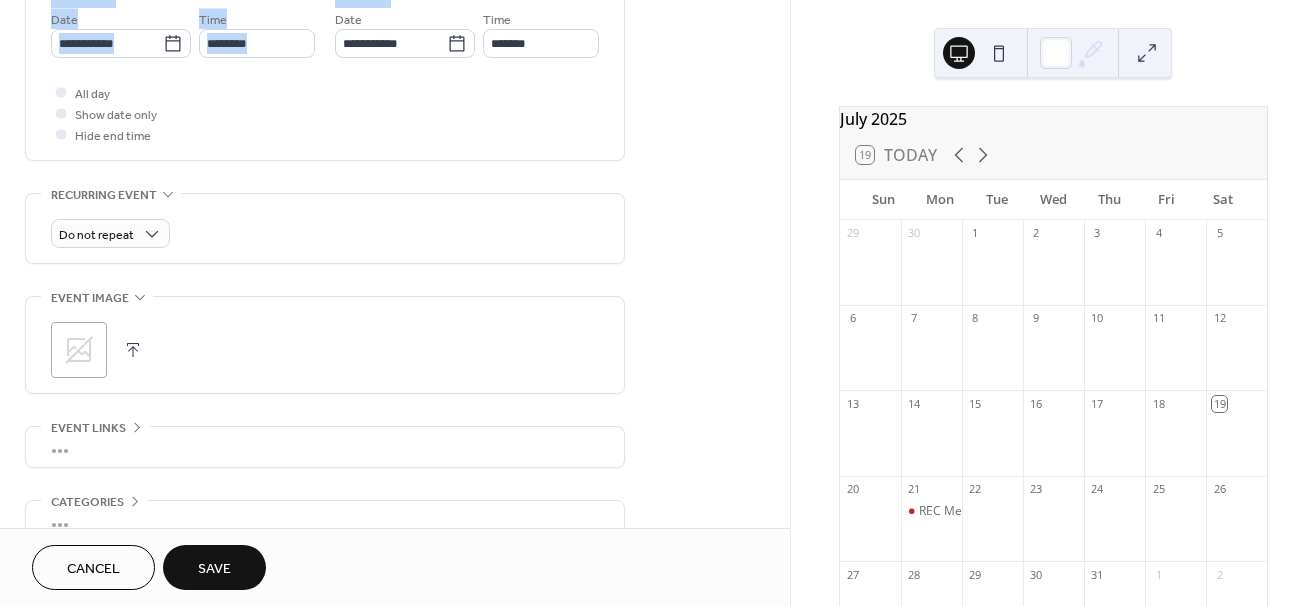scroll, scrollTop: 703, scrollLeft: 0, axis: vertical 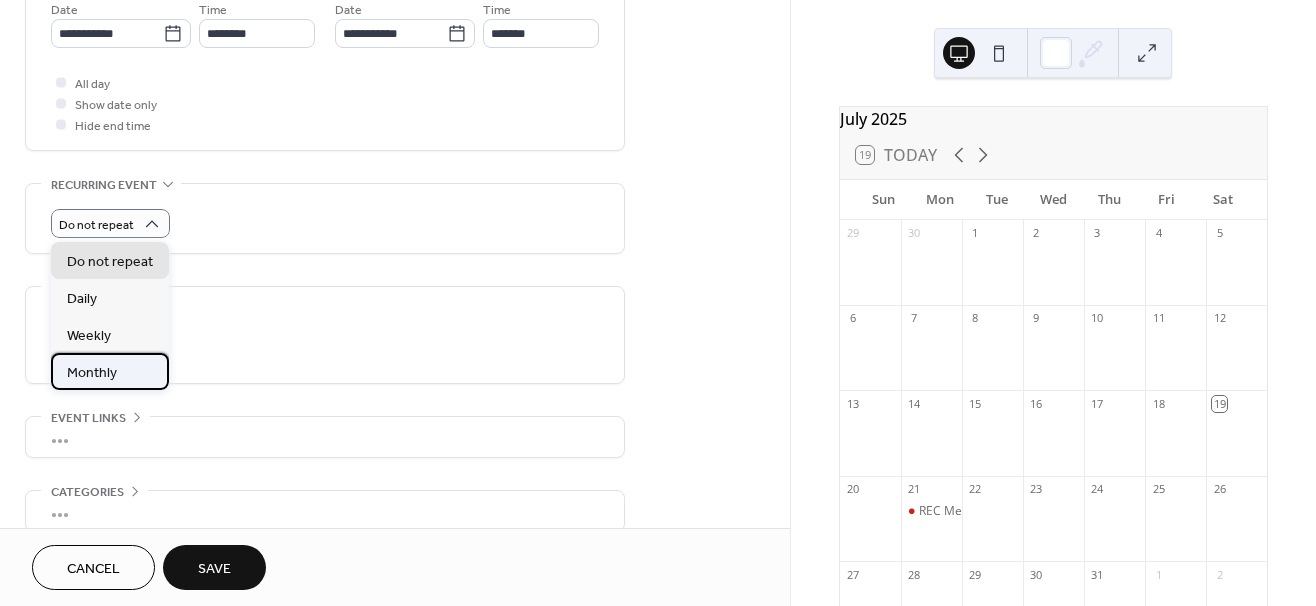 click on "Monthly" at bounding box center [92, 373] 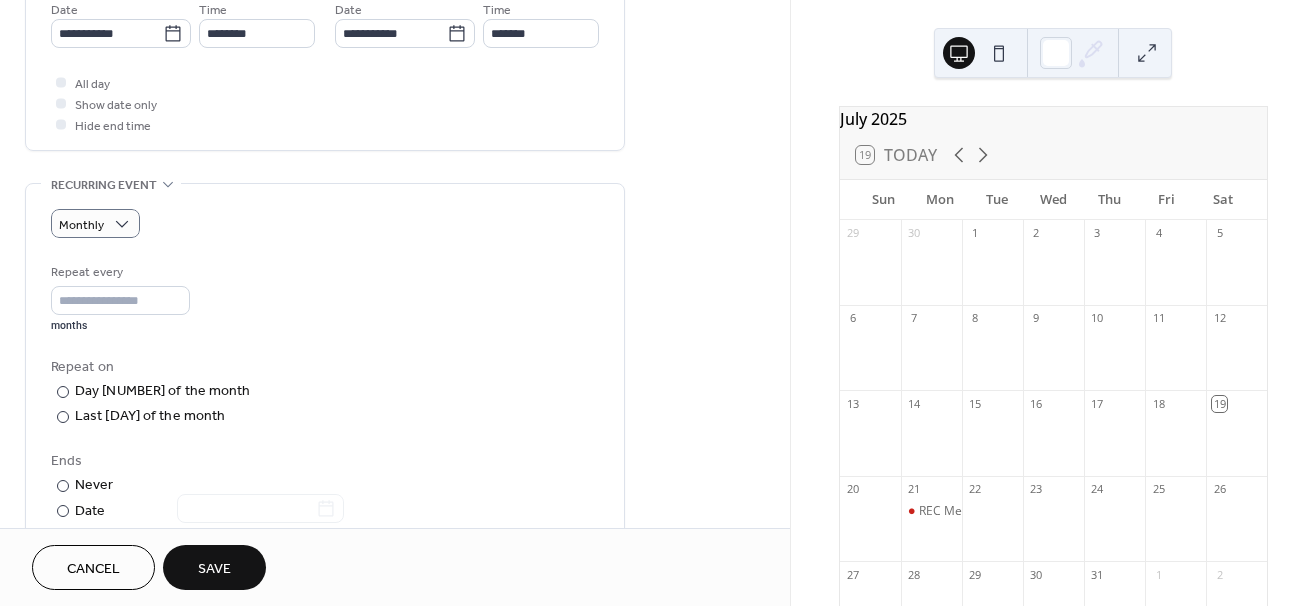 click on "Save" at bounding box center [214, 567] 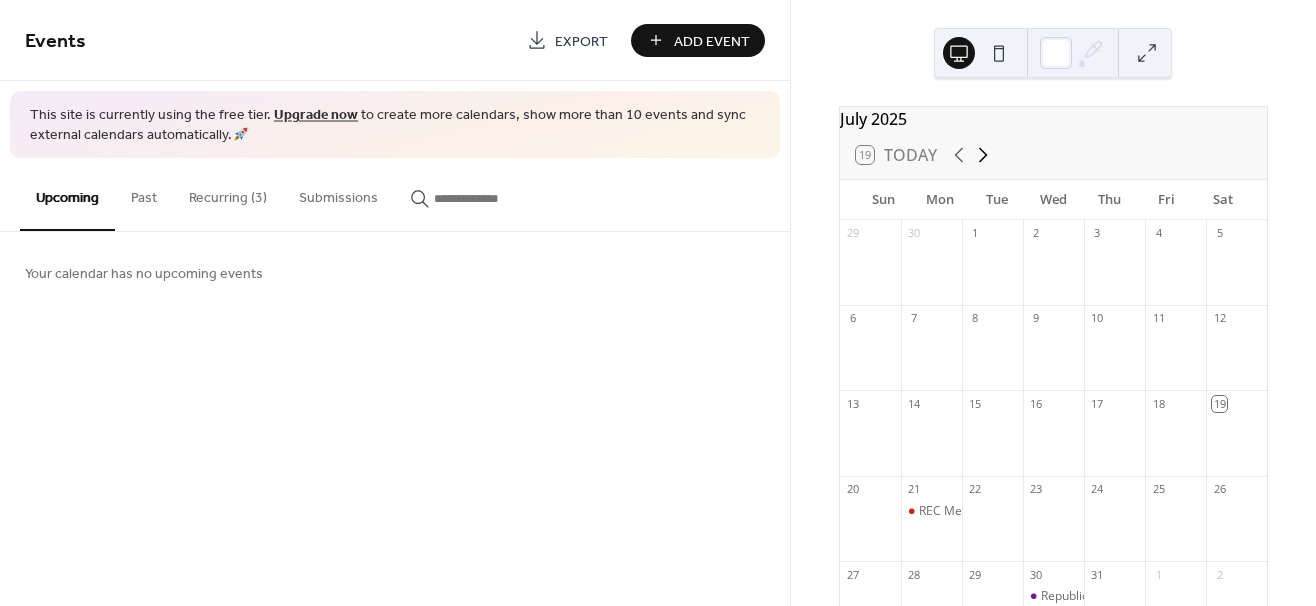 click 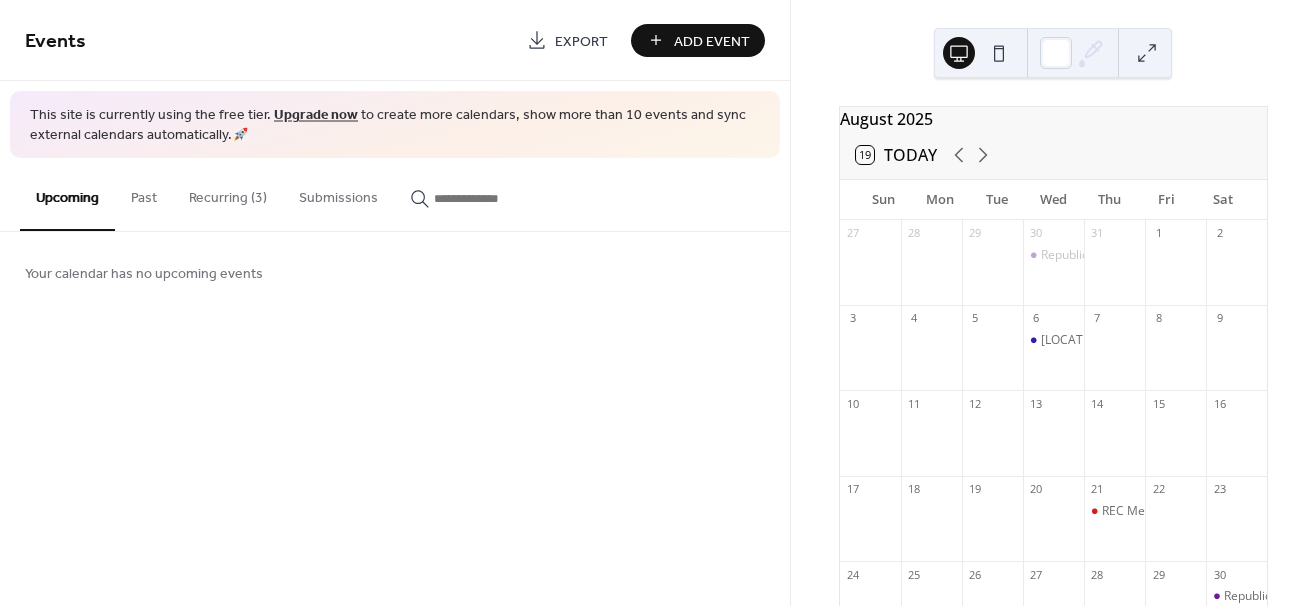 click on "Add Event" at bounding box center (712, 41) 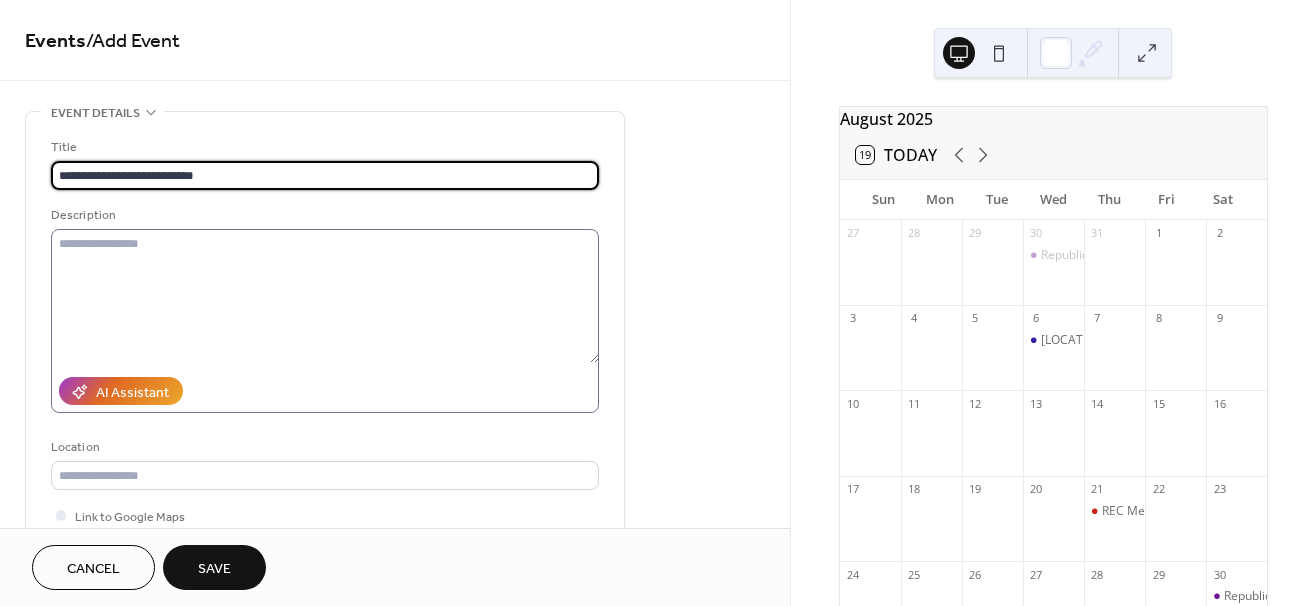 type on "**********" 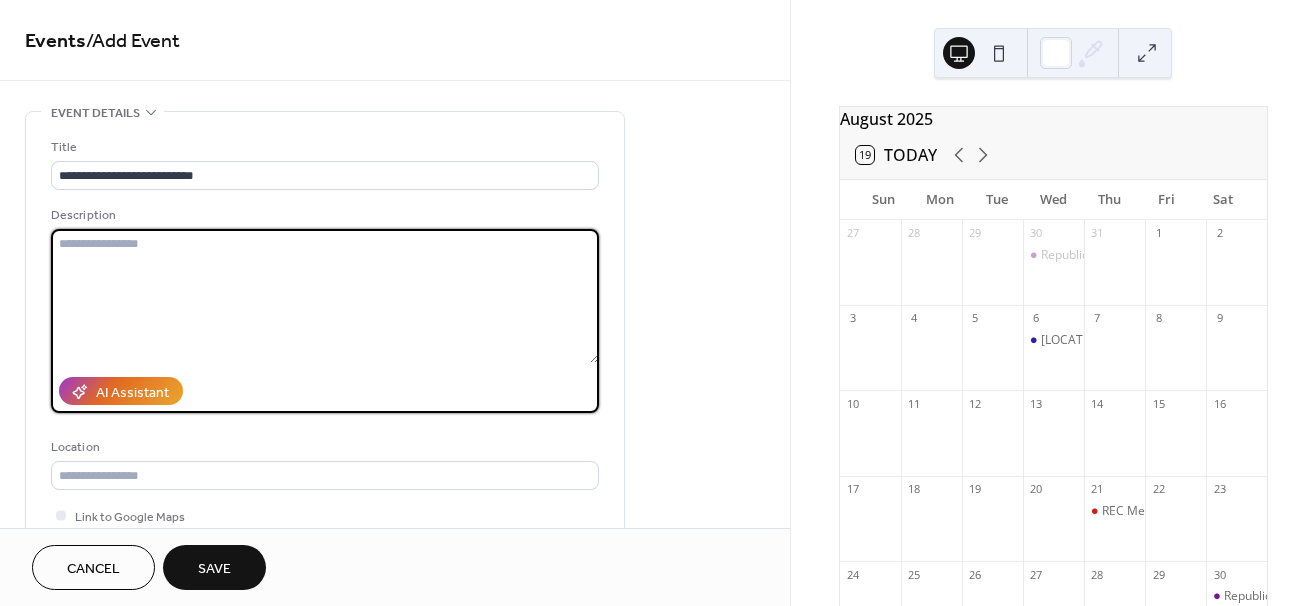 click at bounding box center [325, 296] 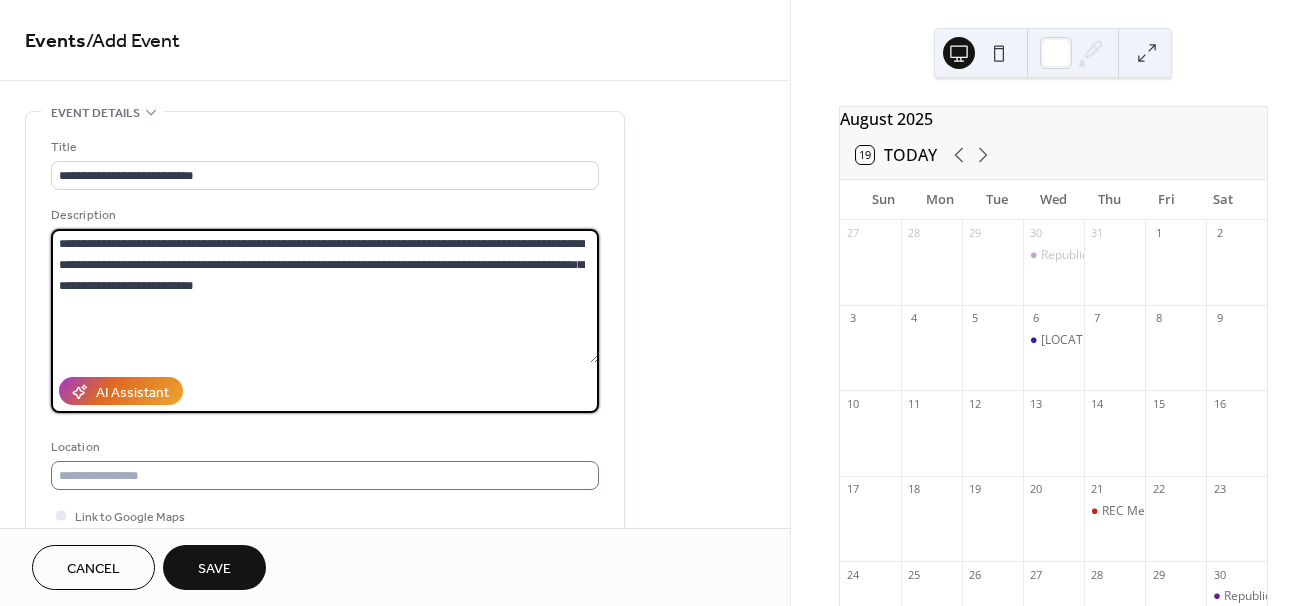 type on "**********" 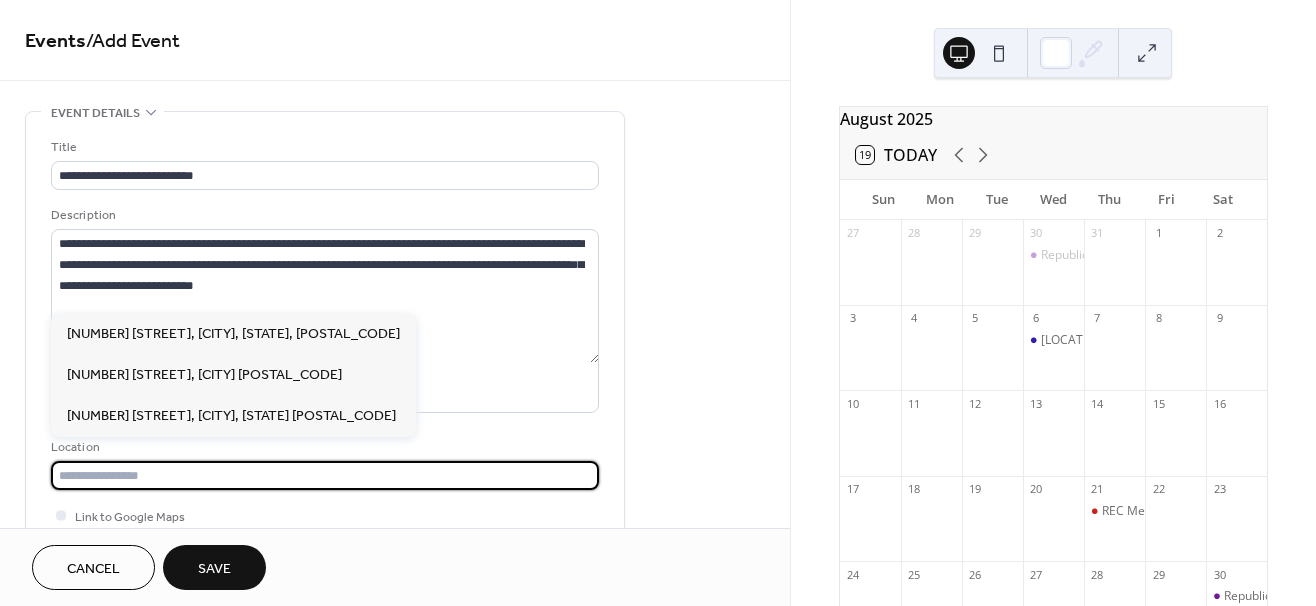 click at bounding box center (325, 475) 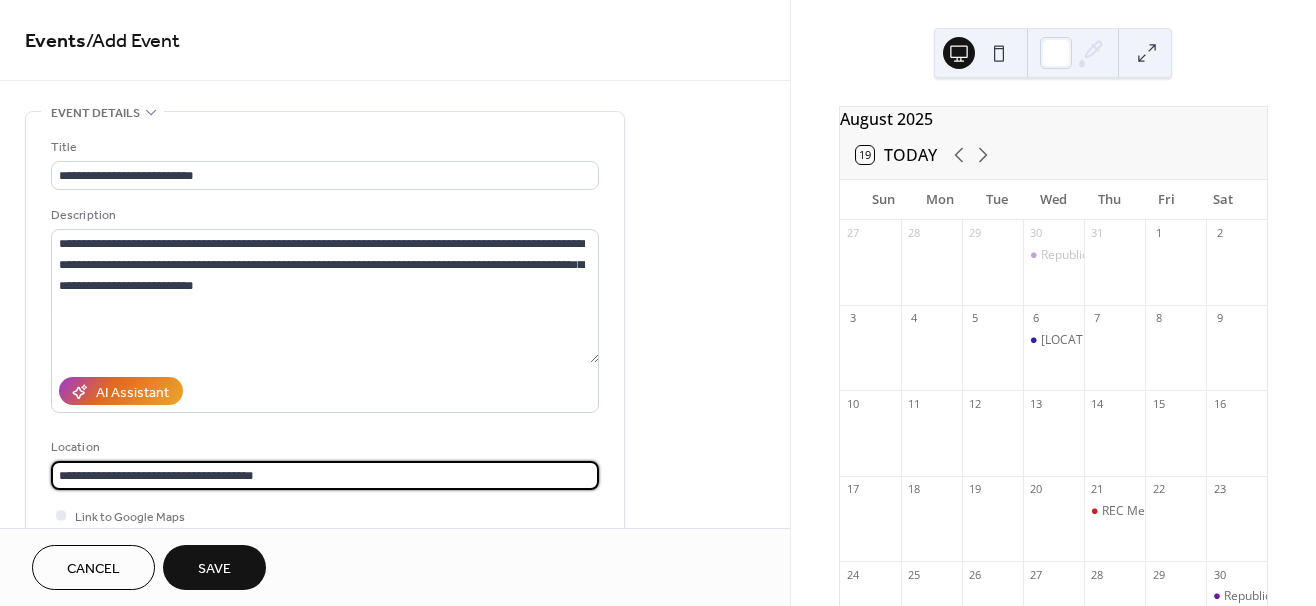type on "**********" 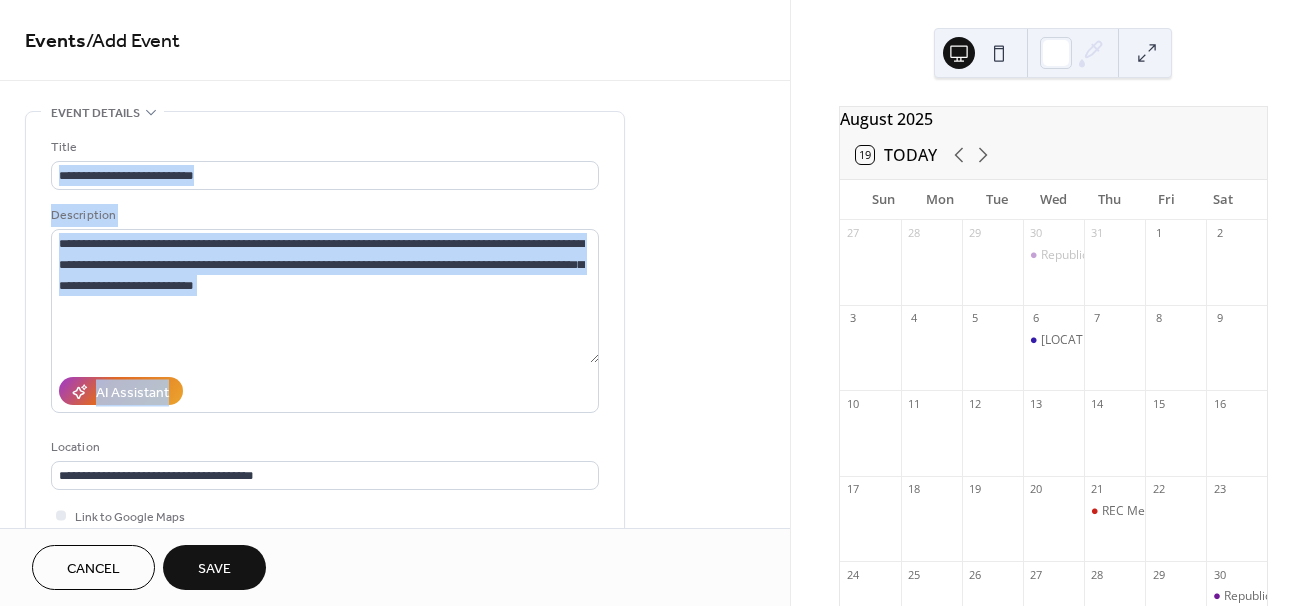 drag, startPoint x: 784, startPoint y: 166, endPoint x: 784, endPoint y: 227, distance: 61 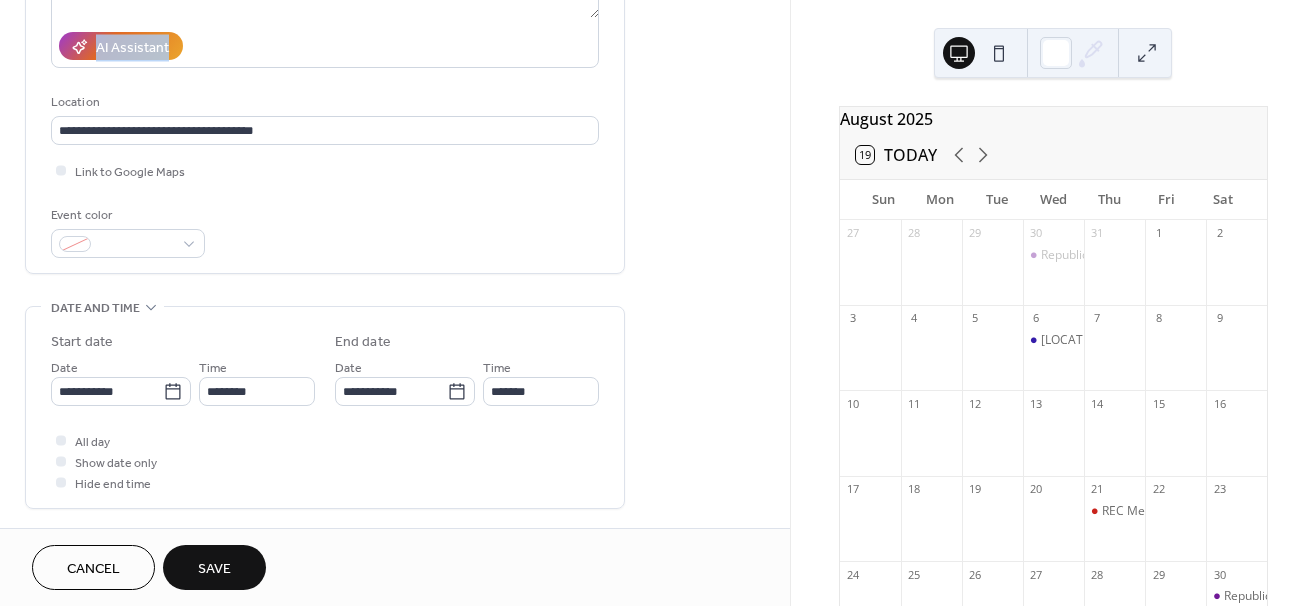 scroll, scrollTop: 348, scrollLeft: 0, axis: vertical 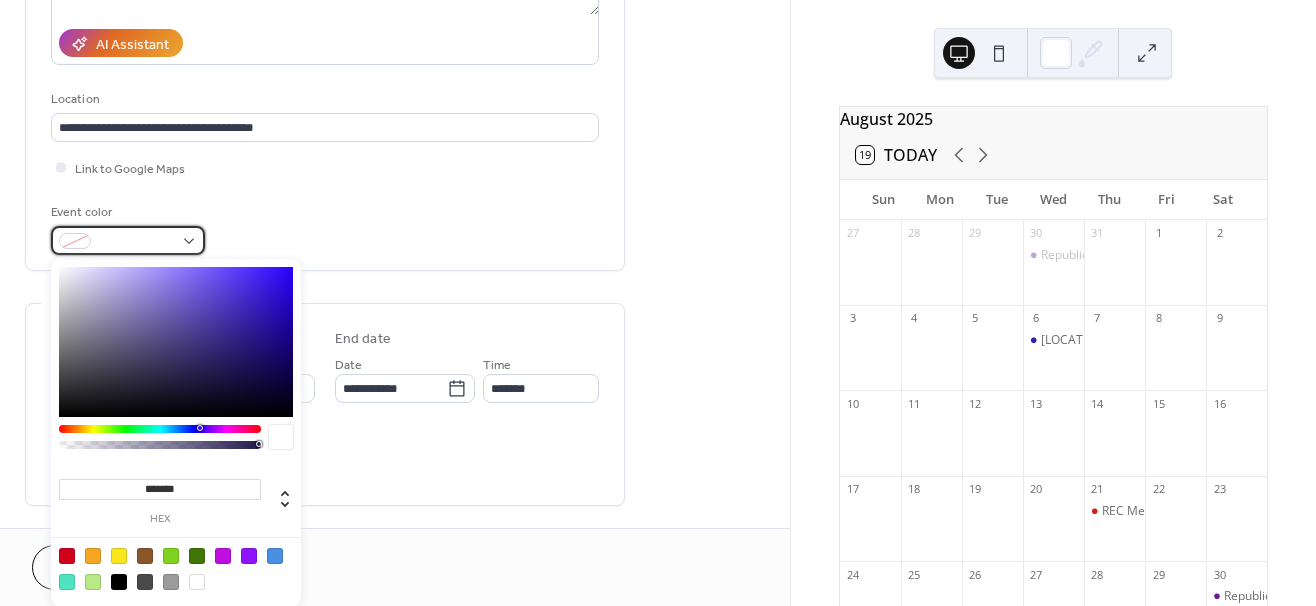 click at bounding box center [128, 240] 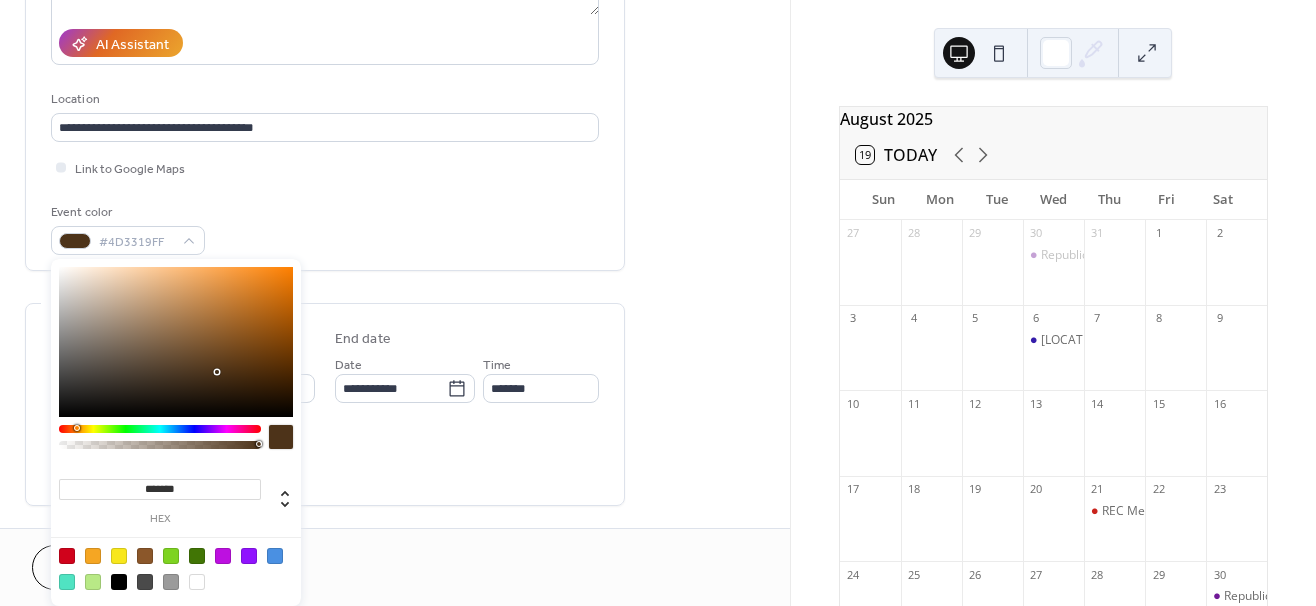 click at bounding box center [160, 429] 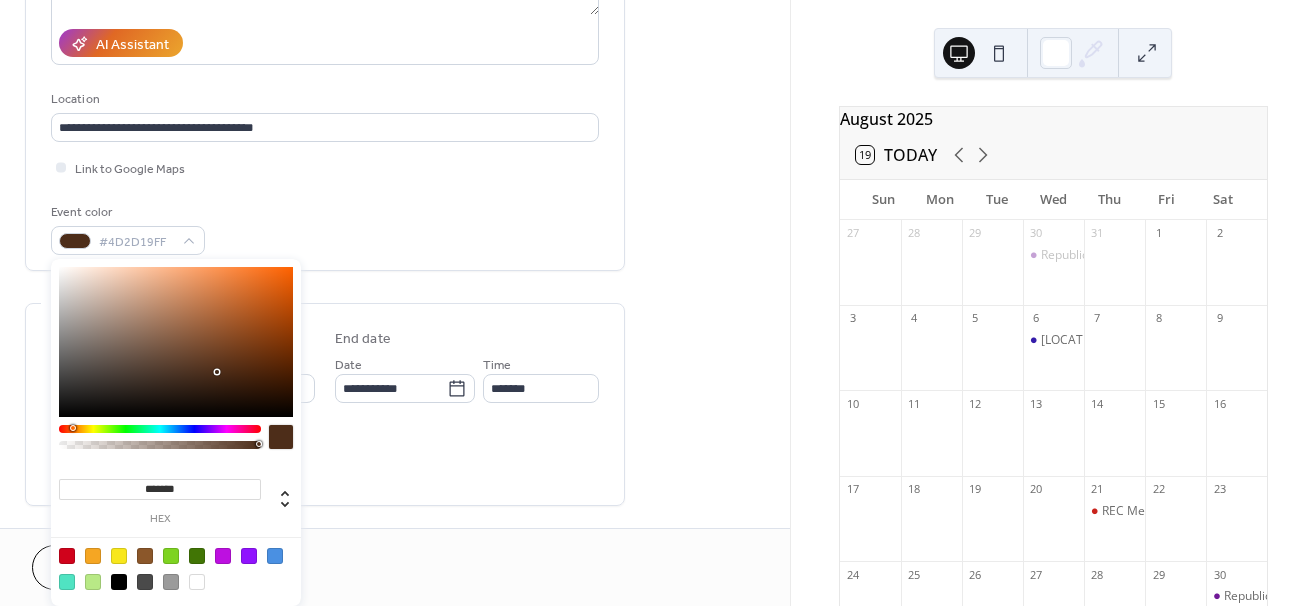 click at bounding box center [73, 428] 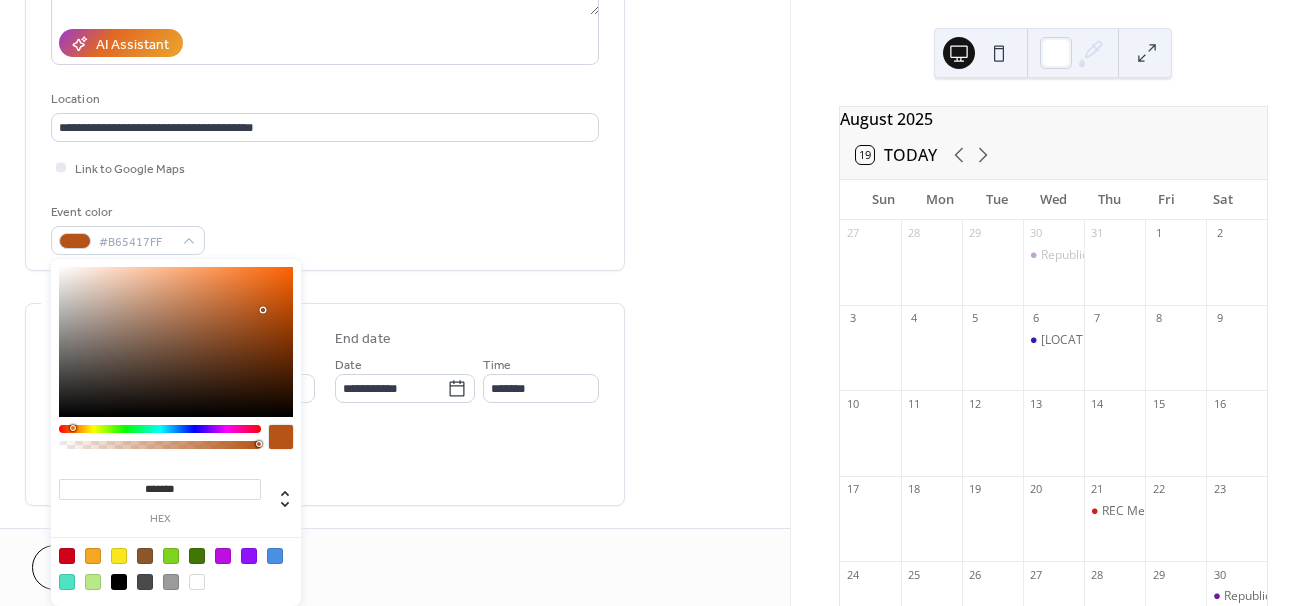 click at bounding box center [176, 342] 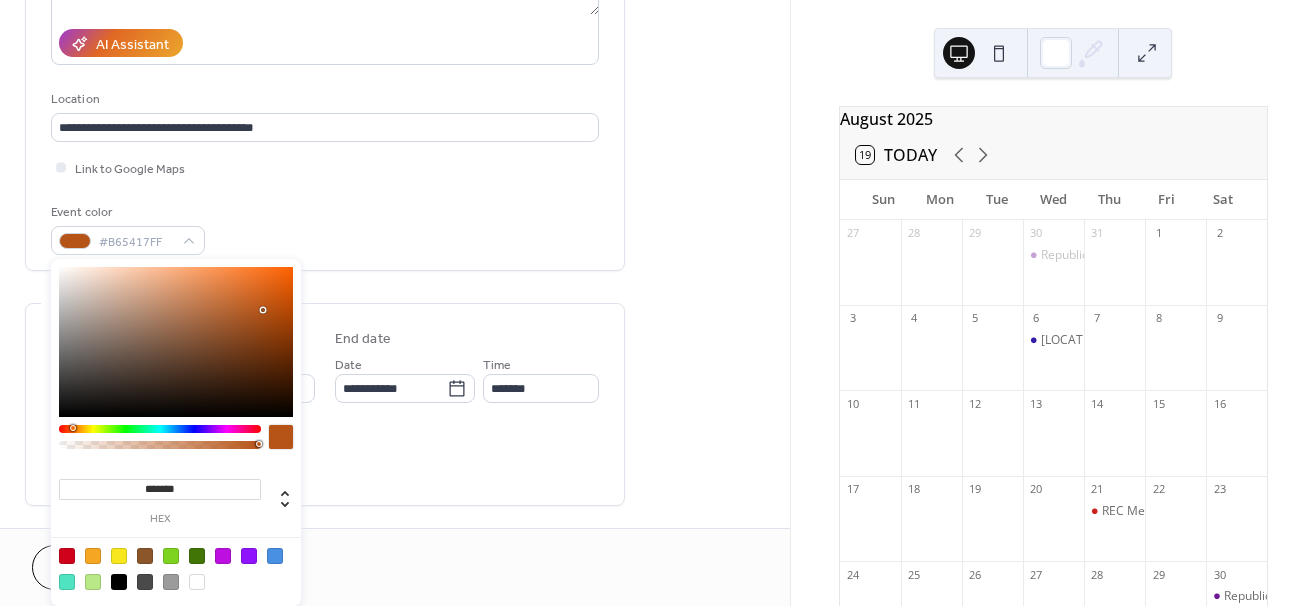 type on "*******" 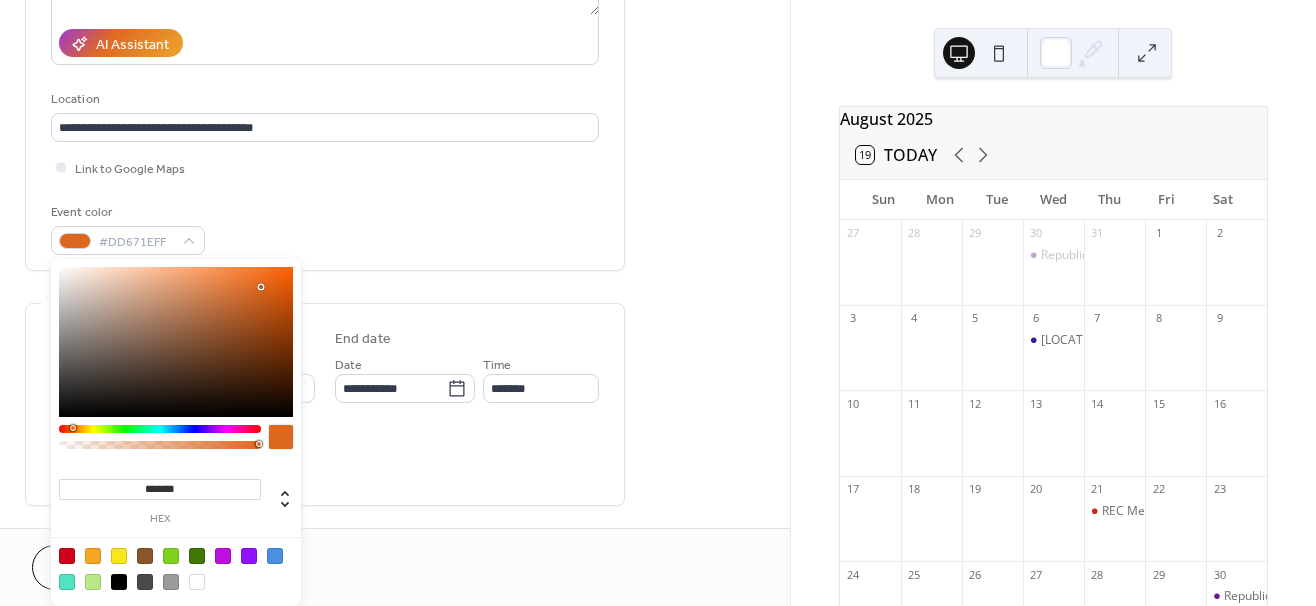 click at bounding box center [176, 342] 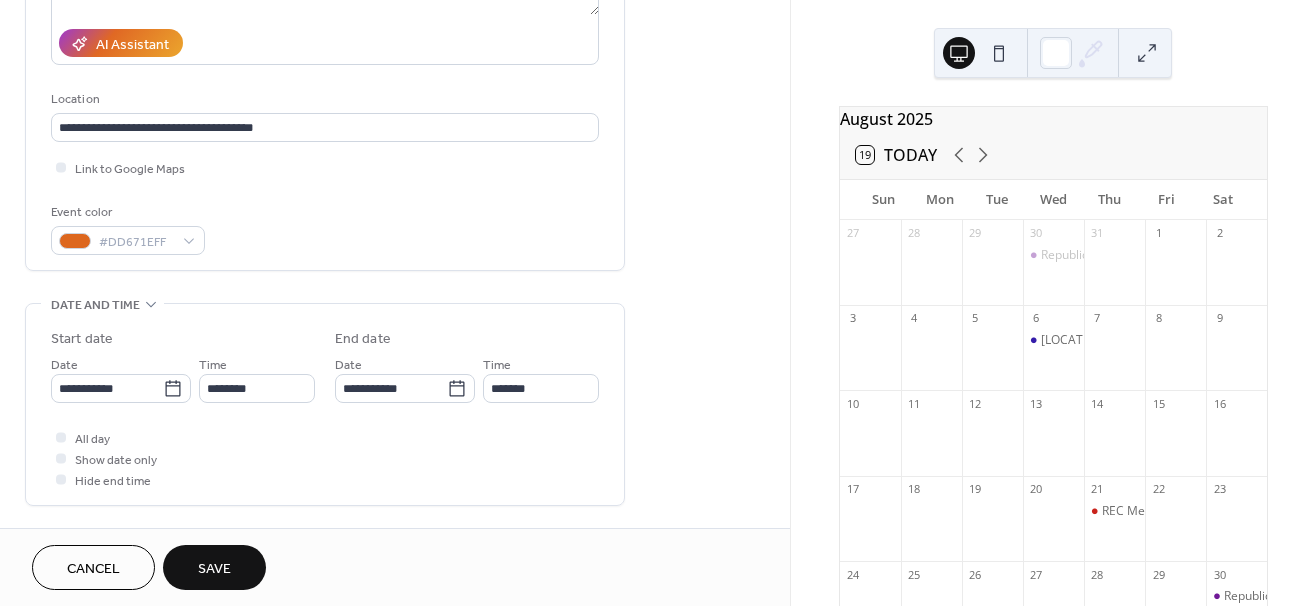 click on "**********" at bounding box center [325, 362] 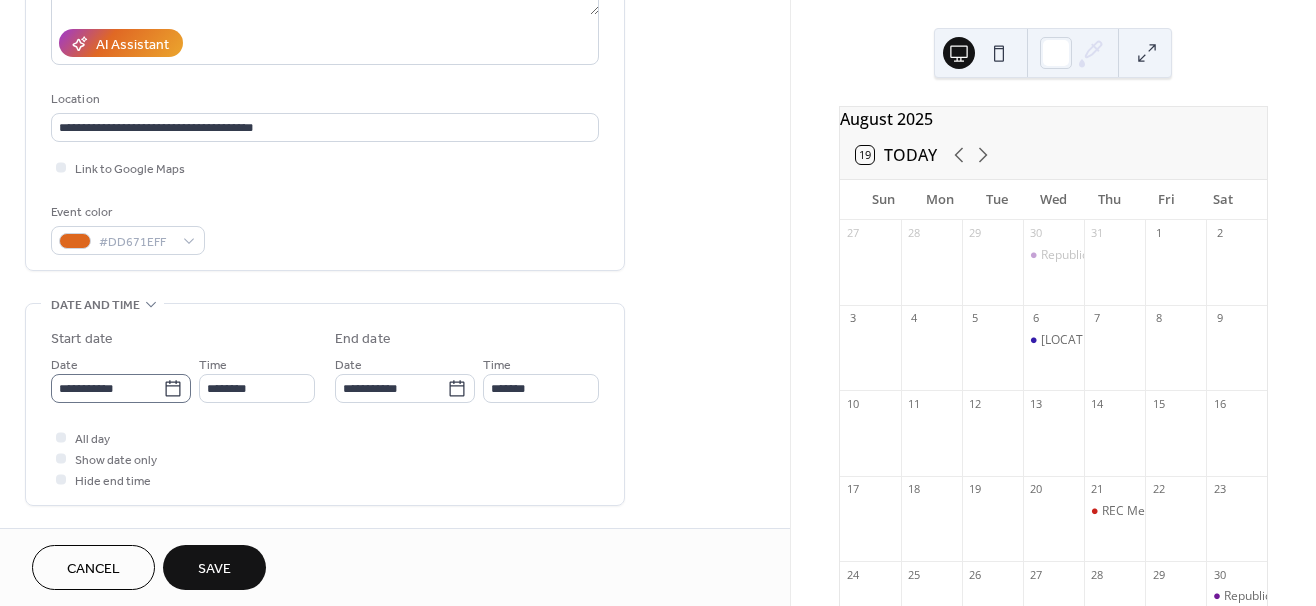 click 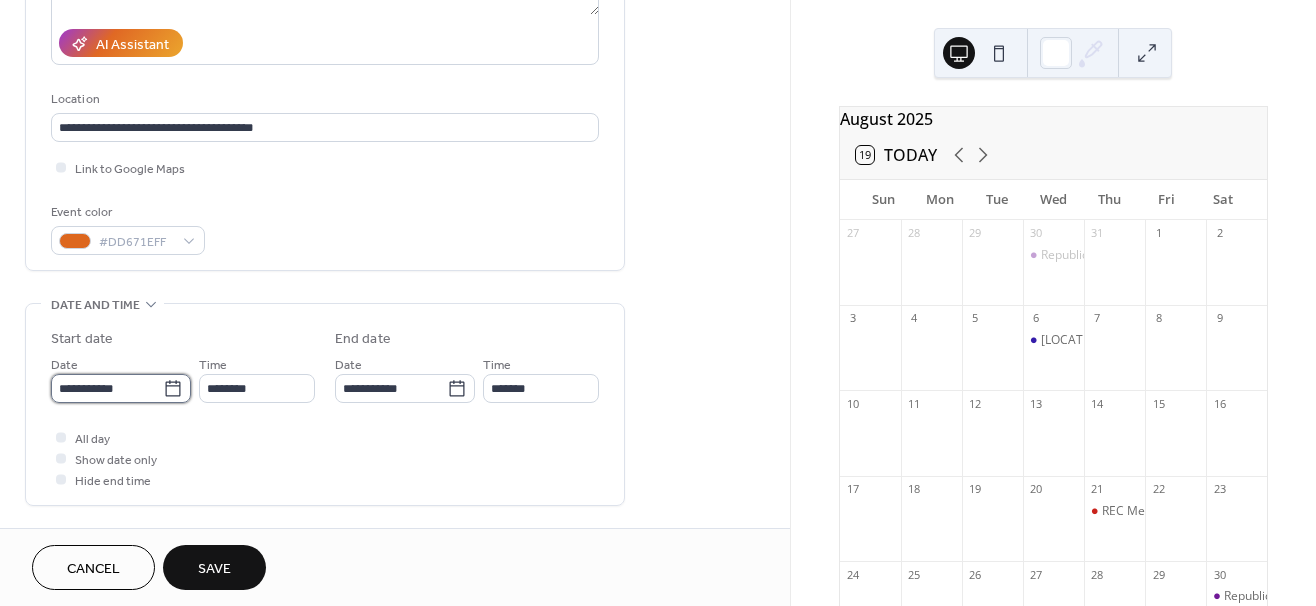 click on "**********" at bounding box center [107, 388] 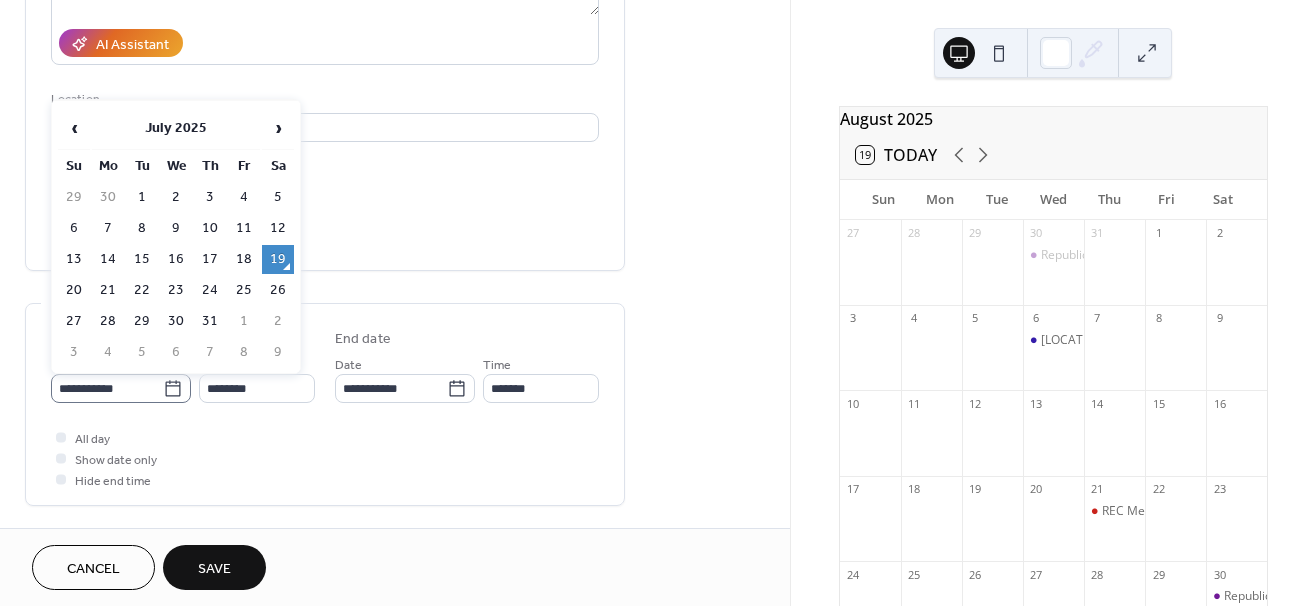 click 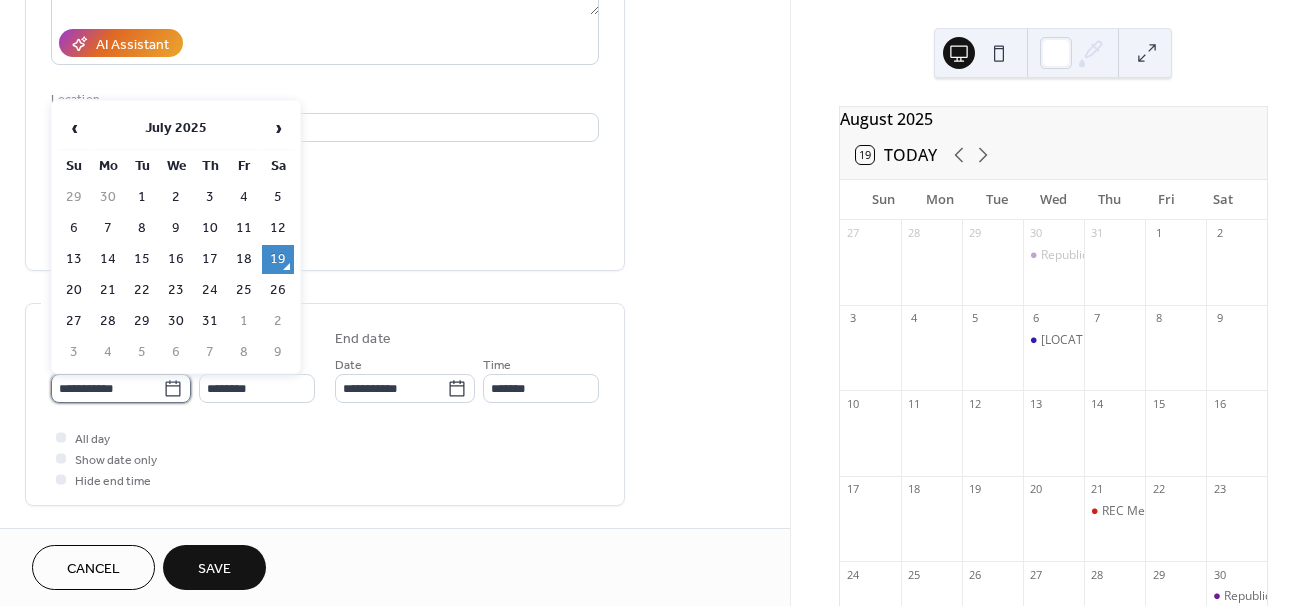 click on "**********" at bounding box center [107, 388] 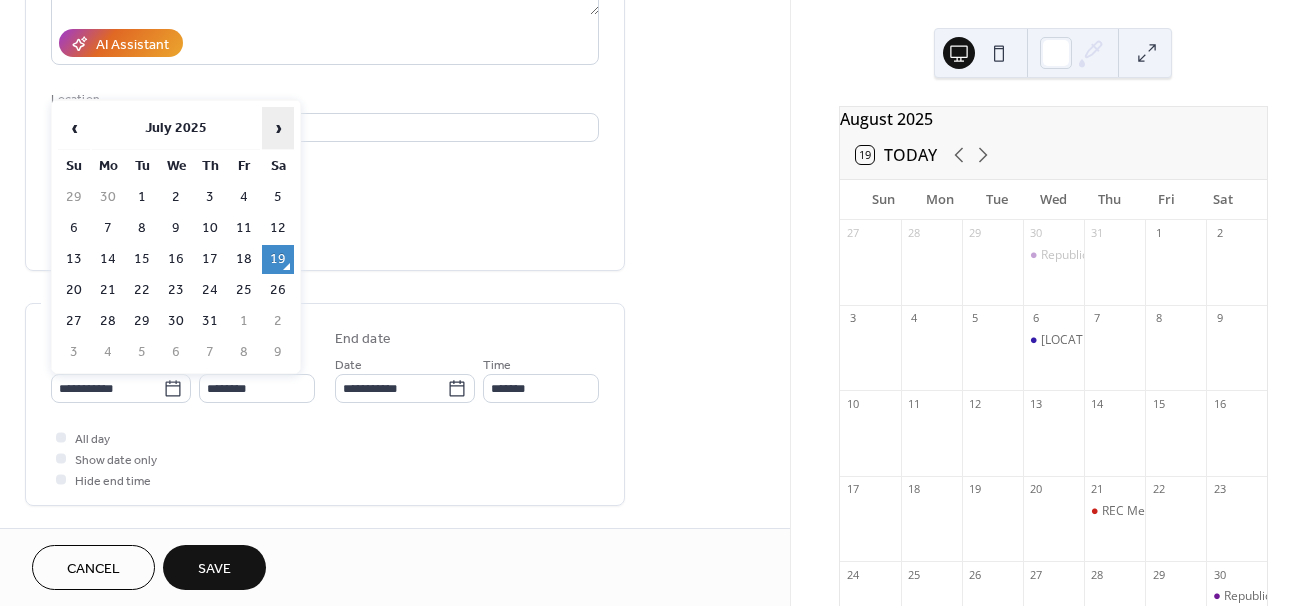 click on "›" at bounding box center (278, 128) 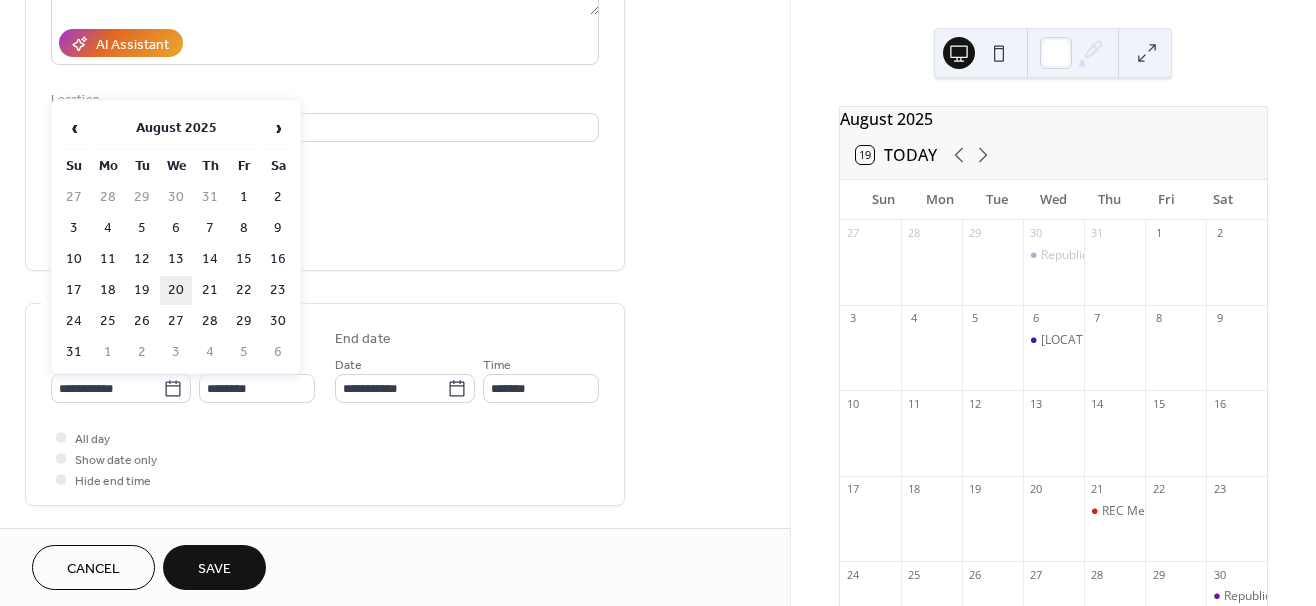 click on "20" at bounding box center [176, 290] 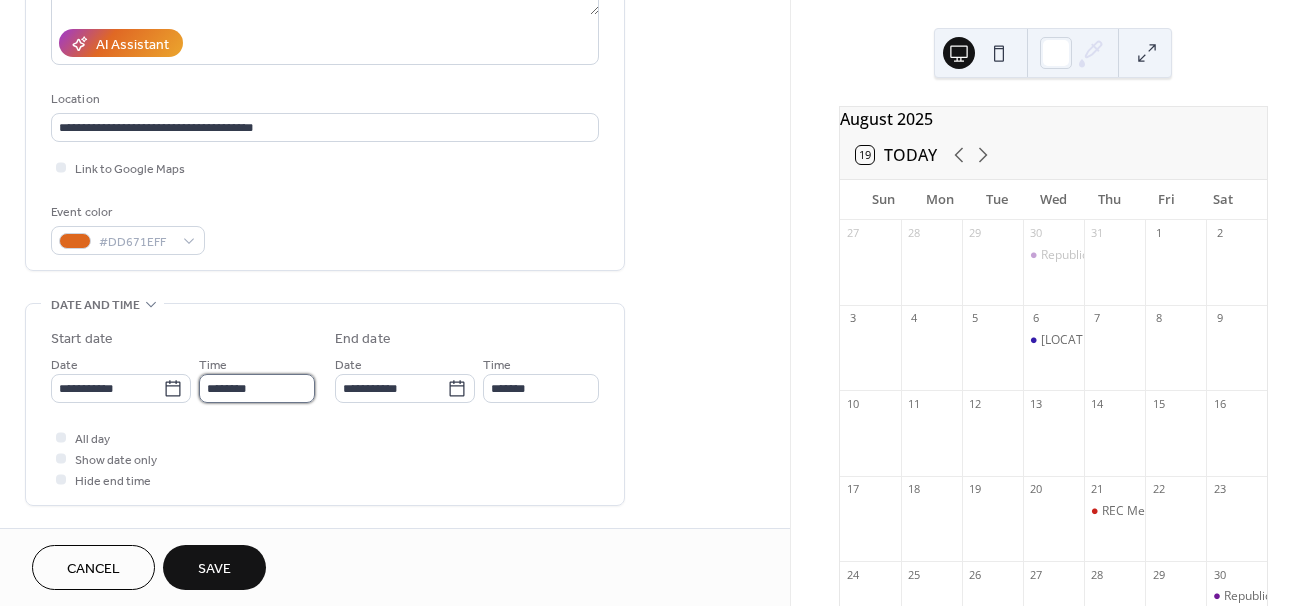 click on "********" at bounding box center (257, 388) 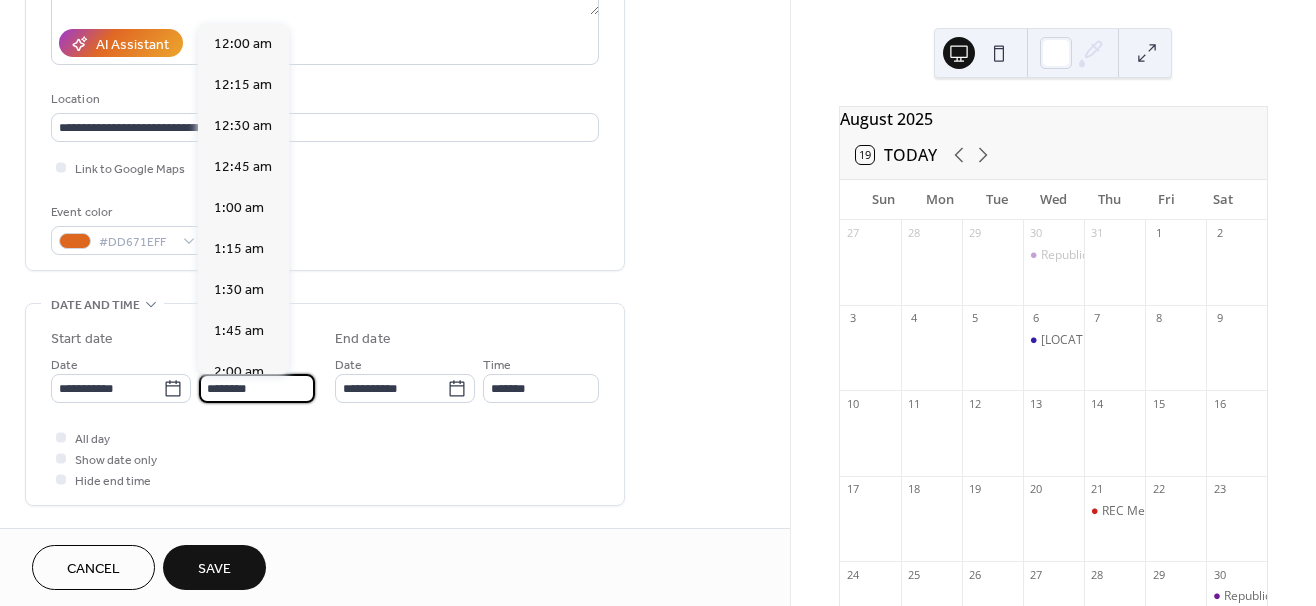 scroll, scrollTop: 1968, scrollLeft: 0, axis: vertical 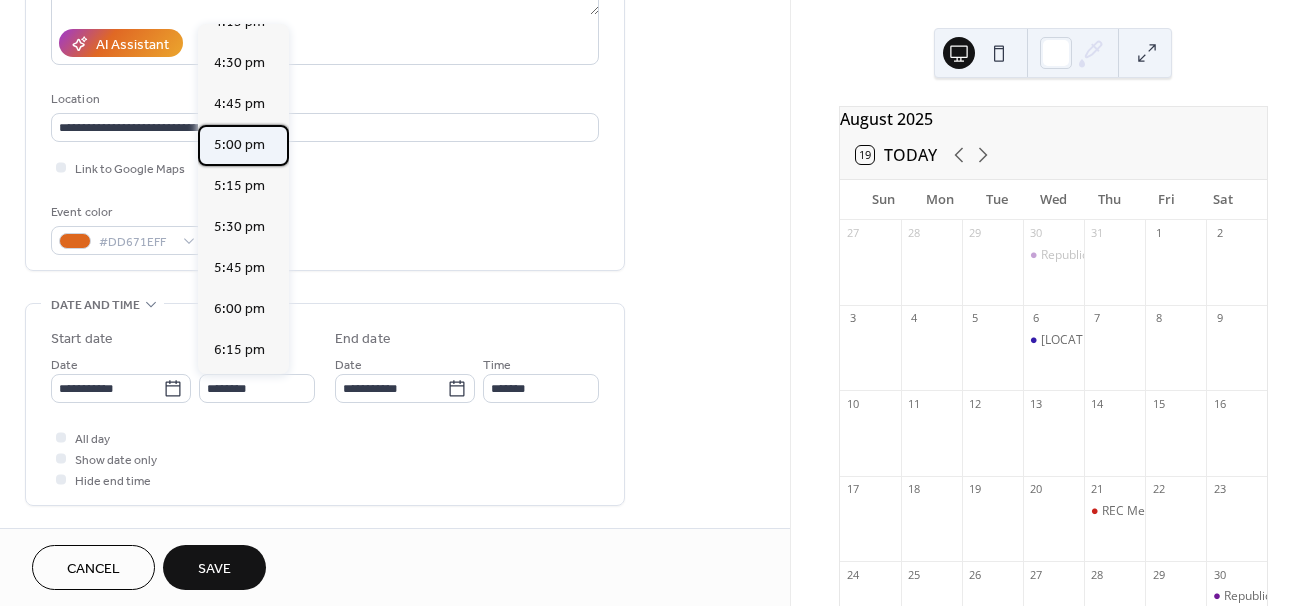 click on "5:00 pm" at bounding box center [239, 145] 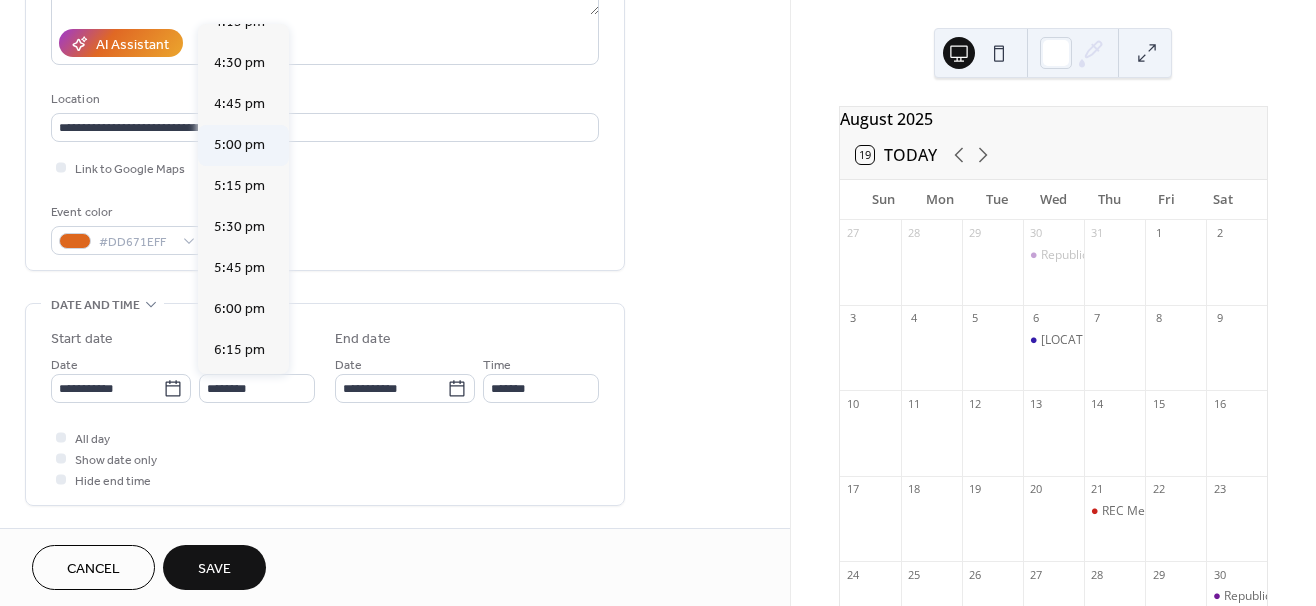 type on "*******" 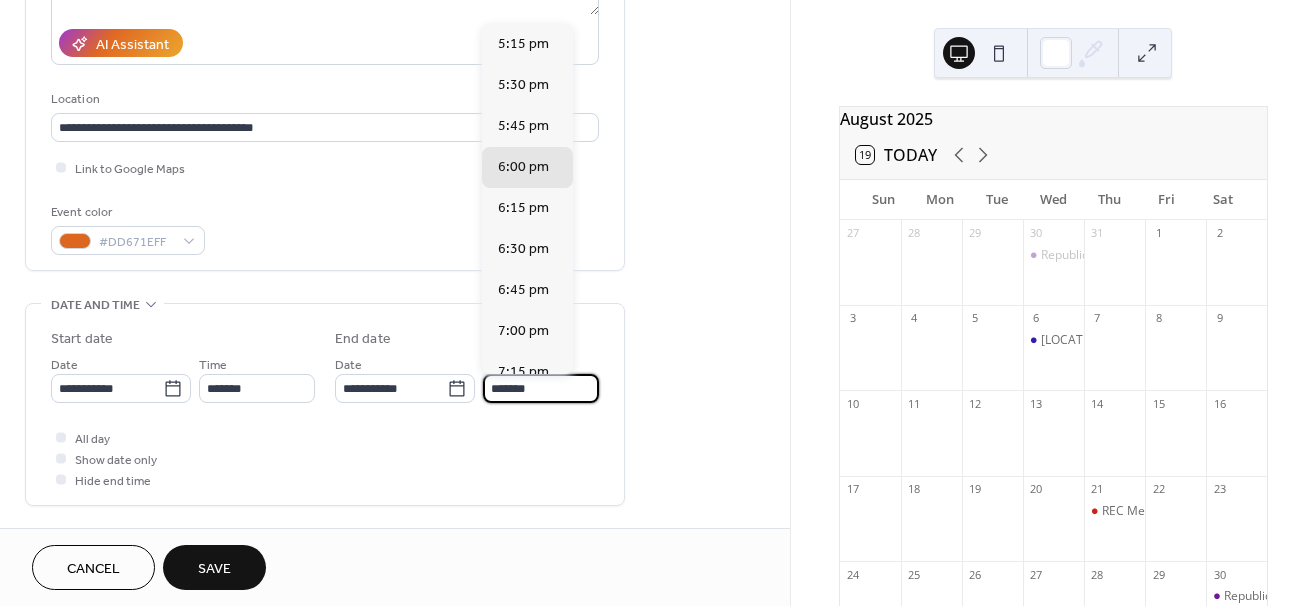 click on "*******" at bounding box center [541, 388] 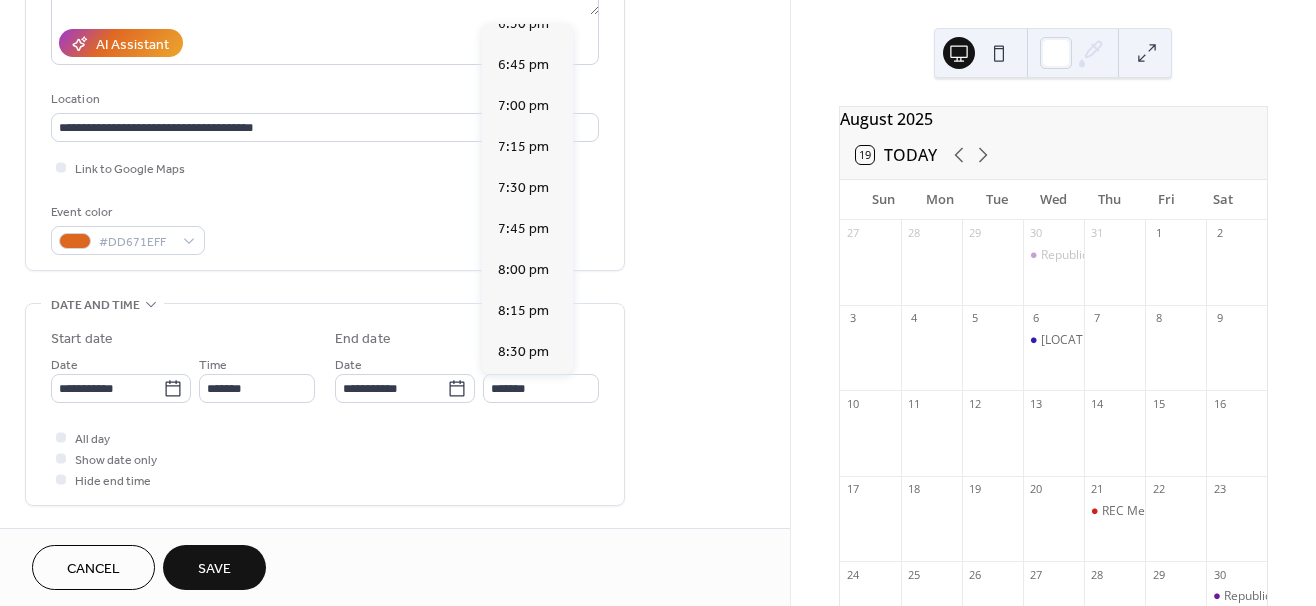 scroll, scrollTop: 228, scrollLeft: 0, axis: vertical 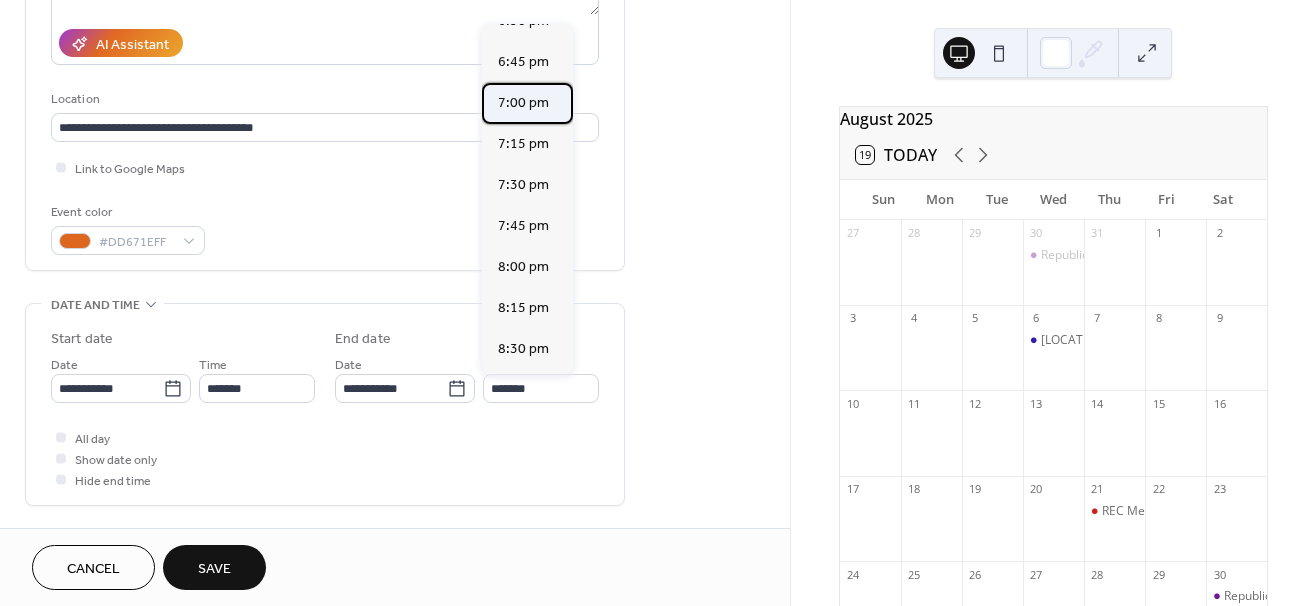 click on "7:00 pm" at bounding box center (523, 103) 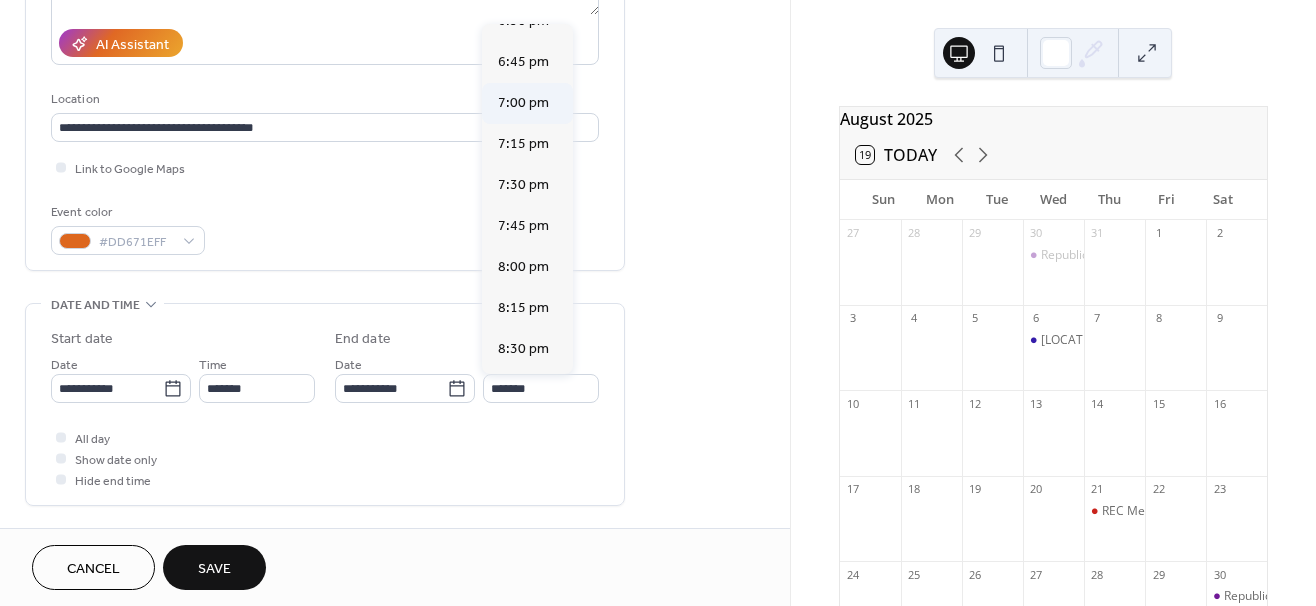 type on "*******" 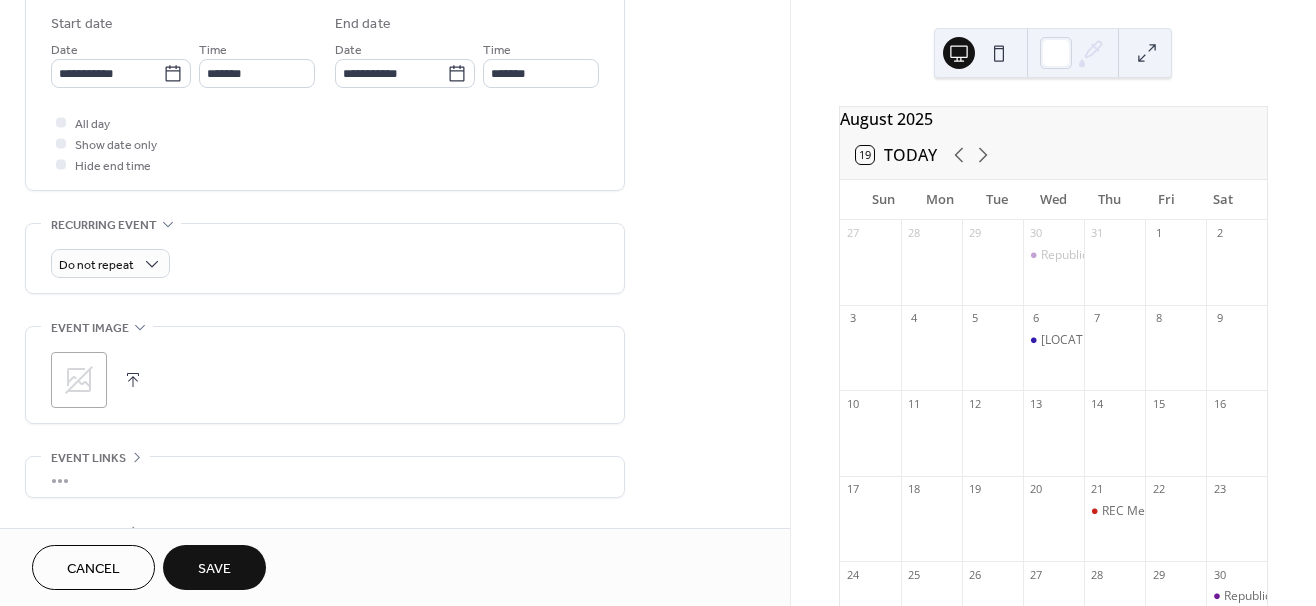scroll, scrollTop: 665, scrollLeft: 0, axis: vertical 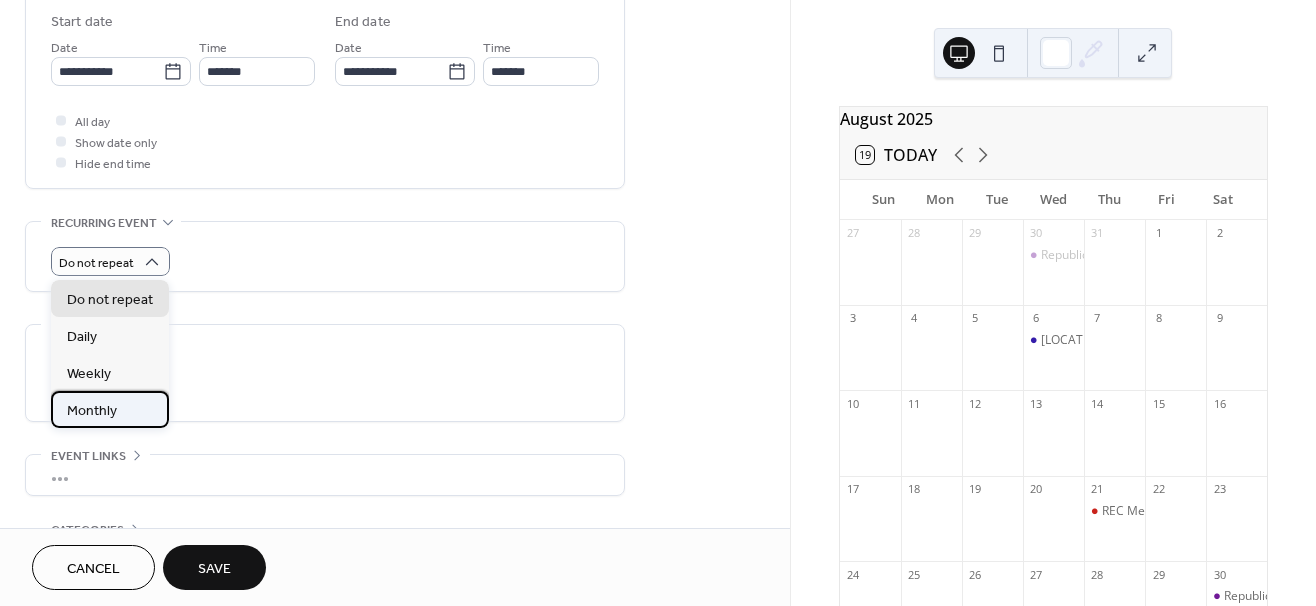 click on "Monthly" at bounding box center [92, 411] 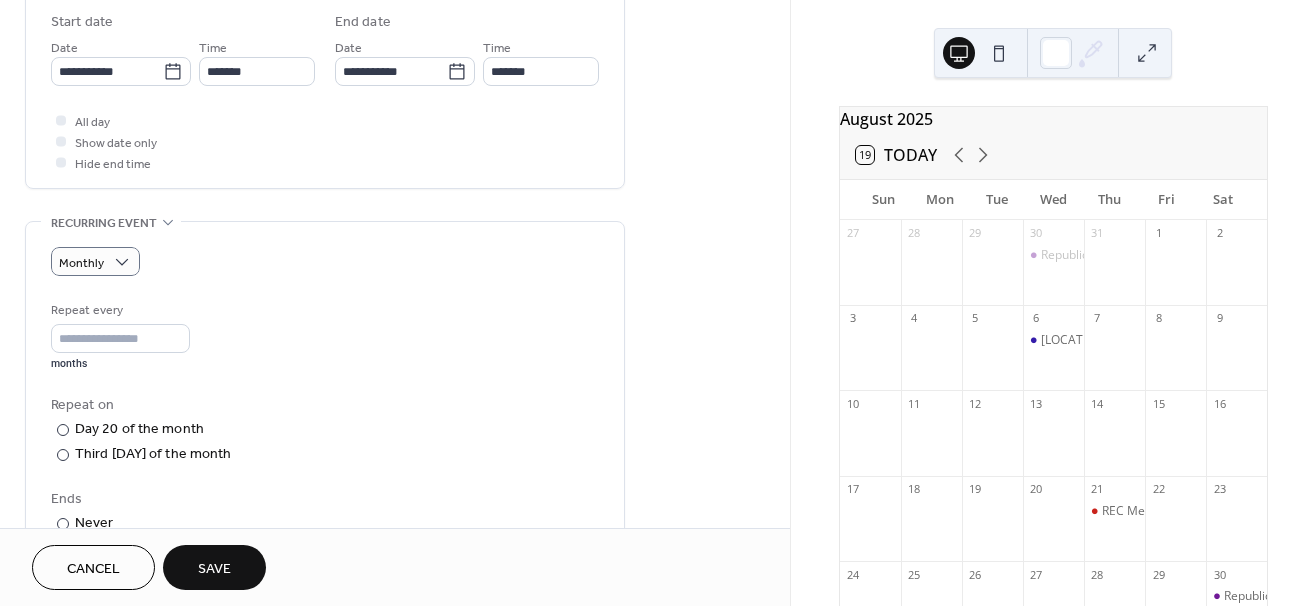 scroll, scrollTop: 1092, scrollLeft: 0, axis: vertical 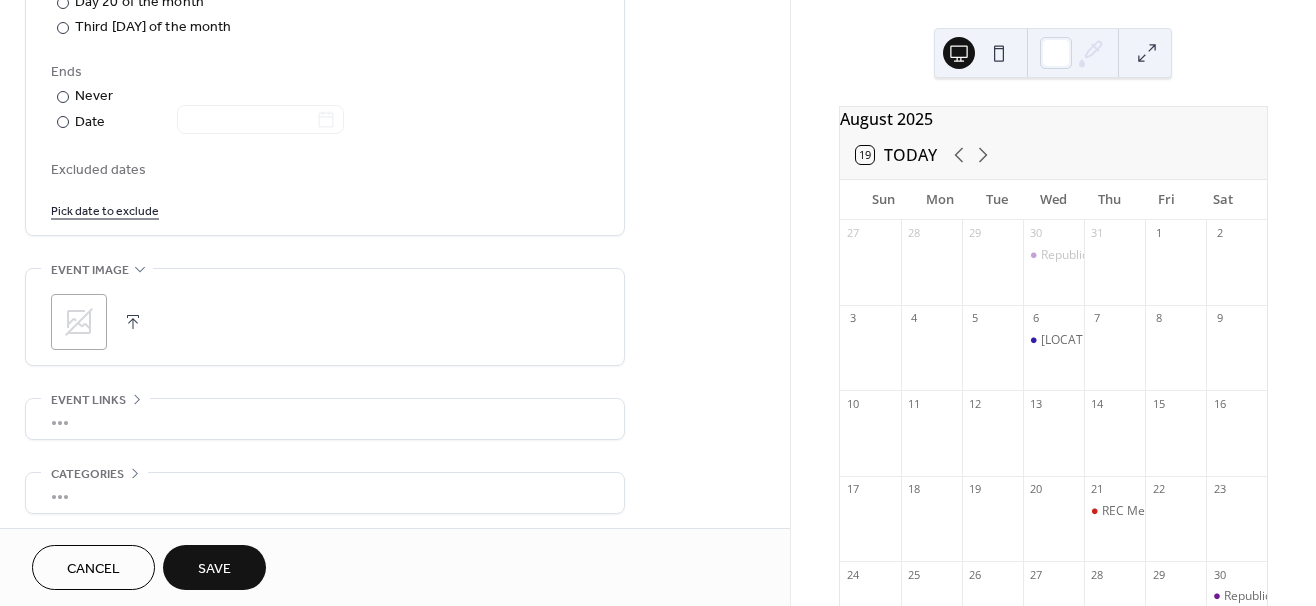 click on "Save" at bounding box center [214, 569] 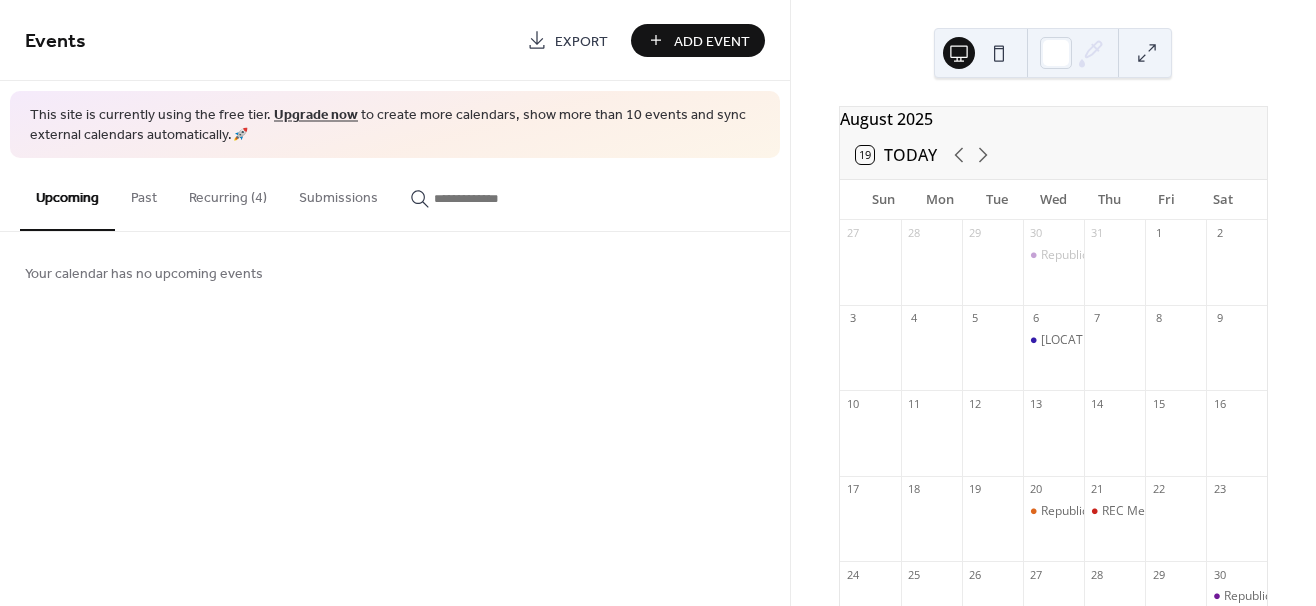 click on "Add Event" at bounding box center [712, 41] 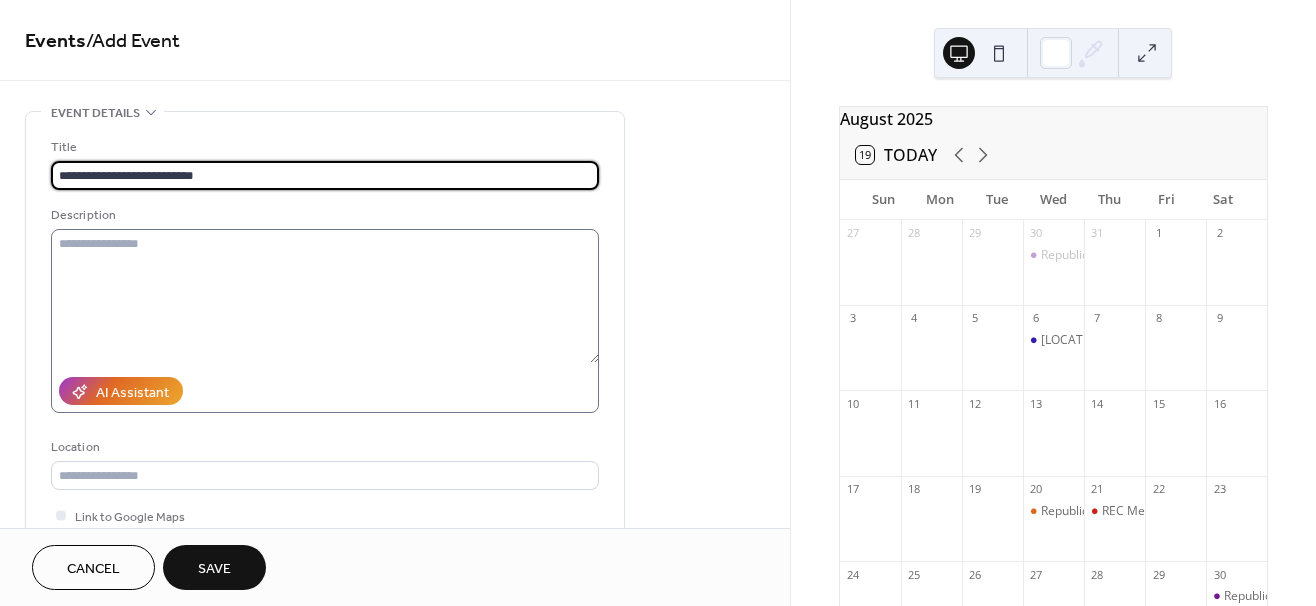 type on "**********" 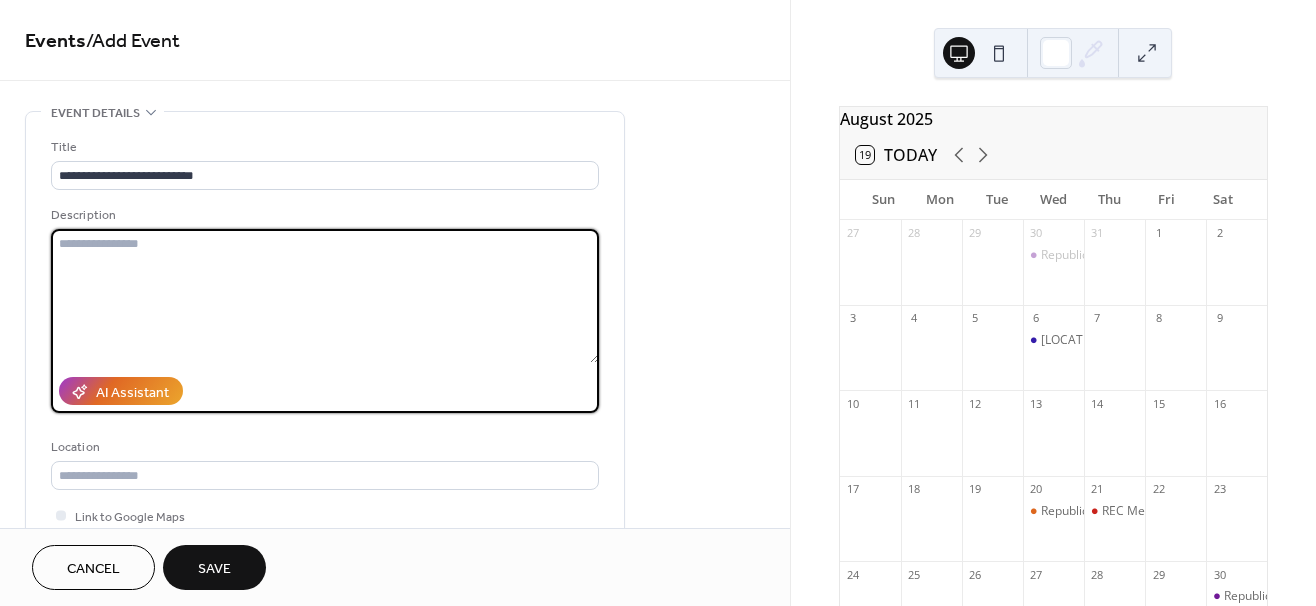 click at bounding box center (325, 296) 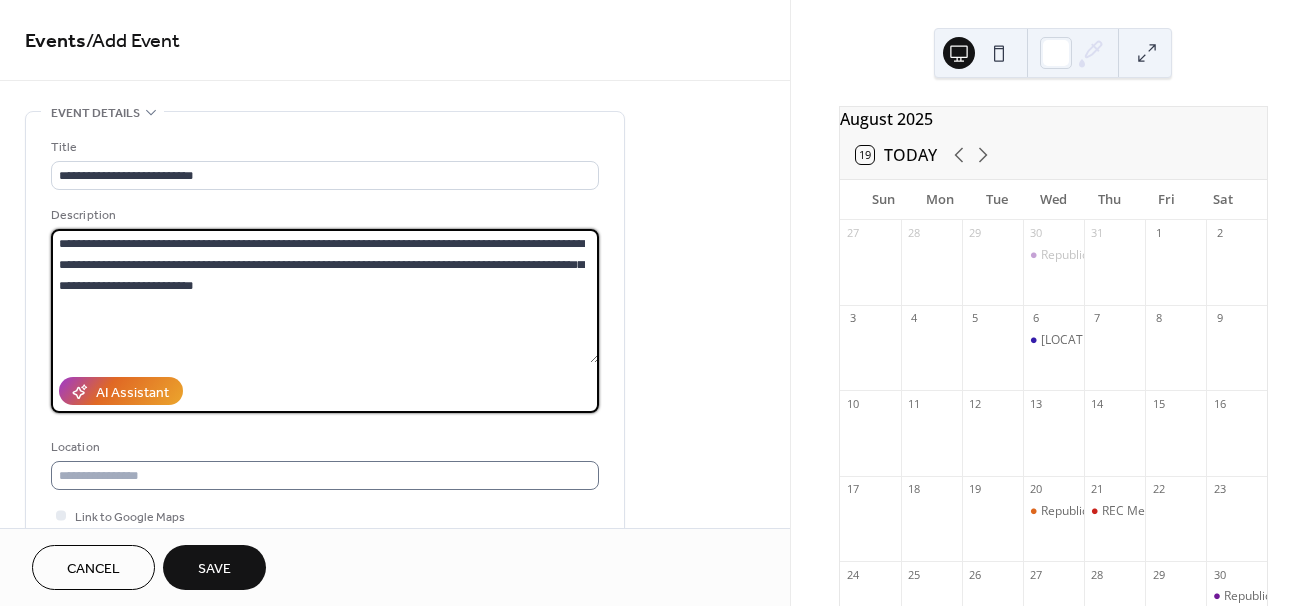 type on "**********" 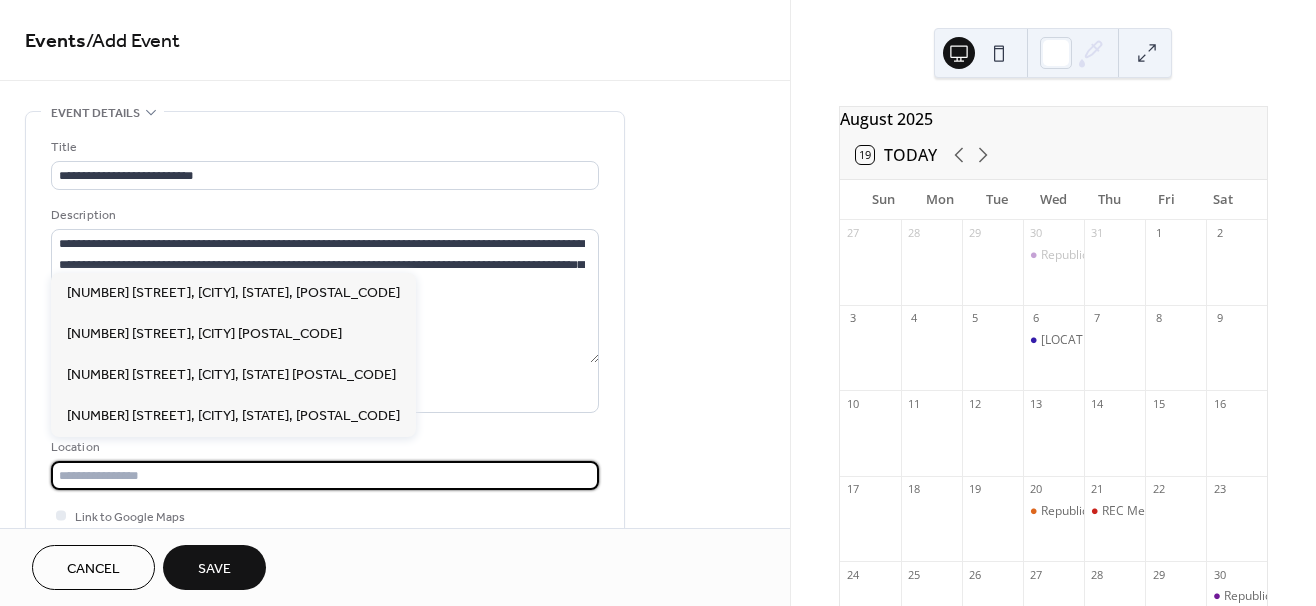 click at bounding box center [325, 475] 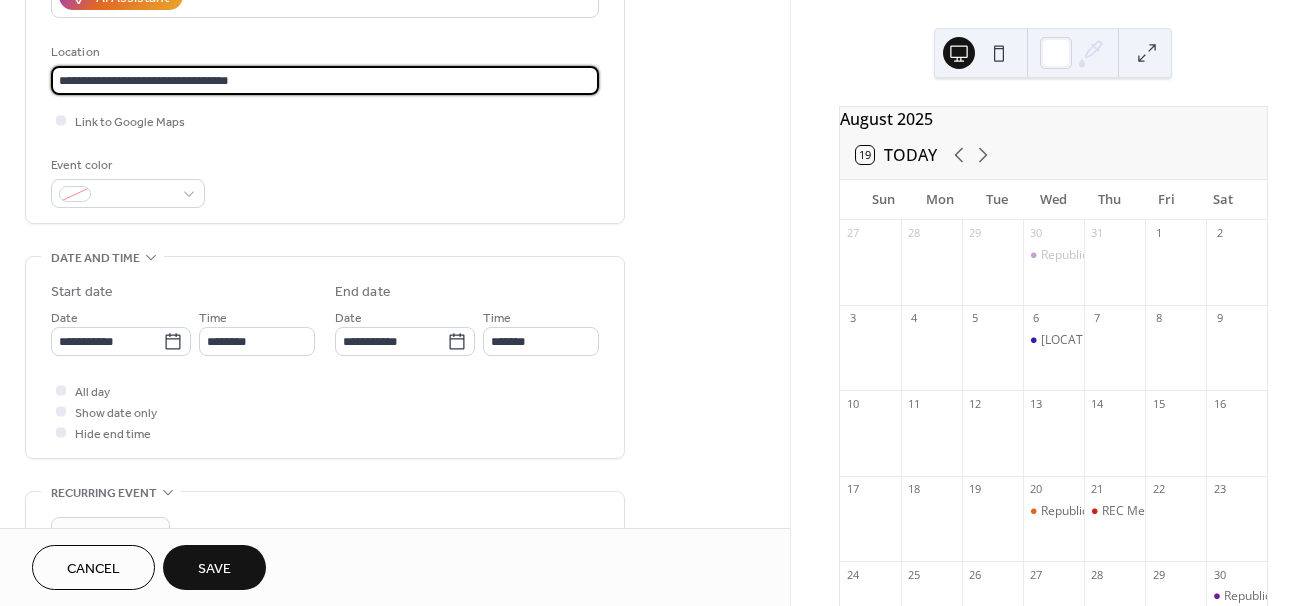 scroll, scrollTop: 401, scrollLeft: 0, axis: vertical 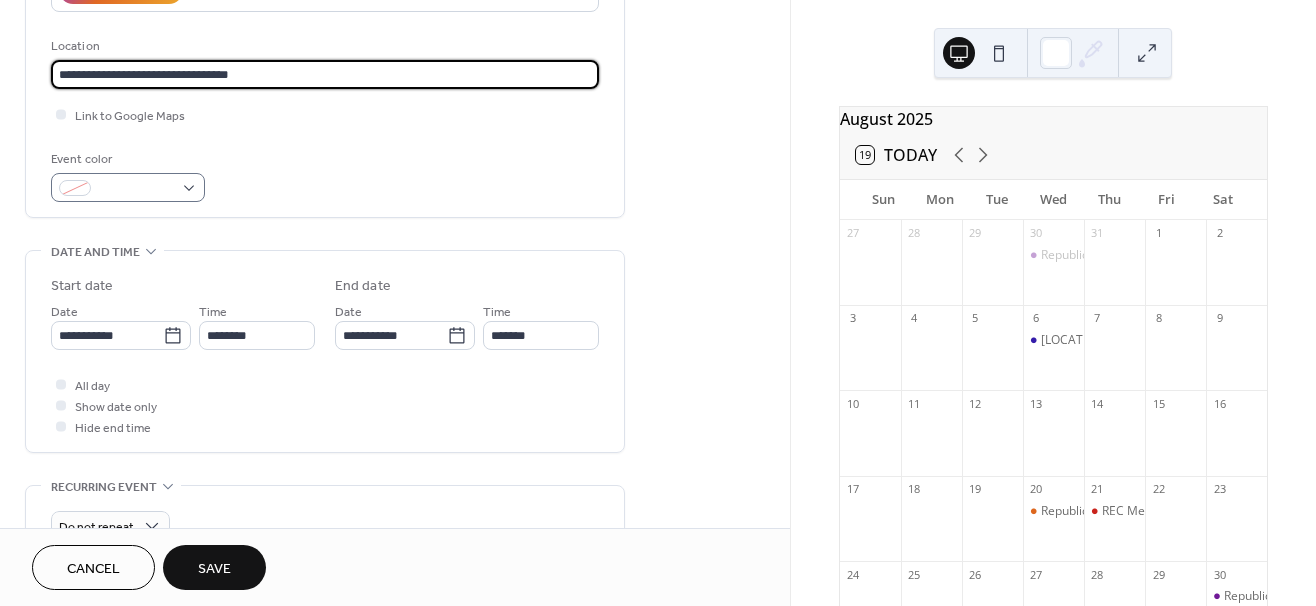 type on "**********" 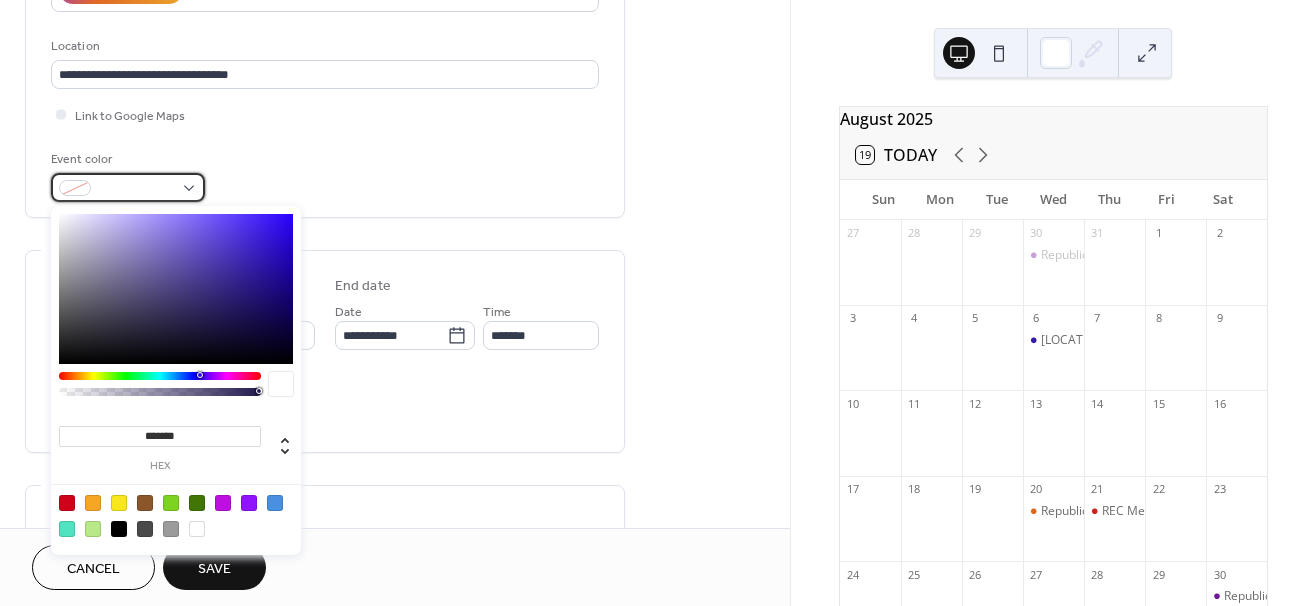 click at bounding box center (128, 187) 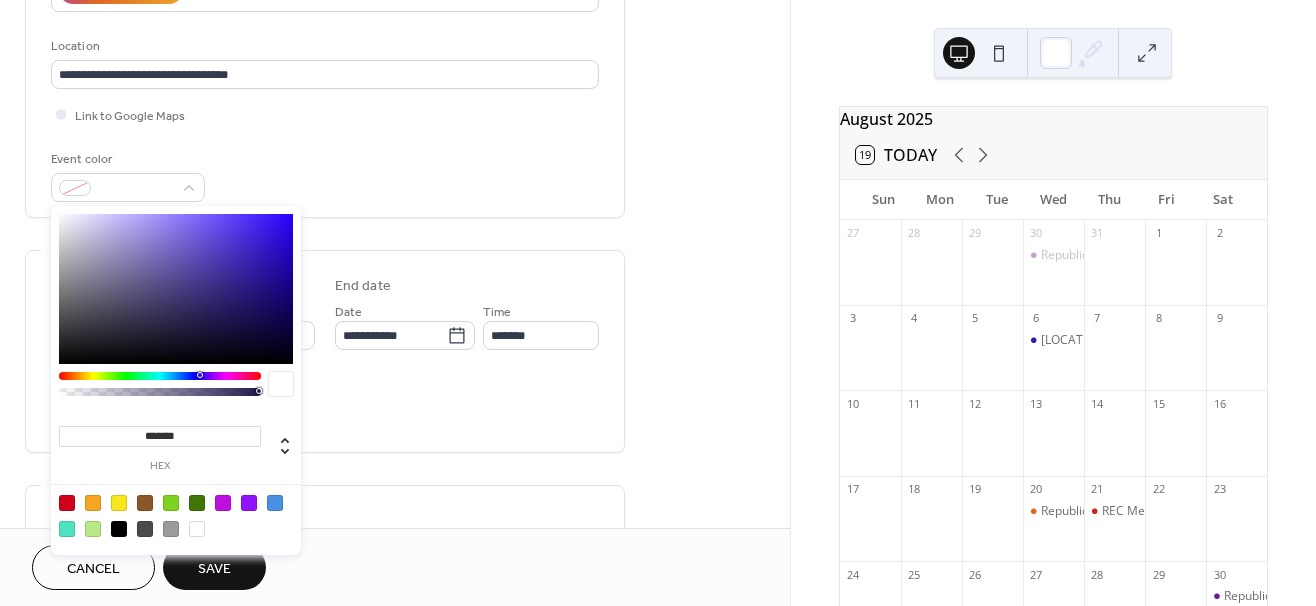 click at bounding box center (197, 503) 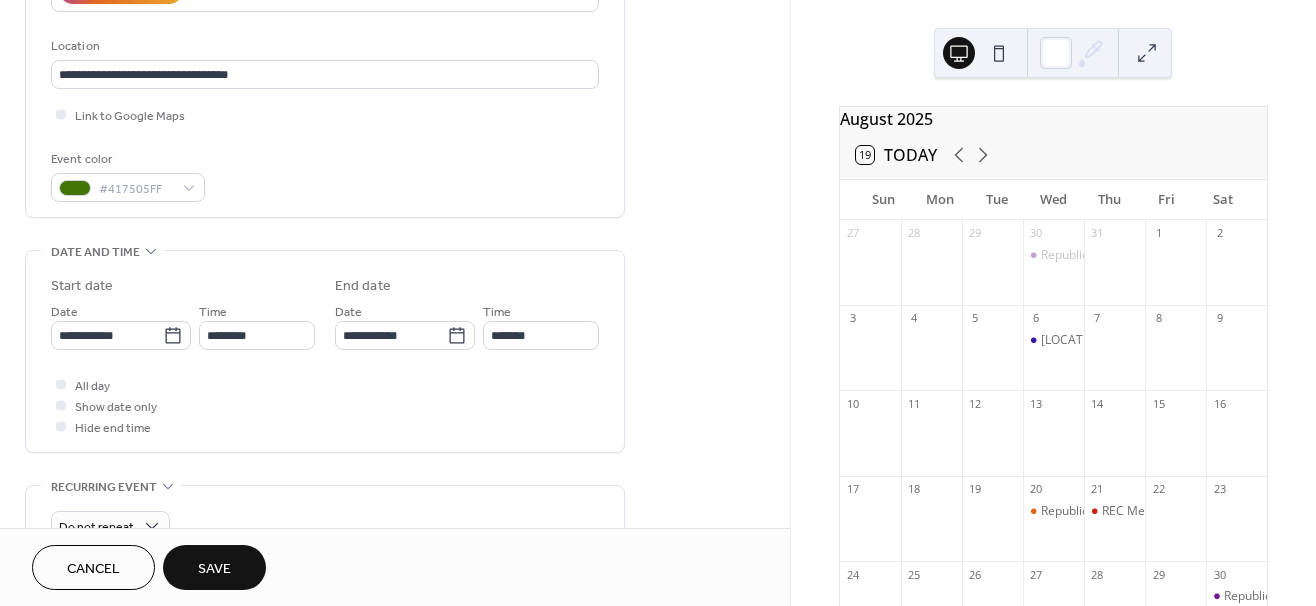 click on "All day Show date only Hide end time" at bounding box center (325, 405) 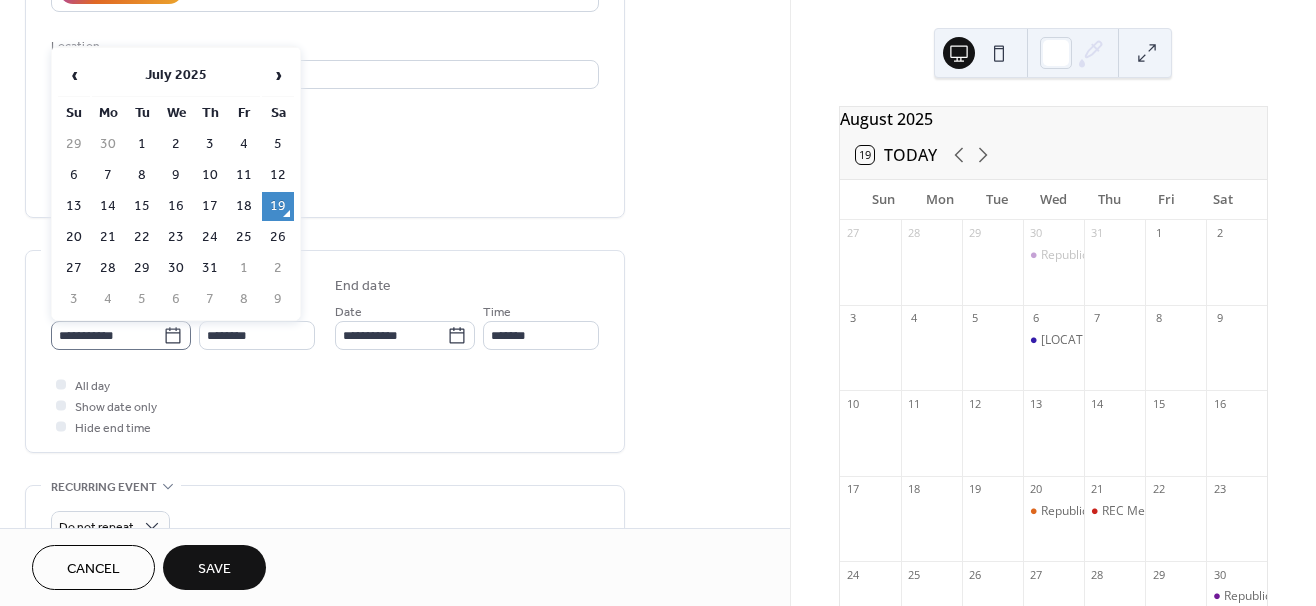 click 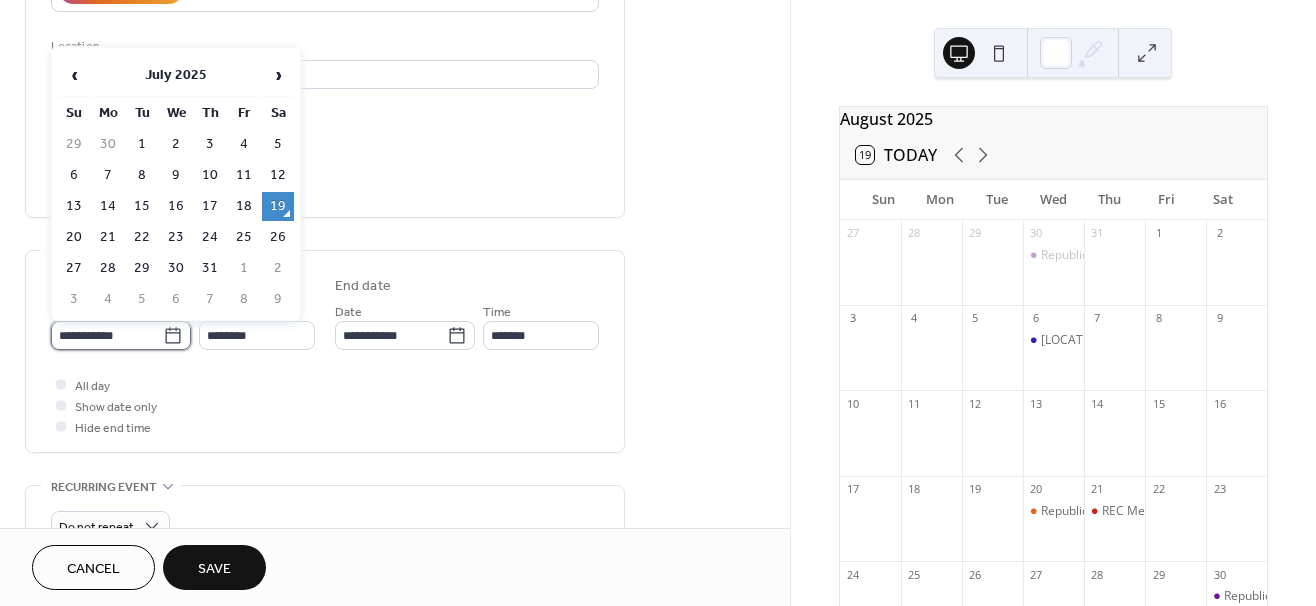 click on "**********" at bounding box center [107, 335] 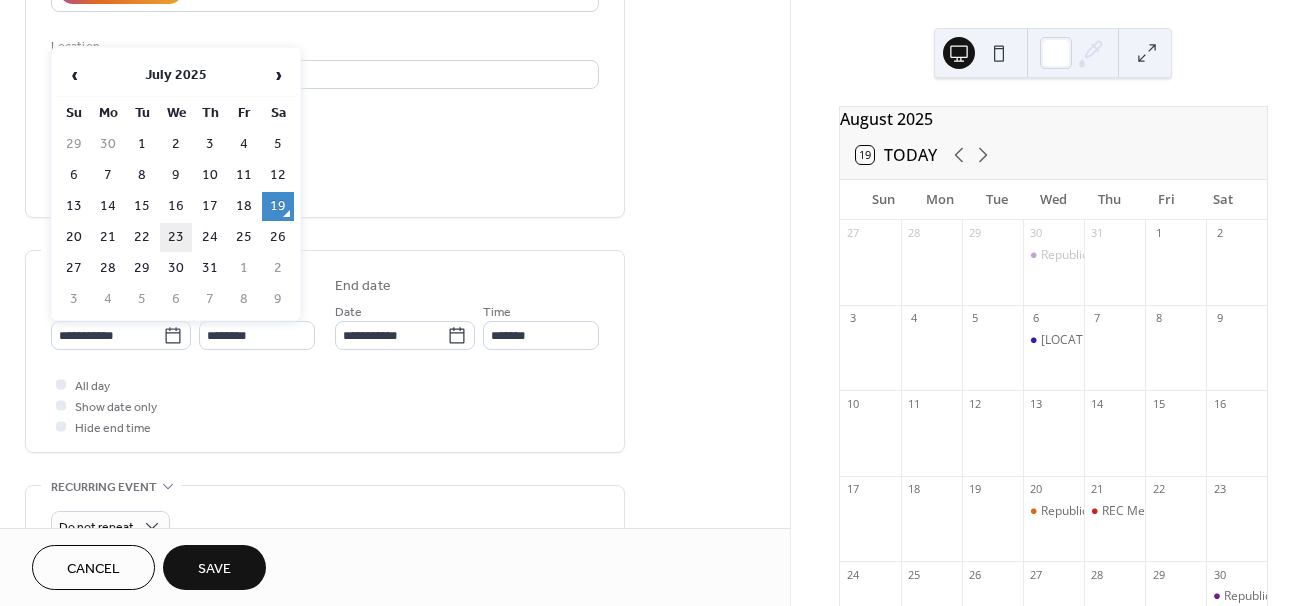 click on "23" at bounding box center [176, 237] 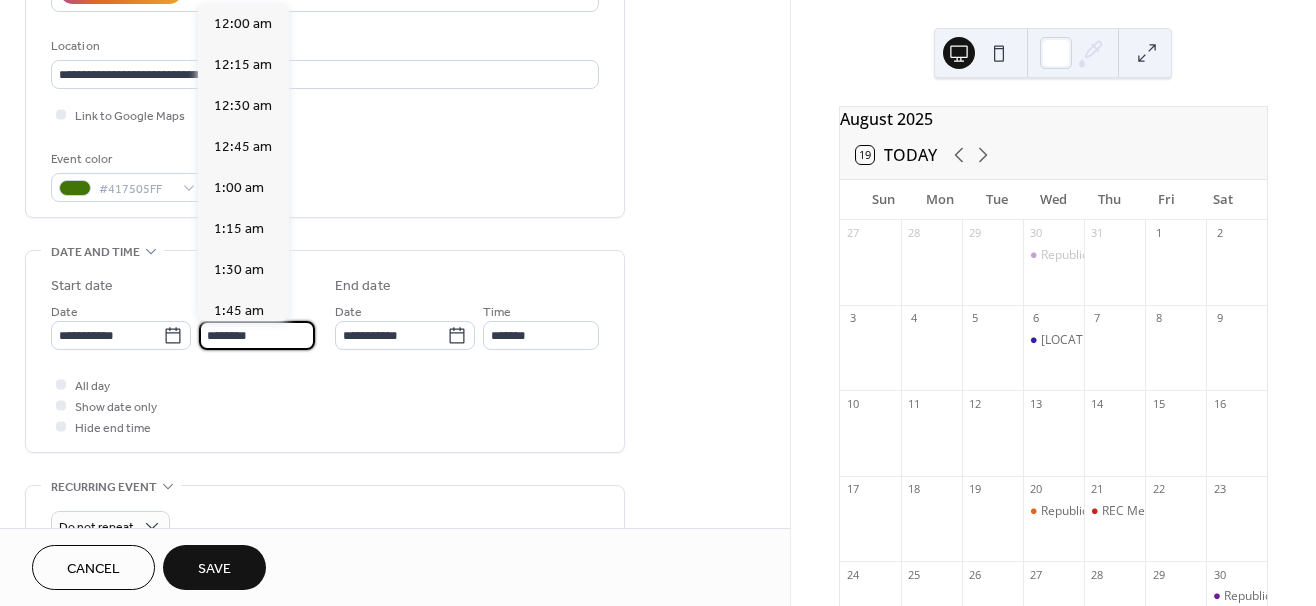 scroll, scrollTop: 1968, scrollLeft: 0, axis: vertical 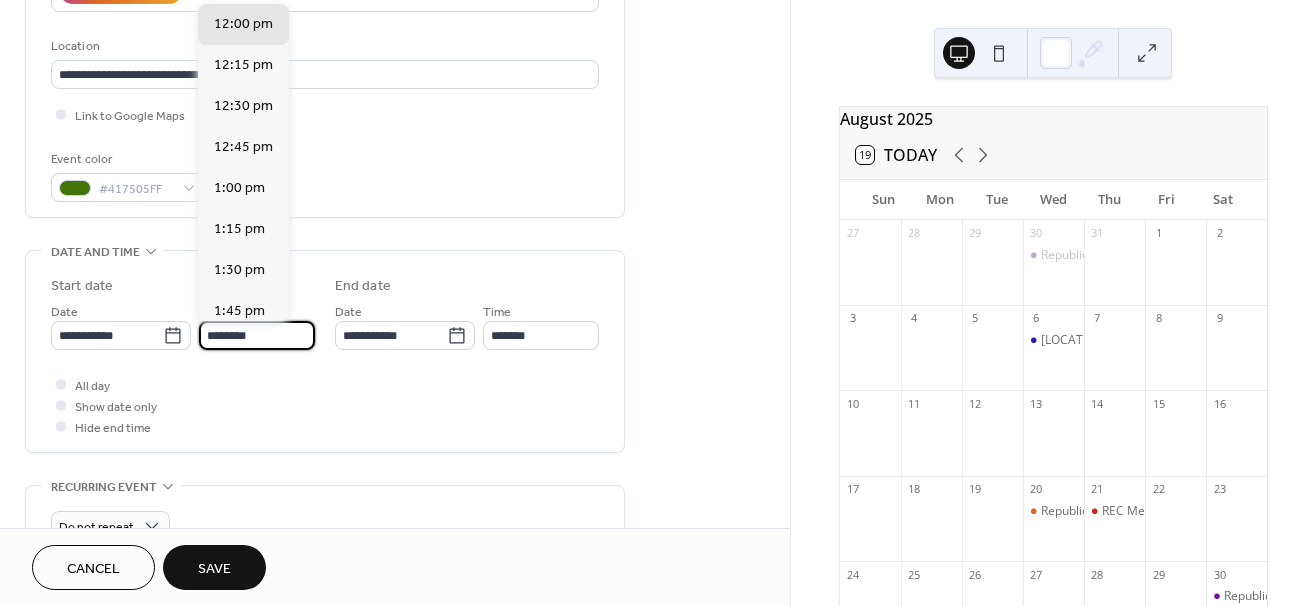 click on "********" at bounding box center (257, 335) 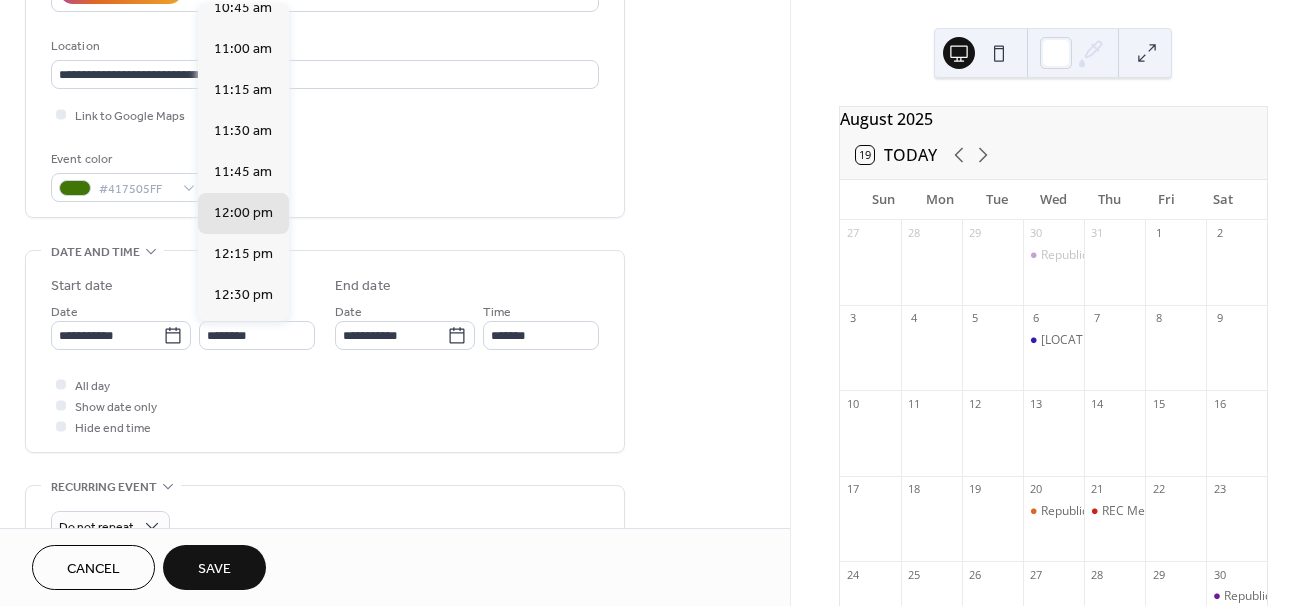 scroll, scrollTop: 1753, scrollLeft: 0, axis: vertical 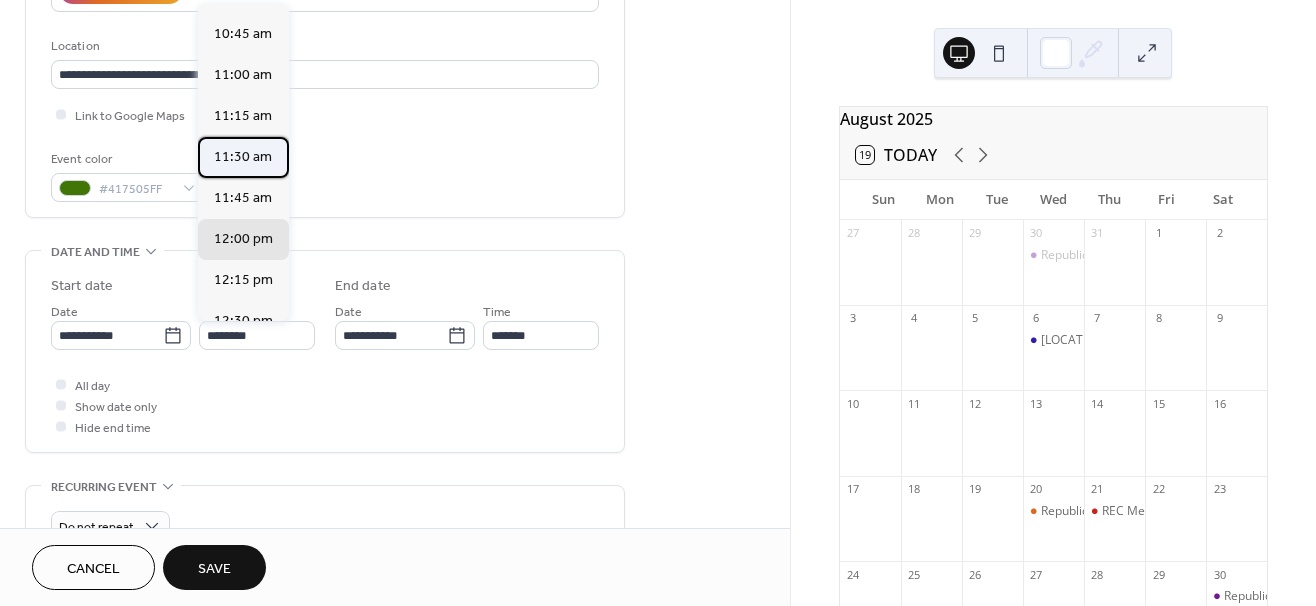 click on "11:30 am" at bounding box center [243, 157] 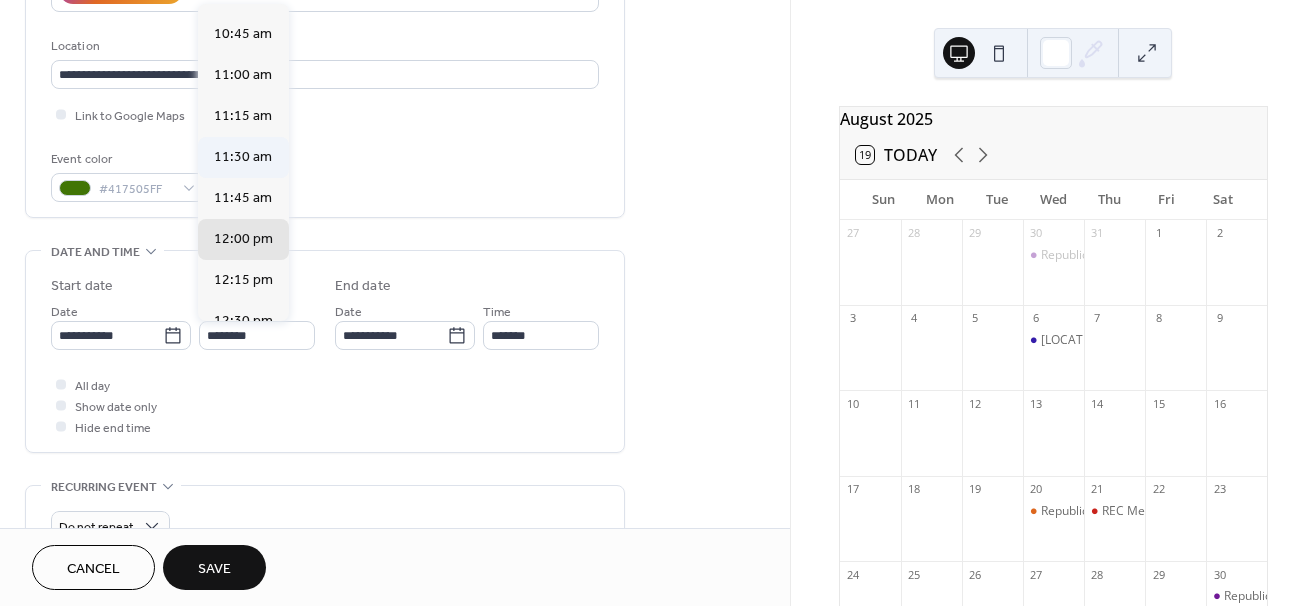 type on "********" 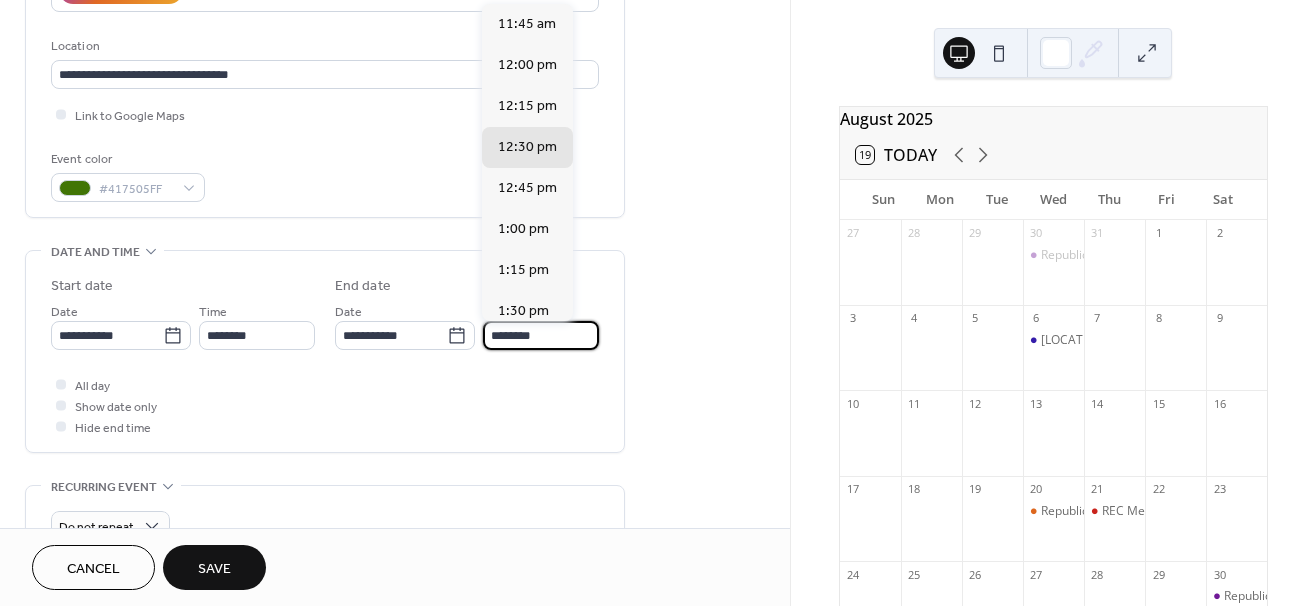 click on "********" at bounding box center [541, 335] 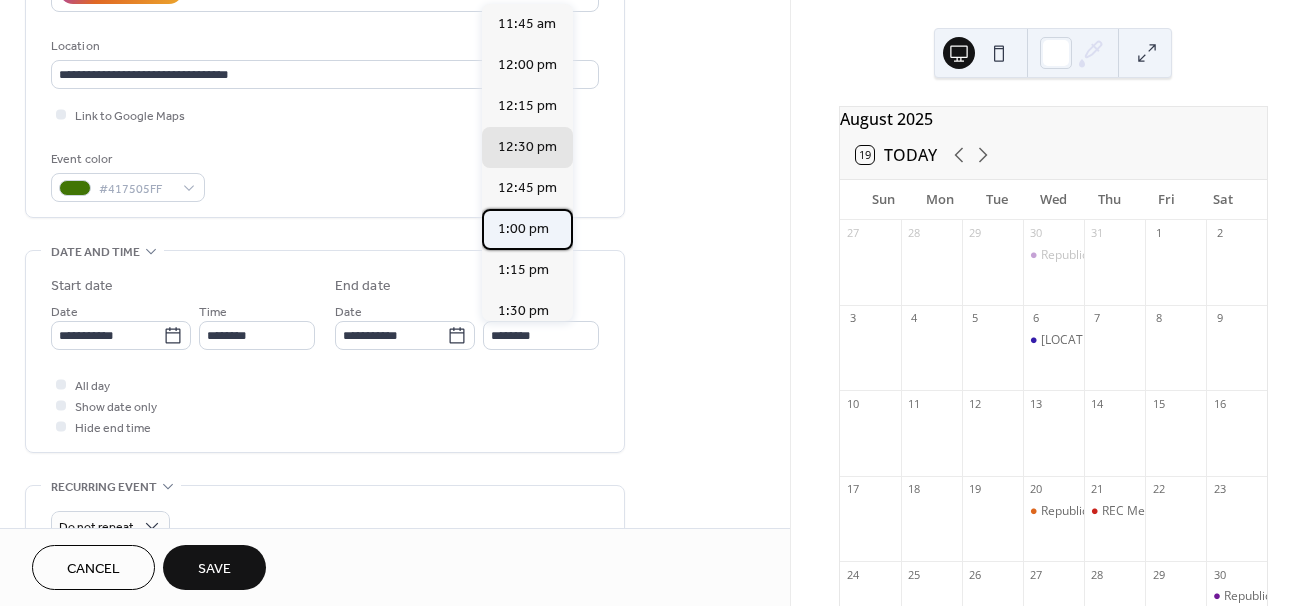 click on "1:00 pm" at bounding box center [523, 229] 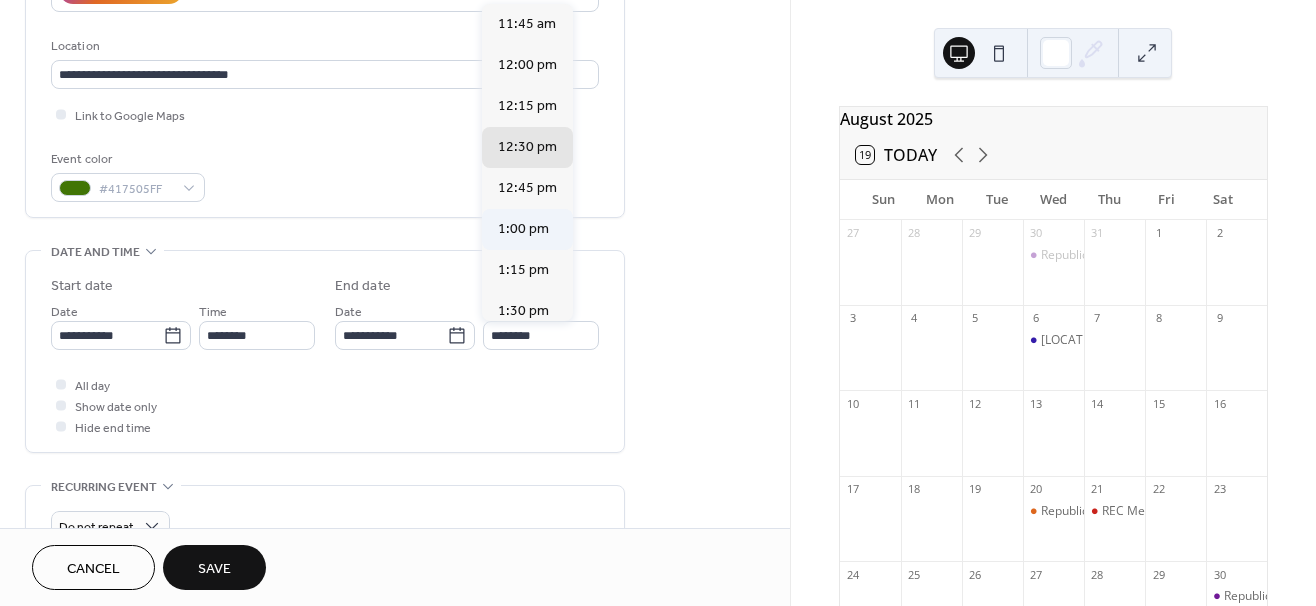 type on "*******" 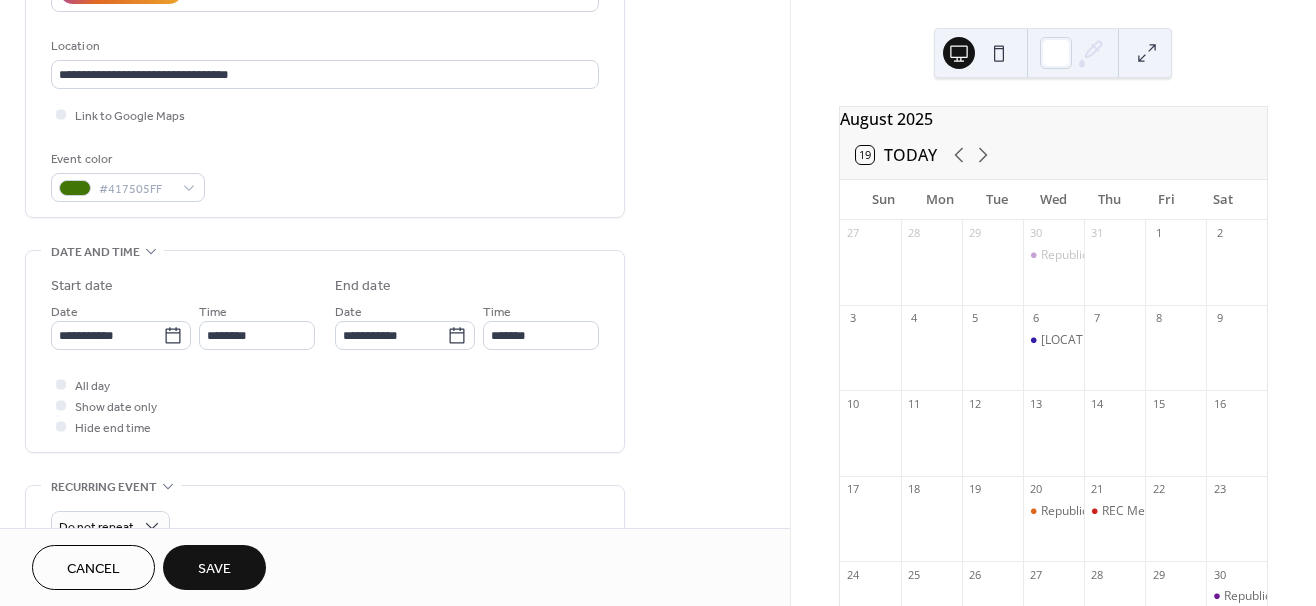 click on "All day Show date only Hide end time" at bounding box center [325, 405] 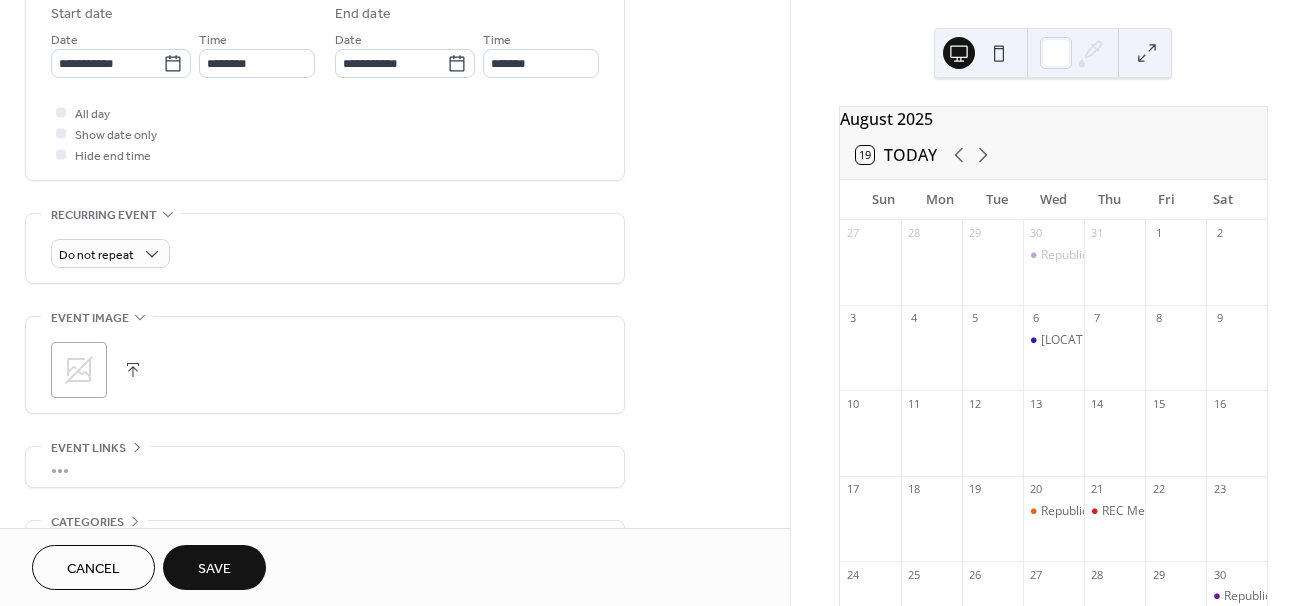 scroll, scrollTop: 685, scrollLeft: 0, axis: vertical 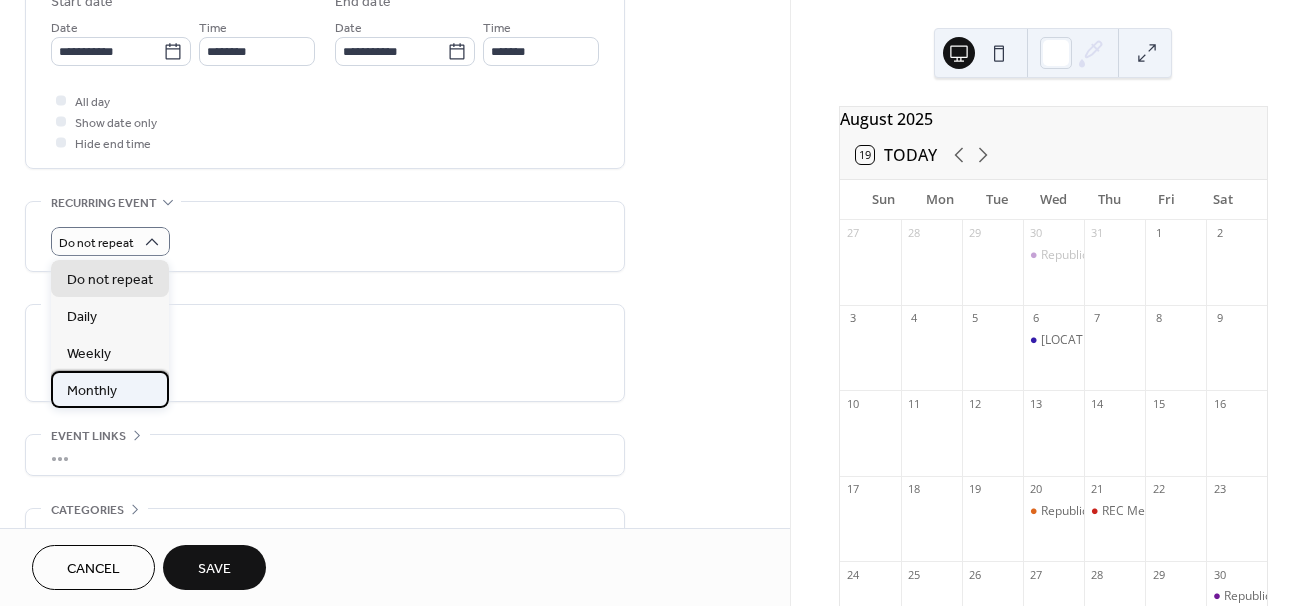 click on "Monthly" at bounding box center (92, 391) 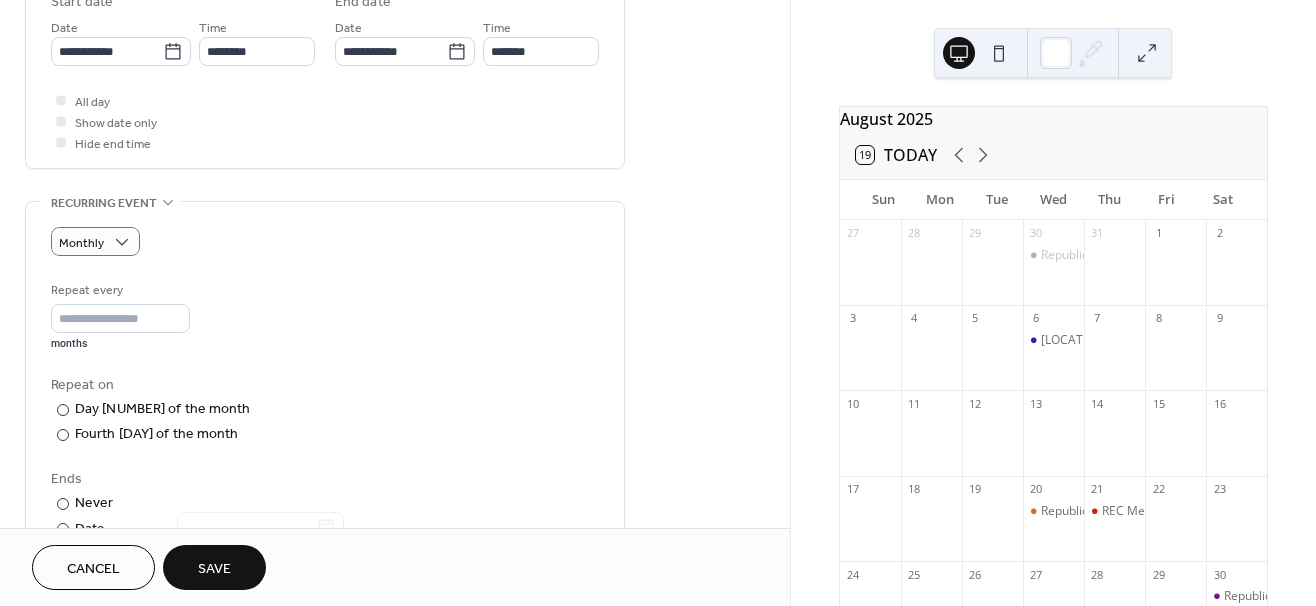 click on "Save" at bounding box center (214, 569) 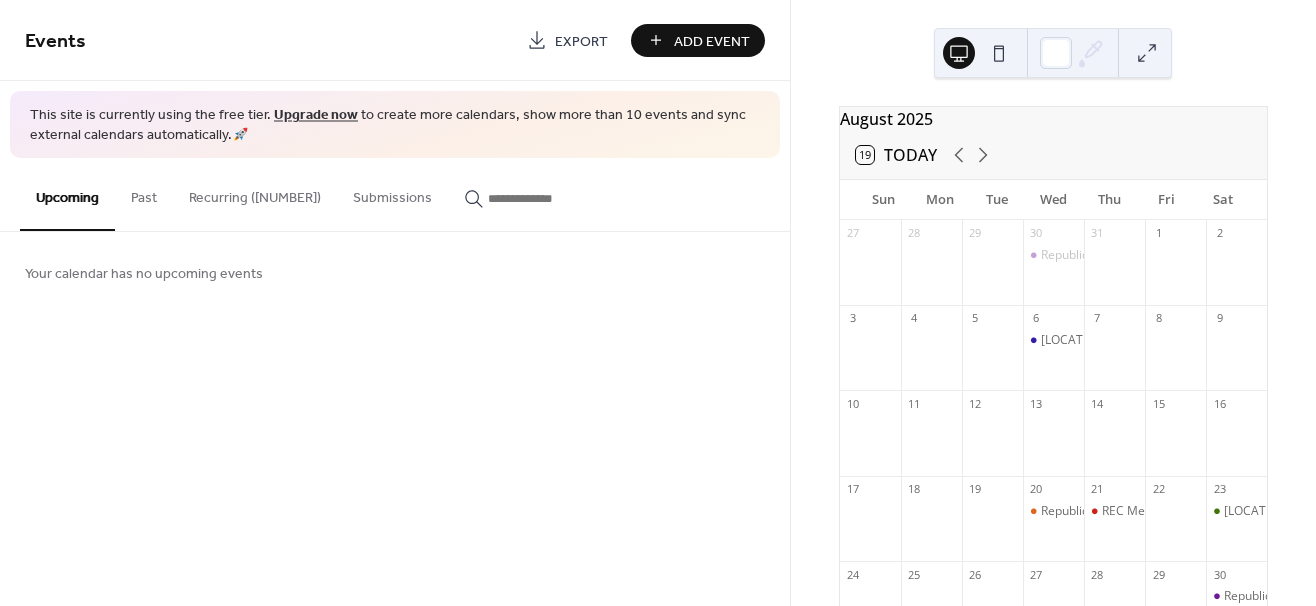 click on "Add Event" at bounding box center (712, 41) 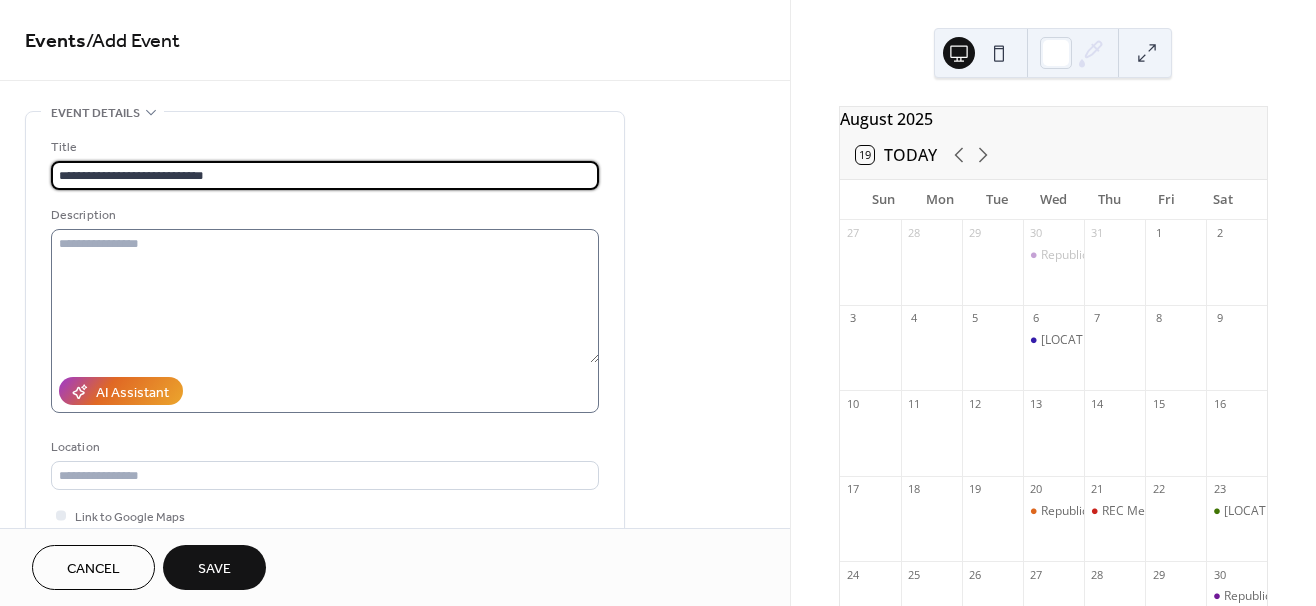 type on "**********" 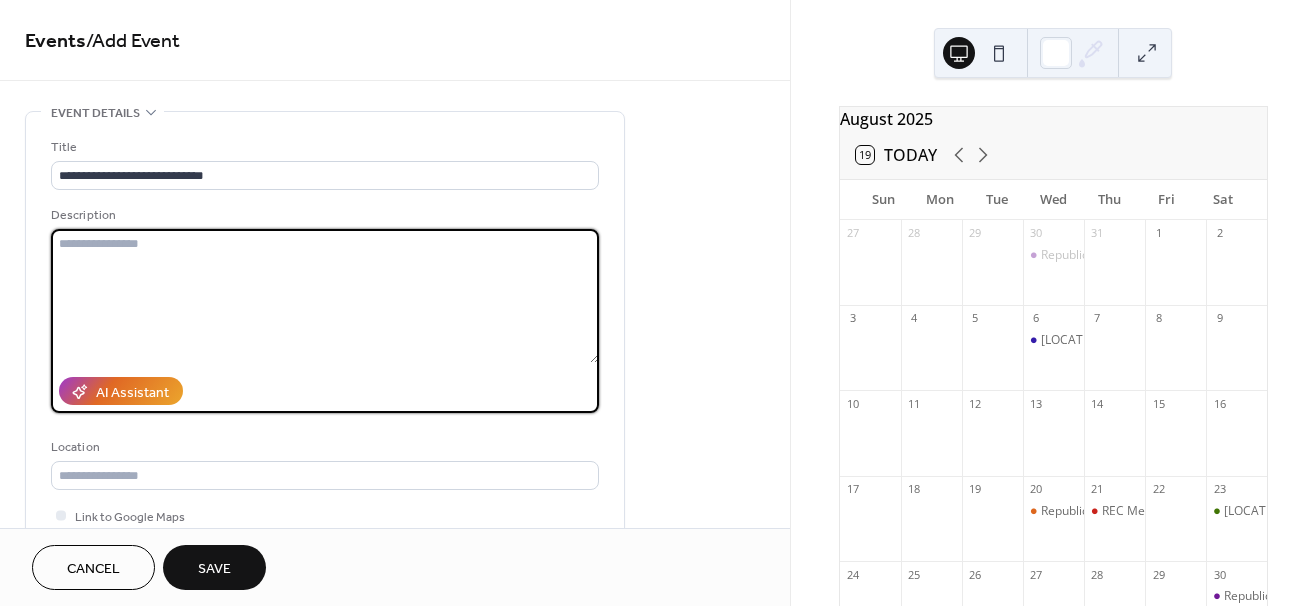 click at bounding box center [325, 296] 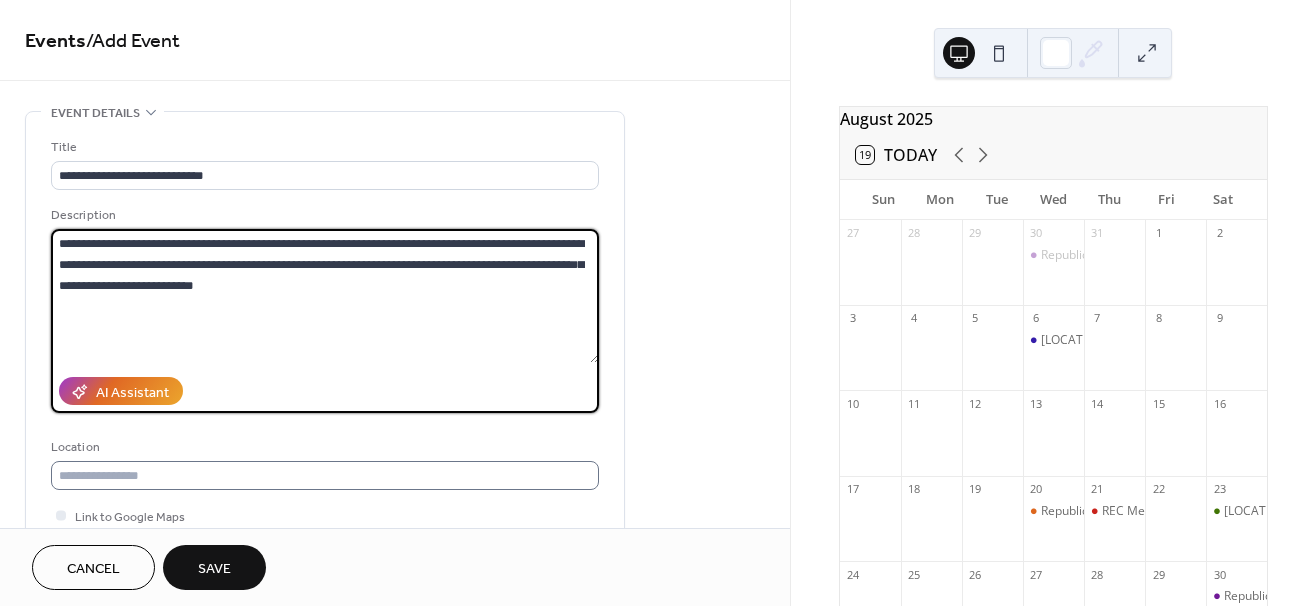 type on "**********" 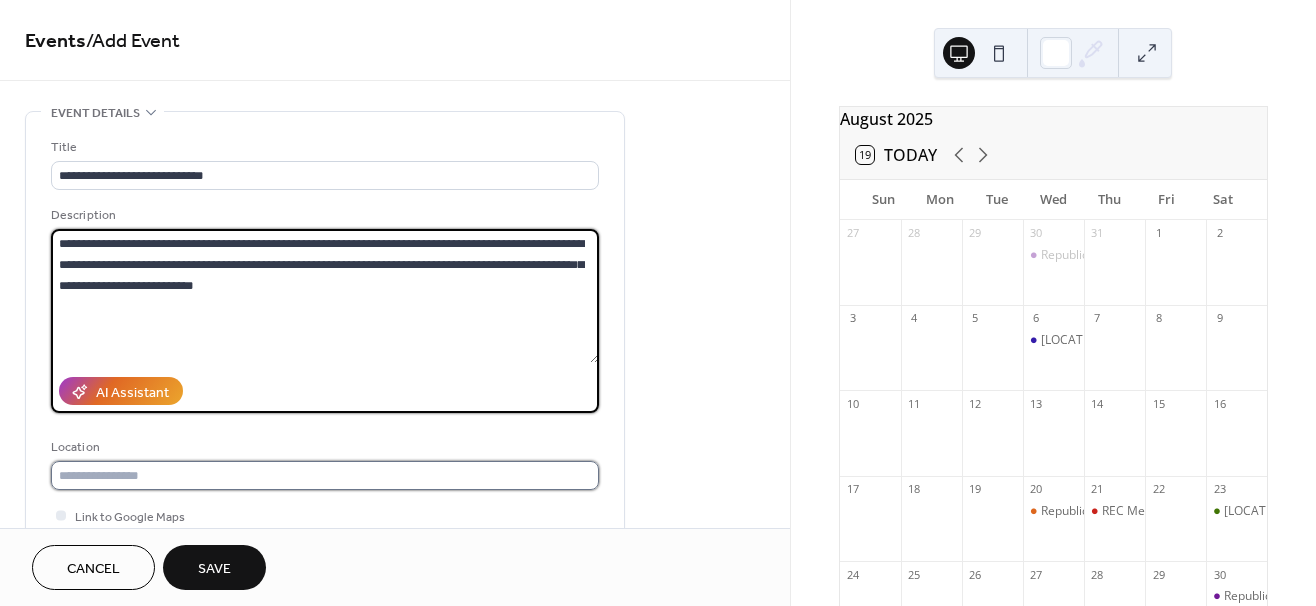 click at bounding box center (325, 475) 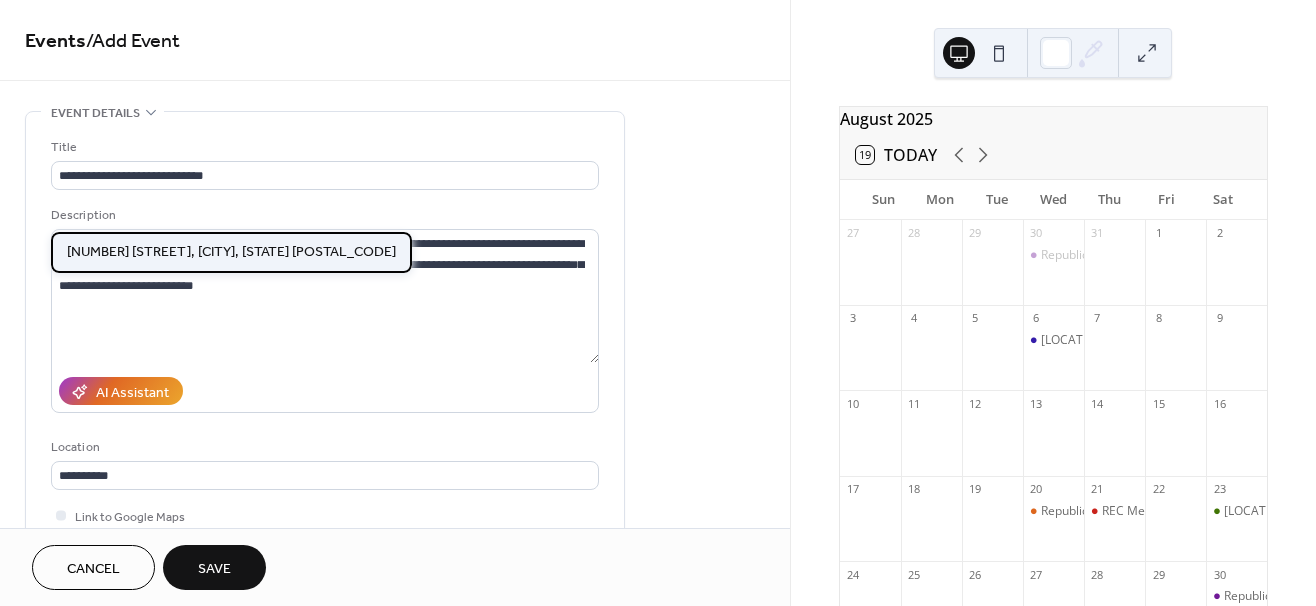 click on "[NUMBER] [STREET], [CITY], [STATE] [POSTAL_CODE]" at bounding box center (231, 252) 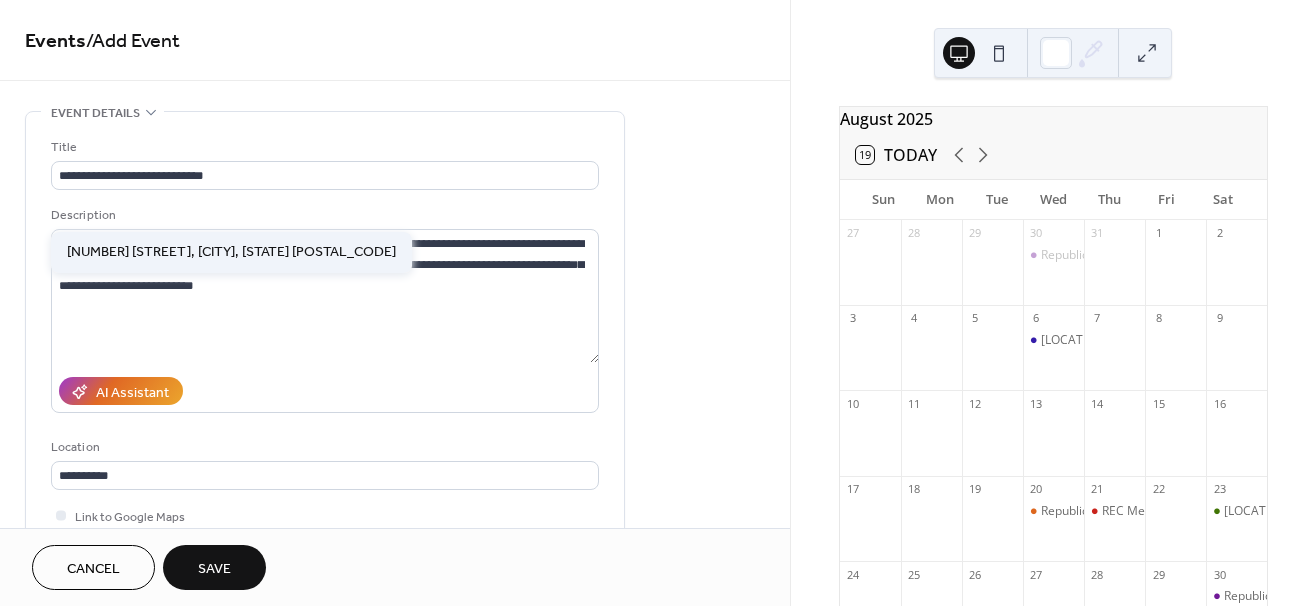 type on "**********" 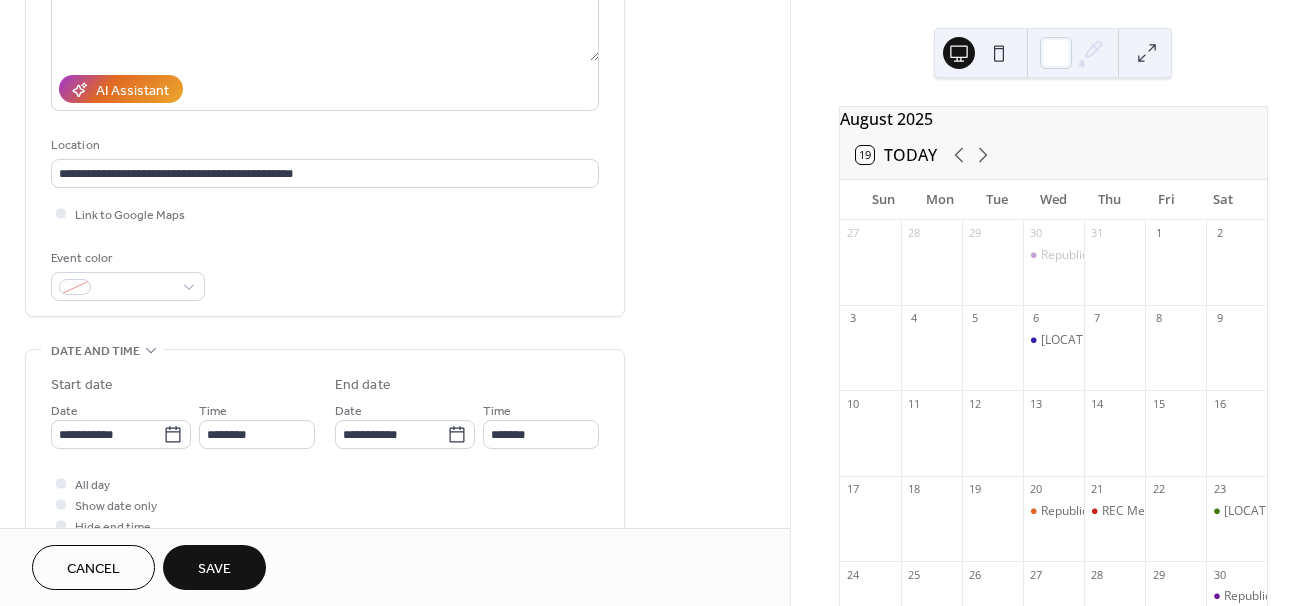 scroll, scrollTop: 355, scrollLeft: 0, axis: vertical 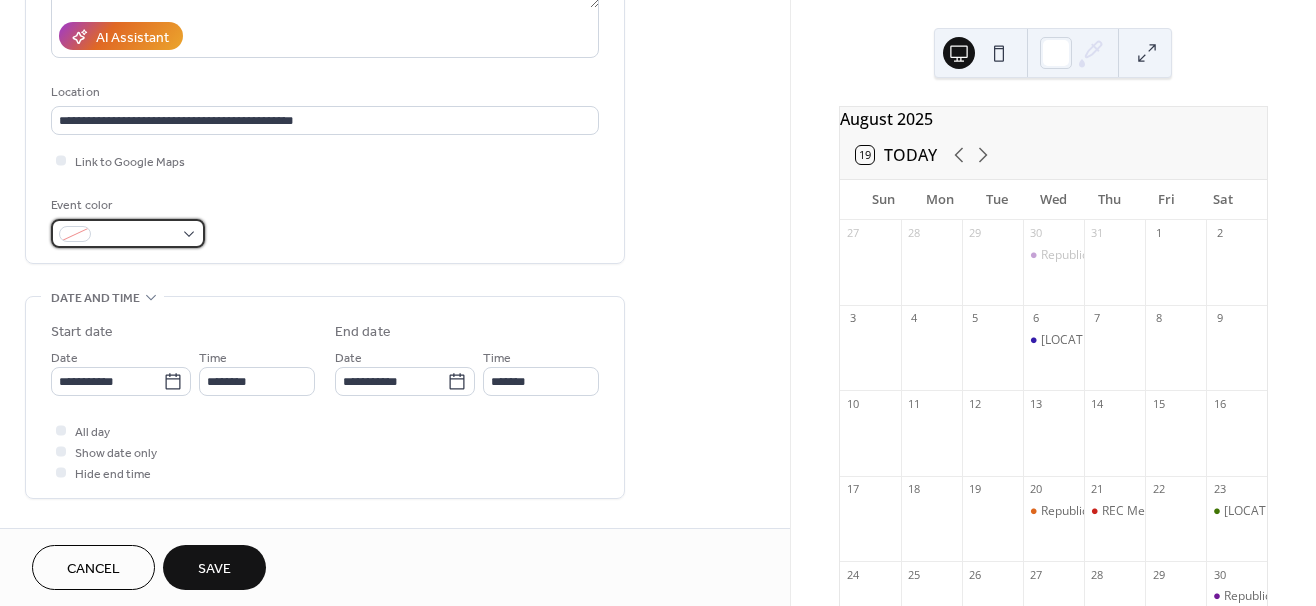 click at bounding box center (128, 233) 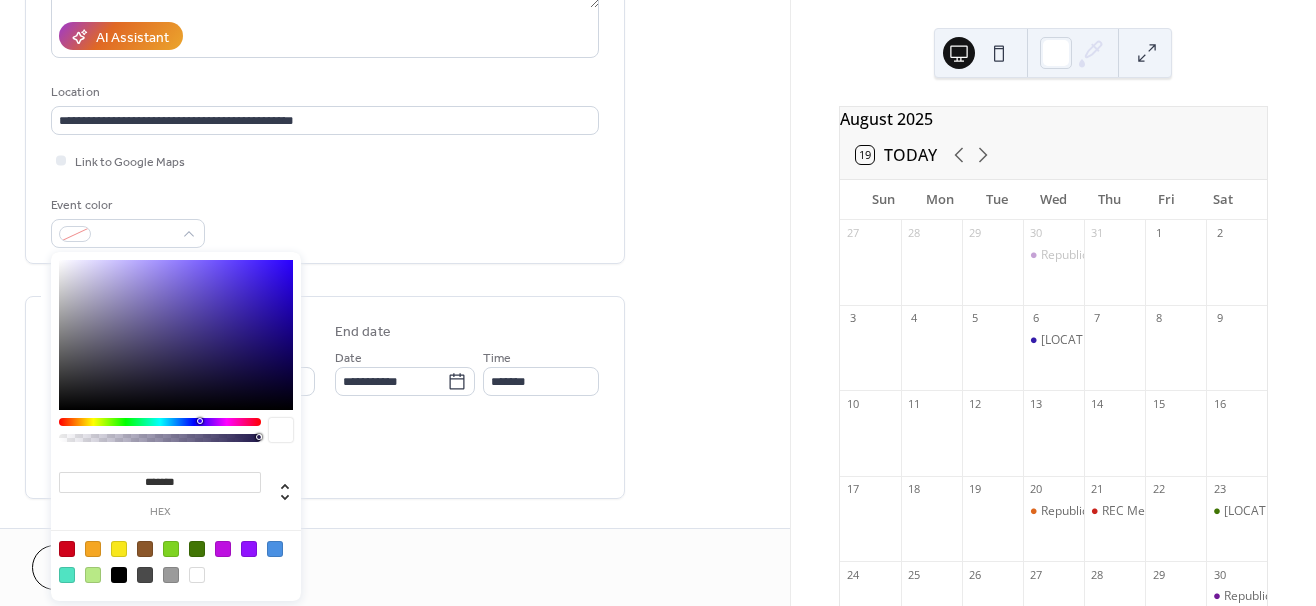 click at bounding box center [275, 549] 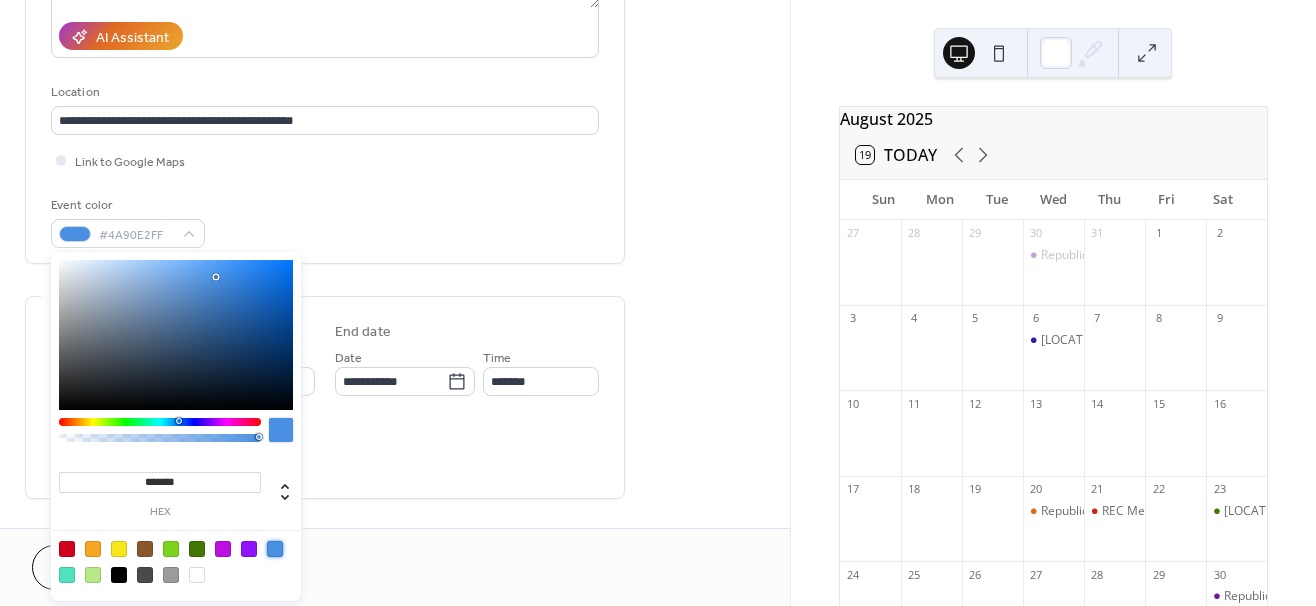 click on "**********" at bounding box center [325, 355] 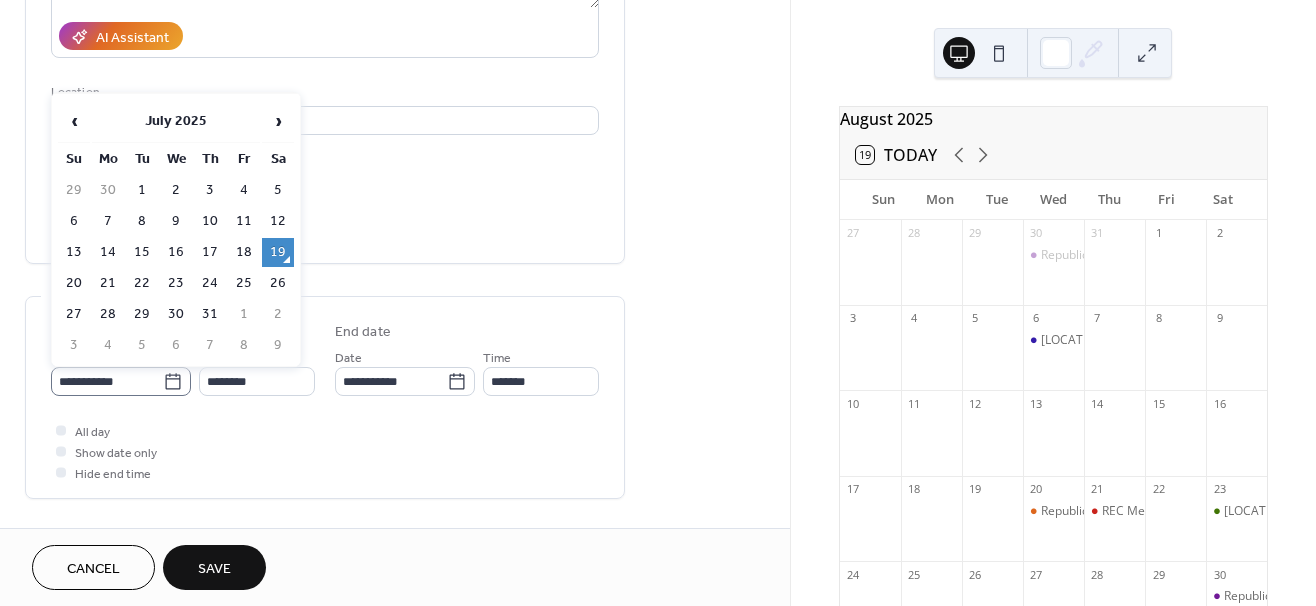 click 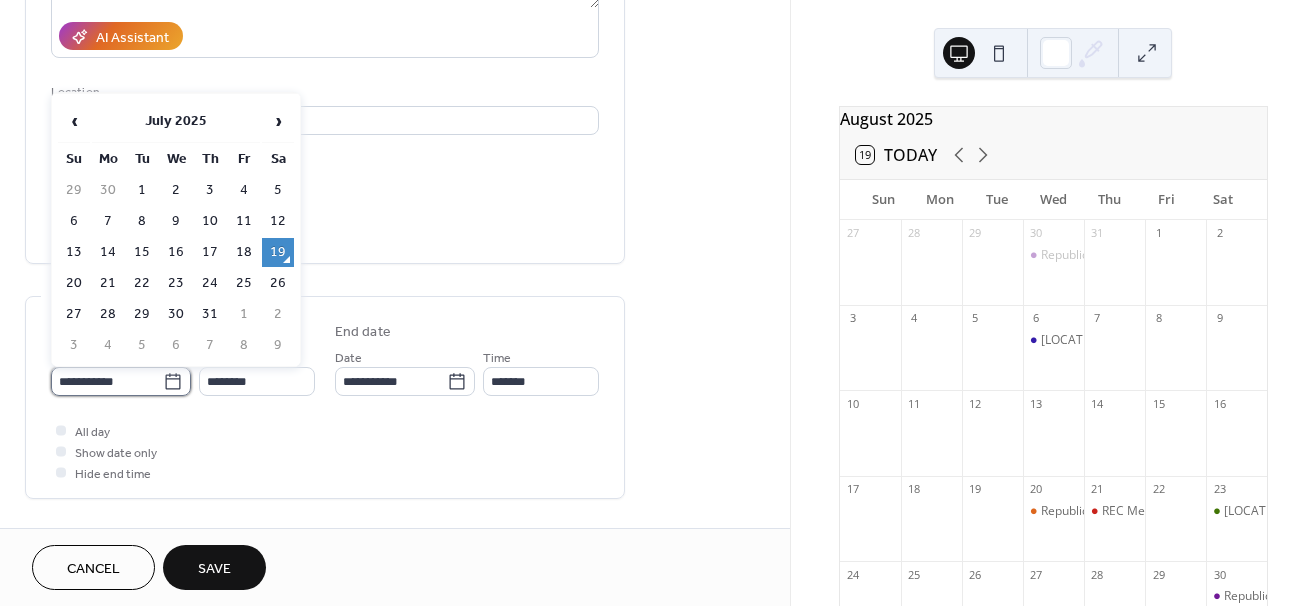 click on "**********" at bounding box center (107, 381) 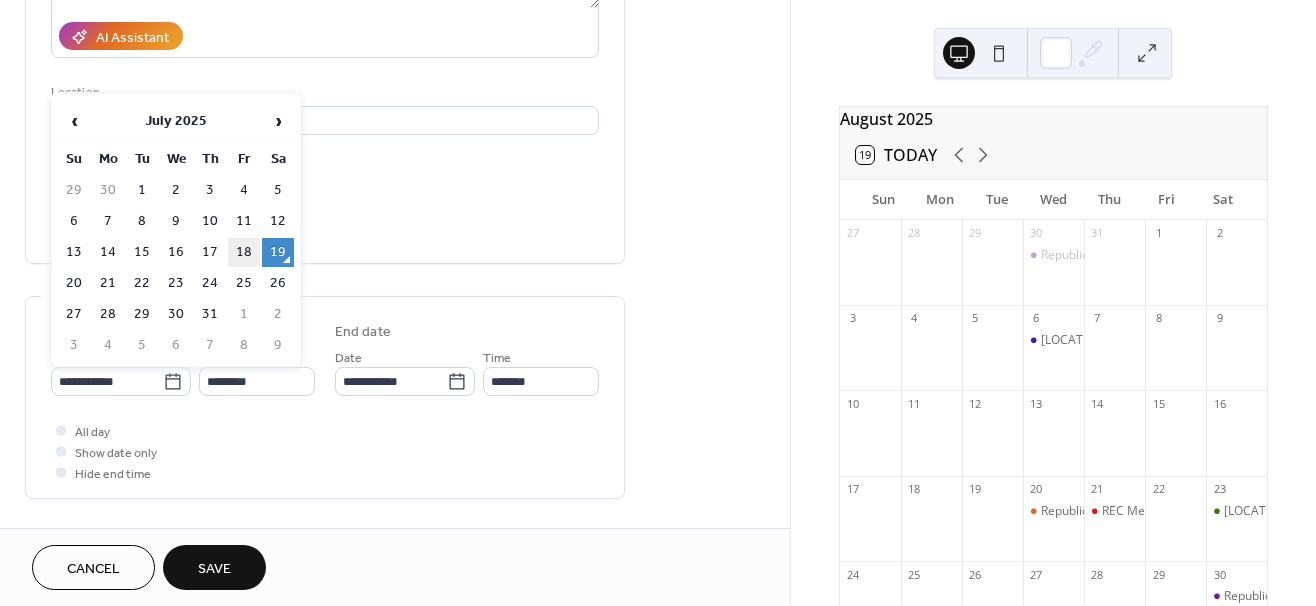 click on "18" at bounding box center [244, 252] 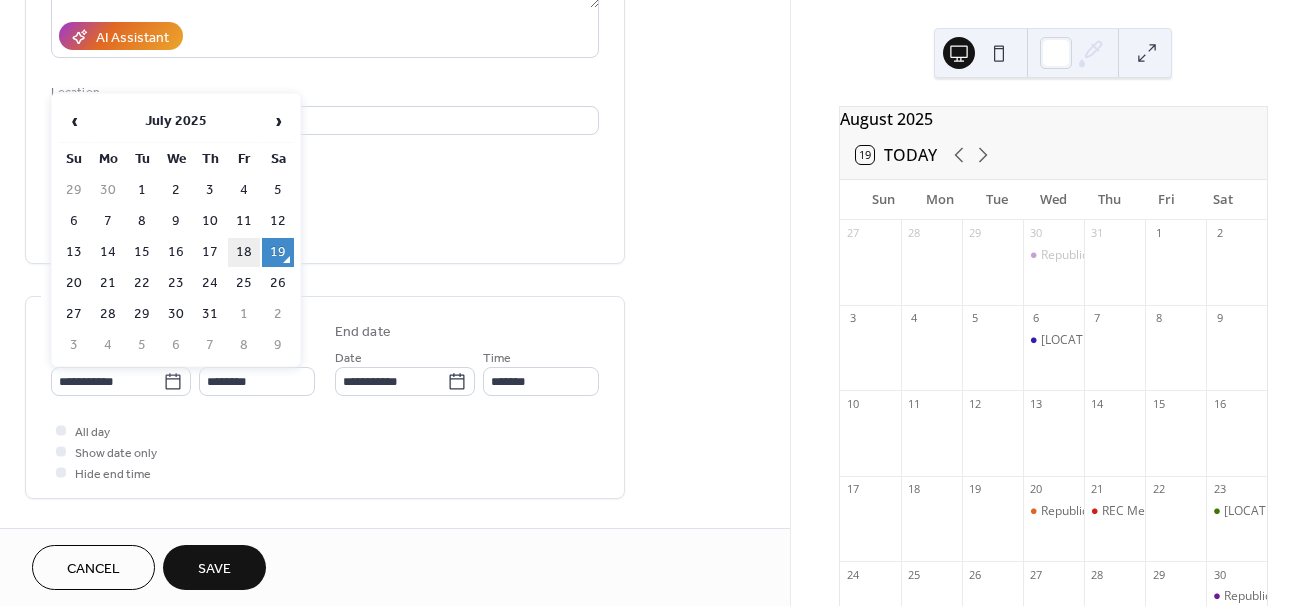 type on "**********" 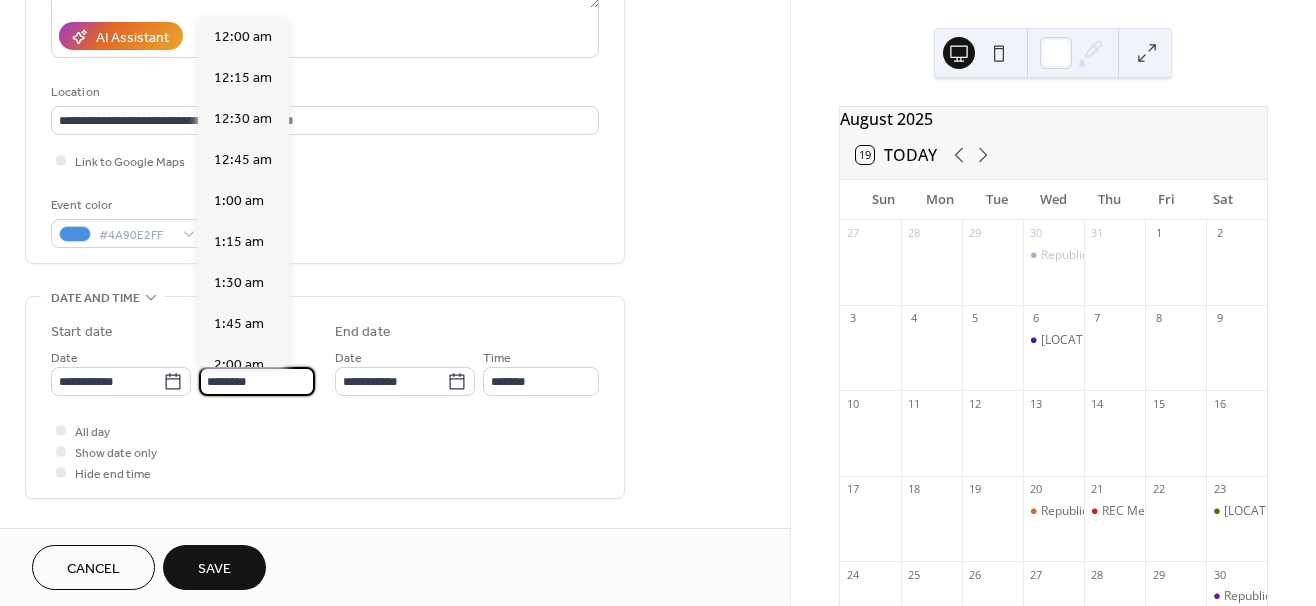 click on "********" at bounding box center [257, 381] 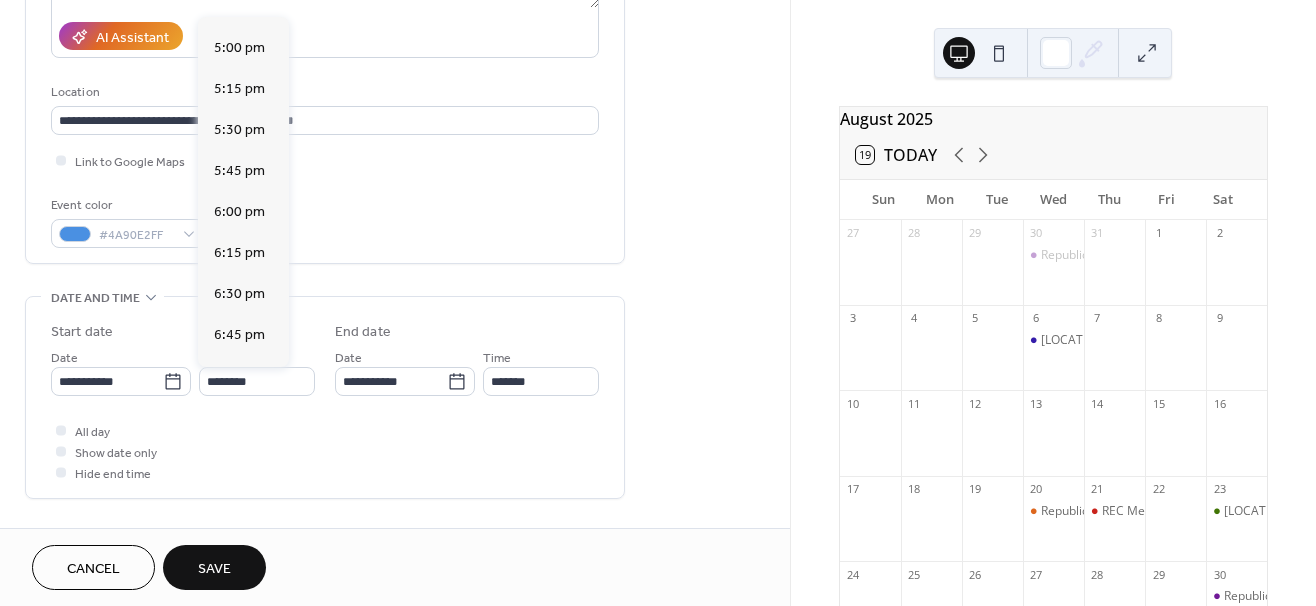 scroll, scrollTop: 2788, scrollLeft: 0, axis: vertical 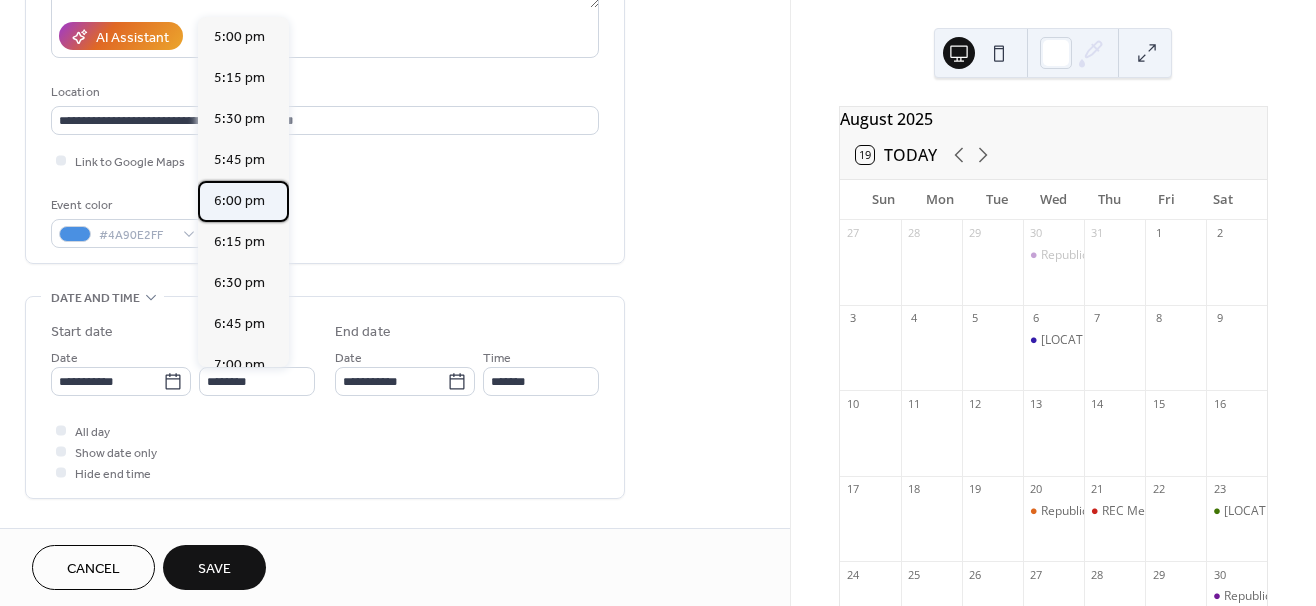 click on "6:00 pm" at bounding box center [239, 201] 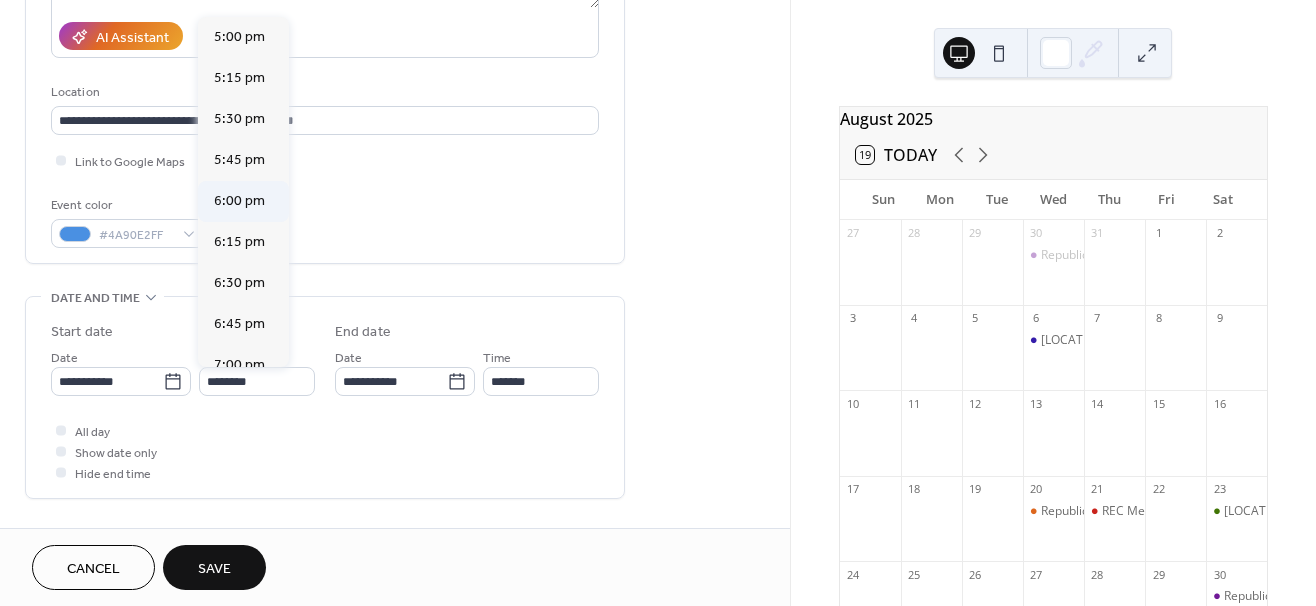 type on "*******" 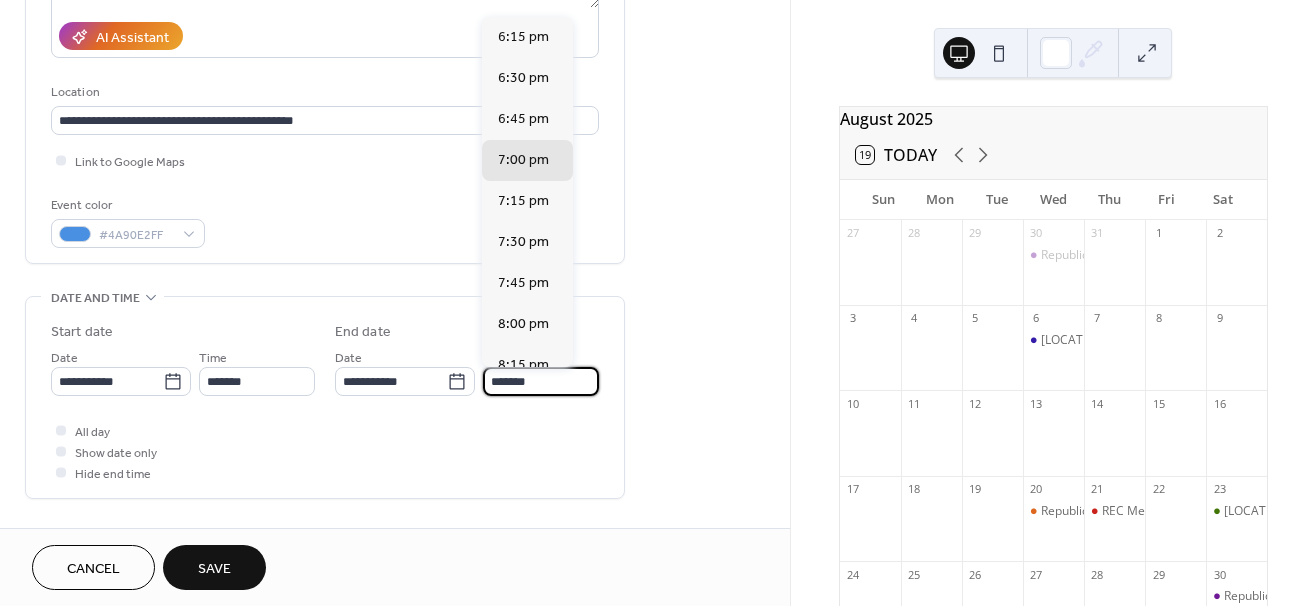 click on "*******" at bounding box center (541, 381) 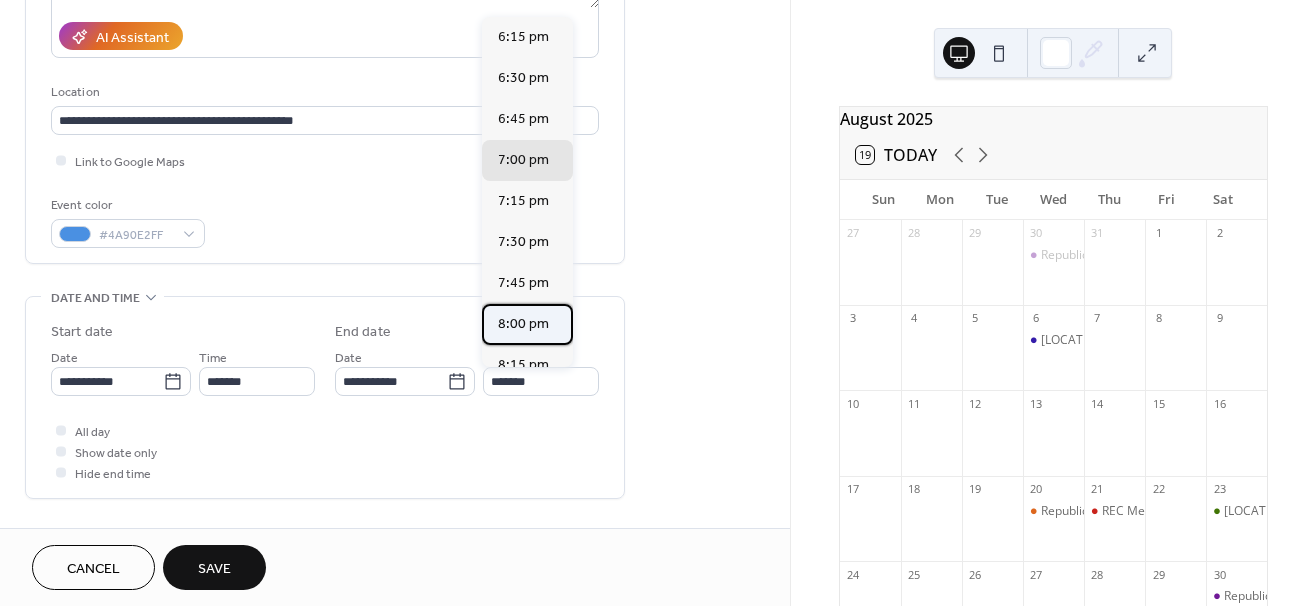 click on "8:00 pm" at bounding box center [523, 324] 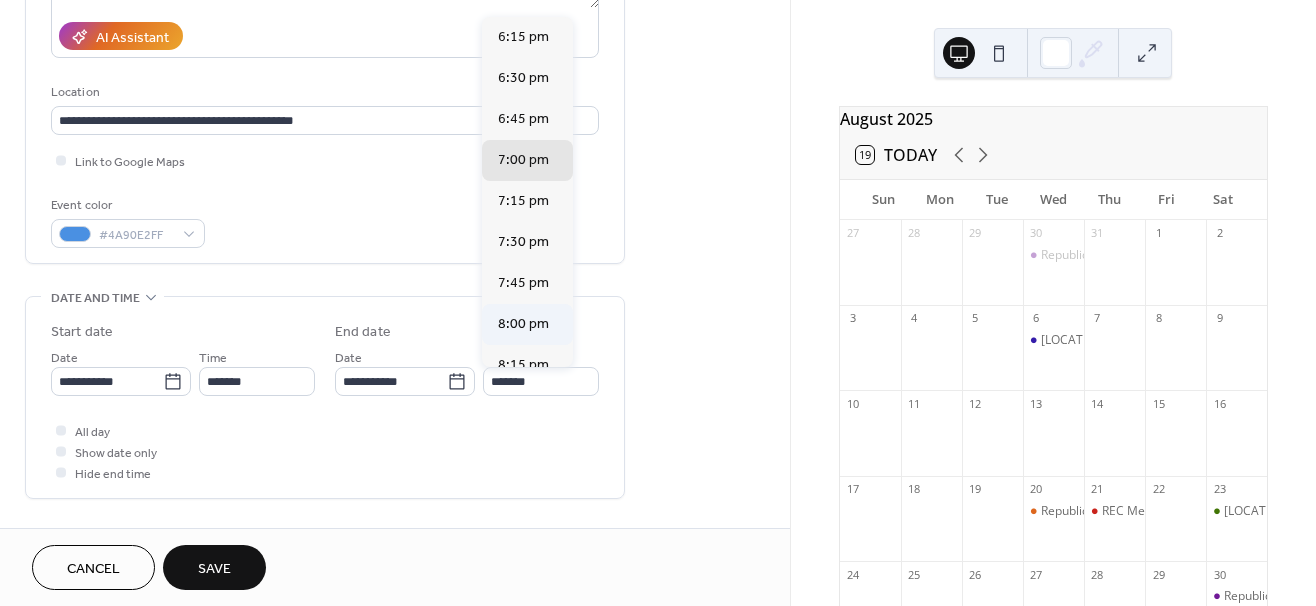 type on "*******" 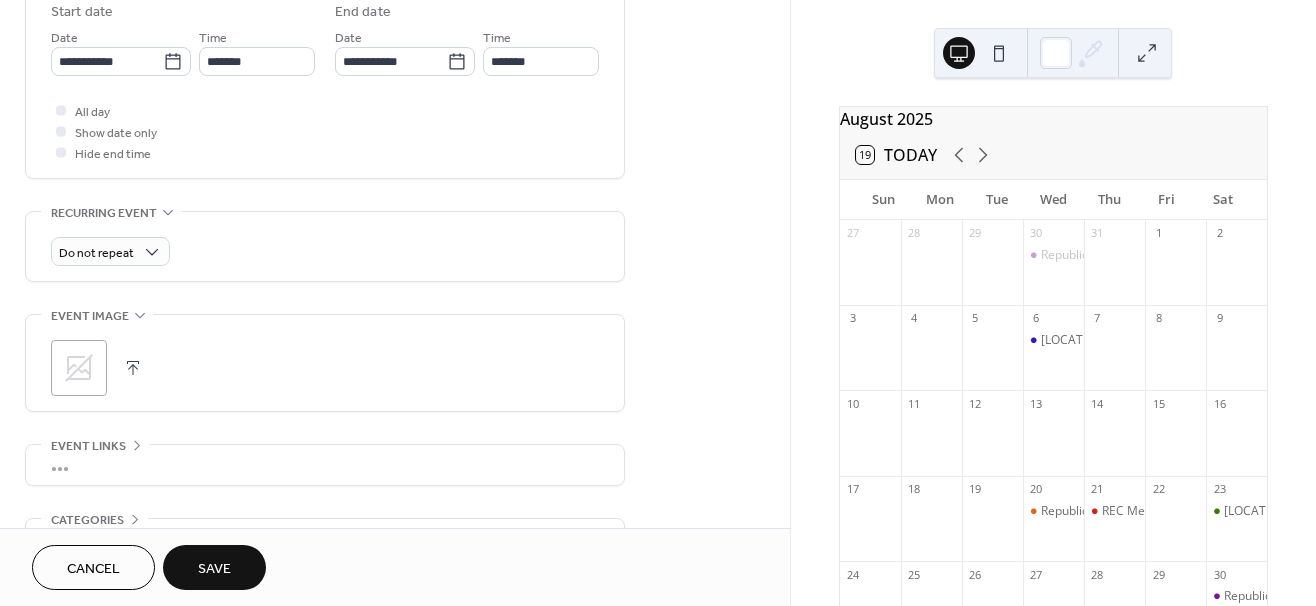 scroll, scrollTop: 677, scrollLeft: 0, axis: vertical 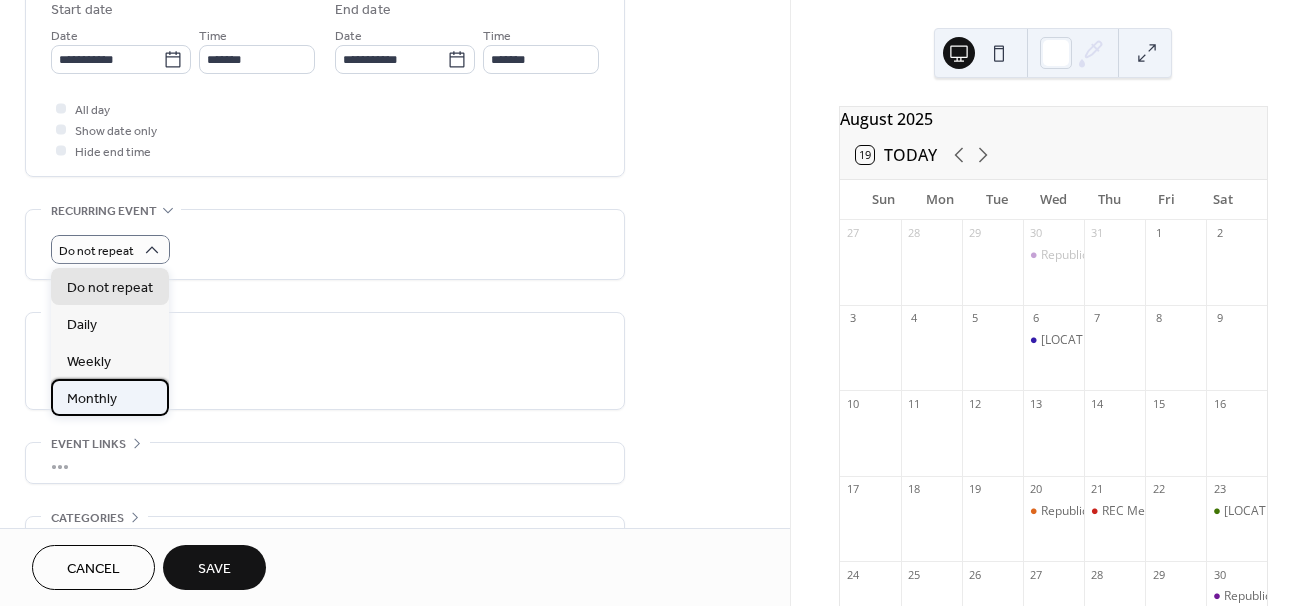 click on "Monthly" at bounding box center (92, 399) 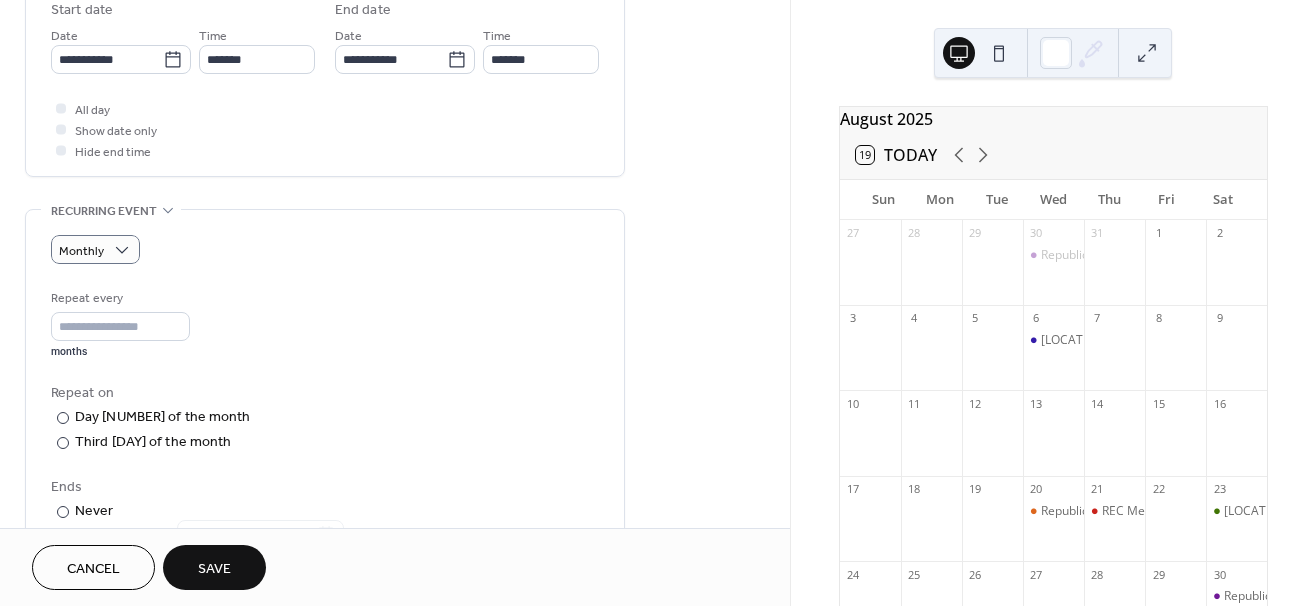click on "Save" at bounding box center (214, 569) 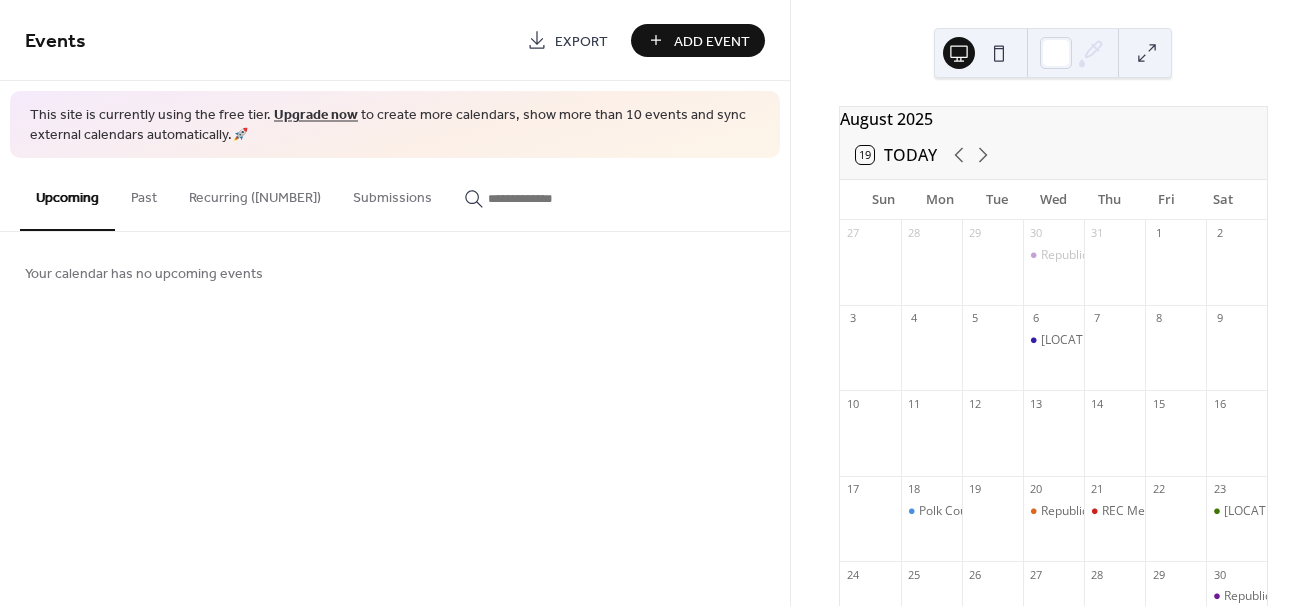 click on "Add Event" at bounding box center (712, 41) 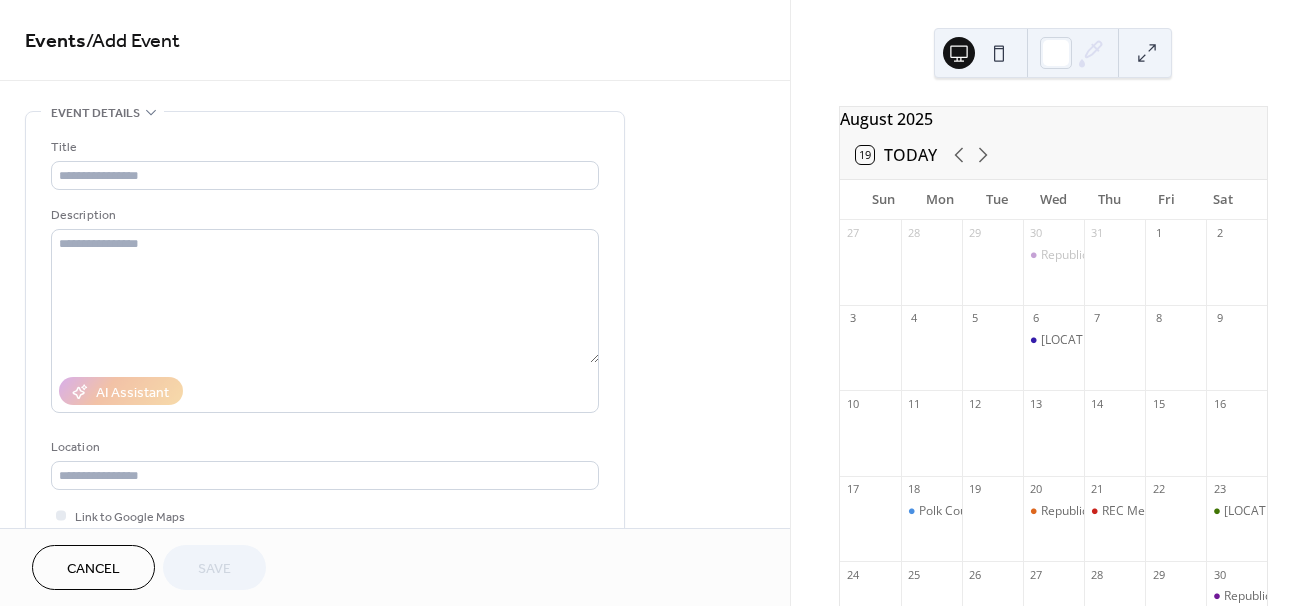 click on "Cancel" at bounding box center [93, 569] 